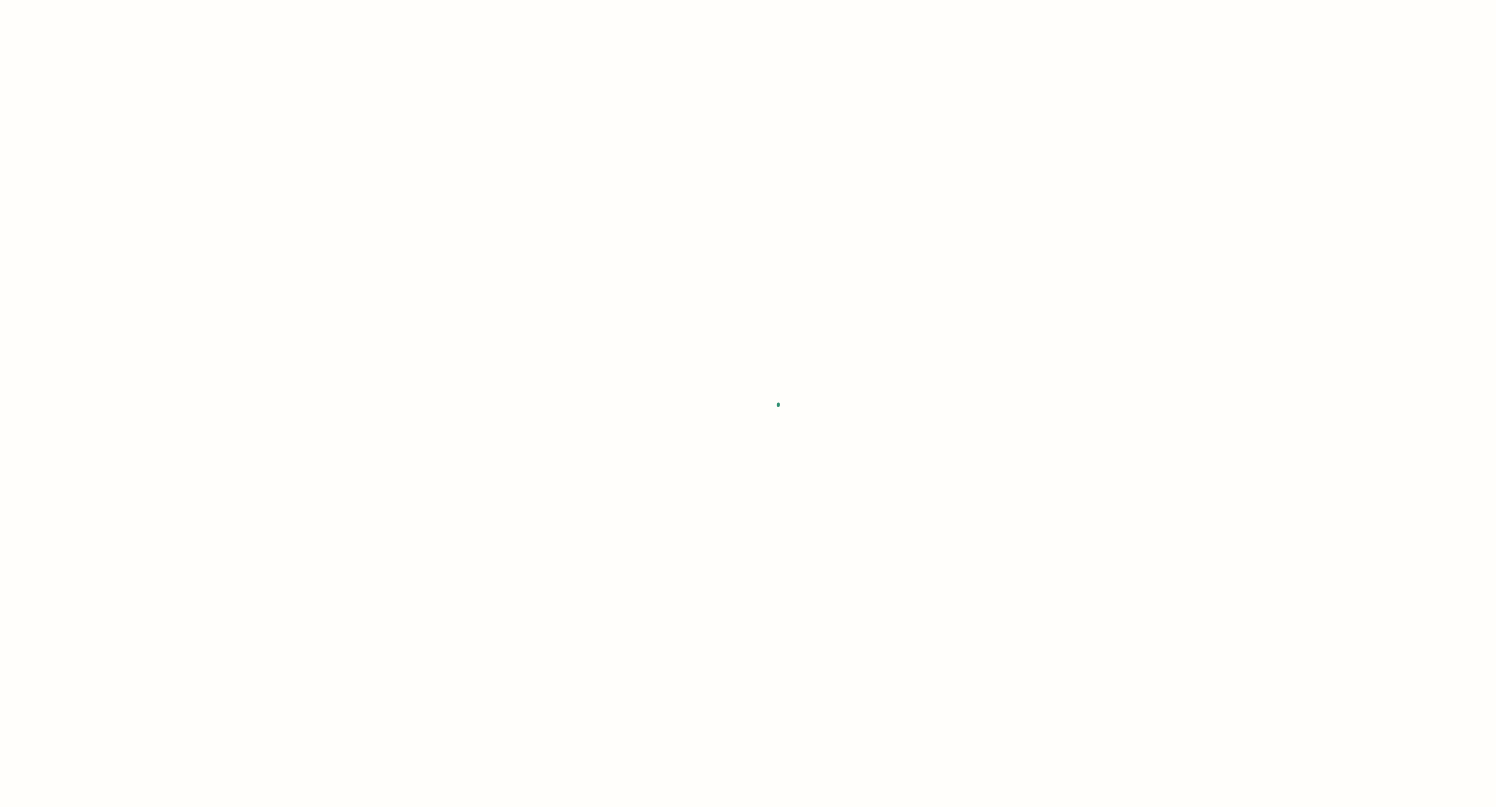 scroll, scrollTop: 0, scrollLeft: 0, axis: both 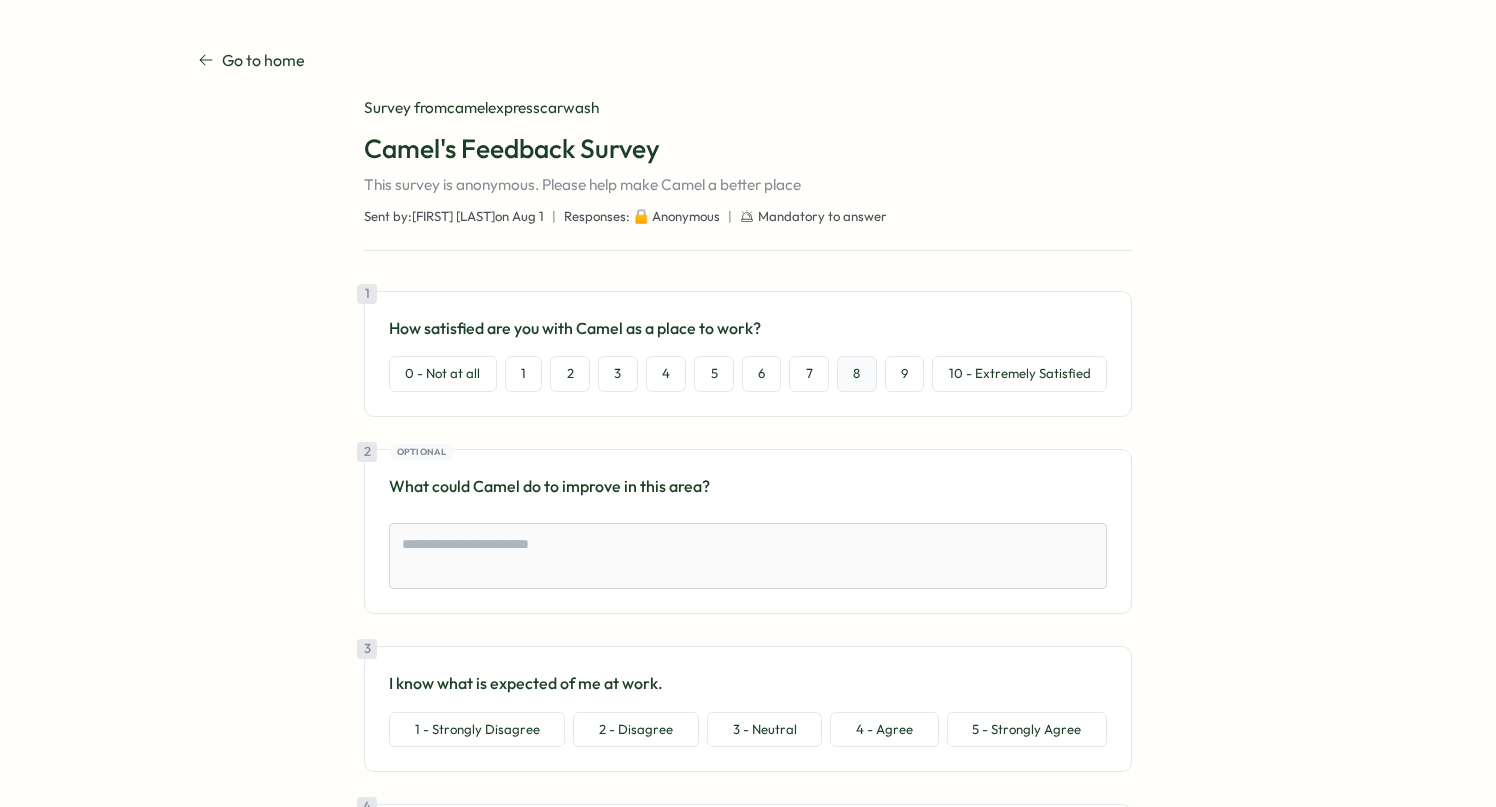 click on "8" at bounding box center [857, 374] 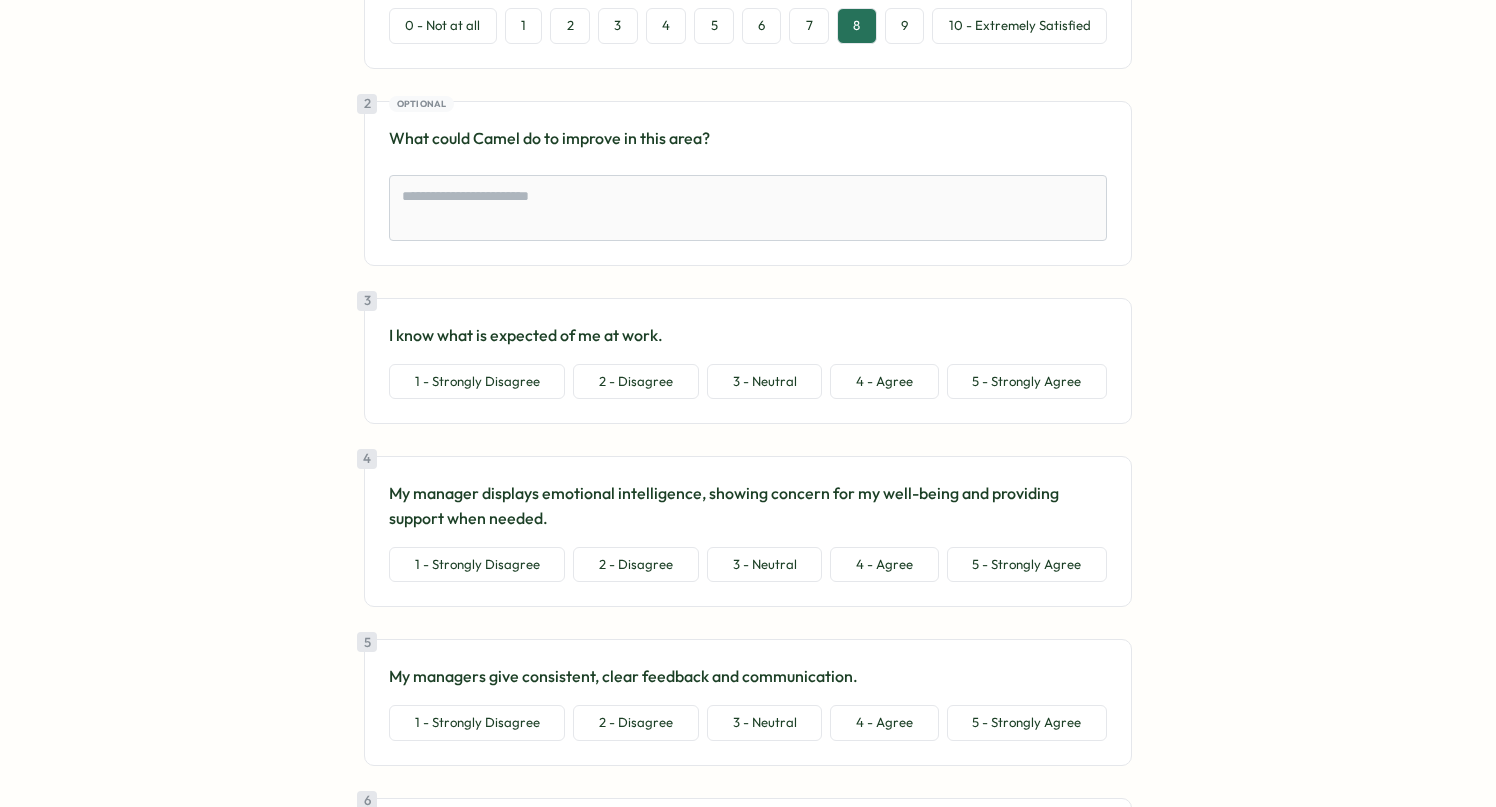 scroll, scrollTop: 362, scrollLeft: 0, axis: vertical 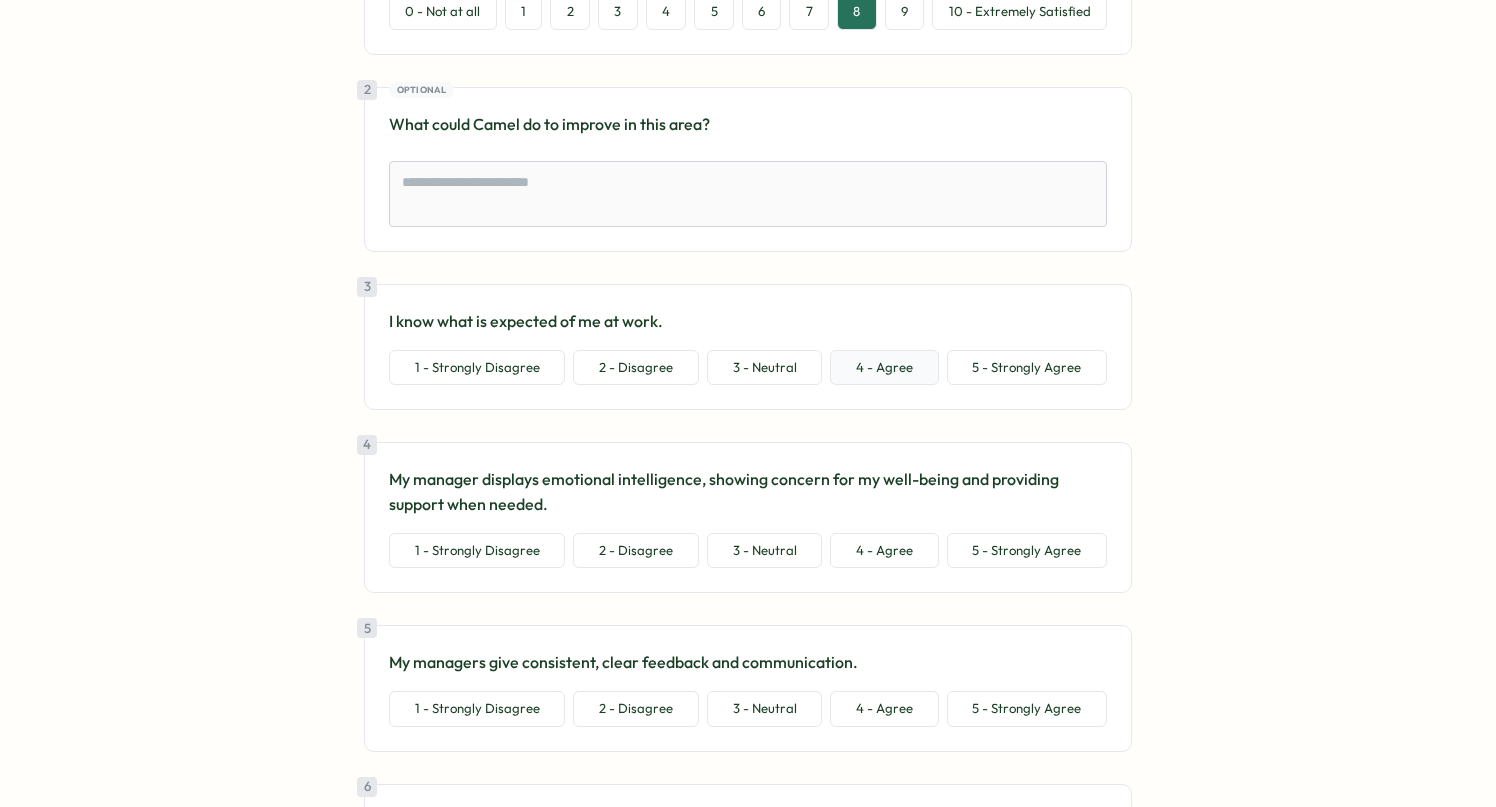 click on "4 - Agree" at bounding box center (884, 368) 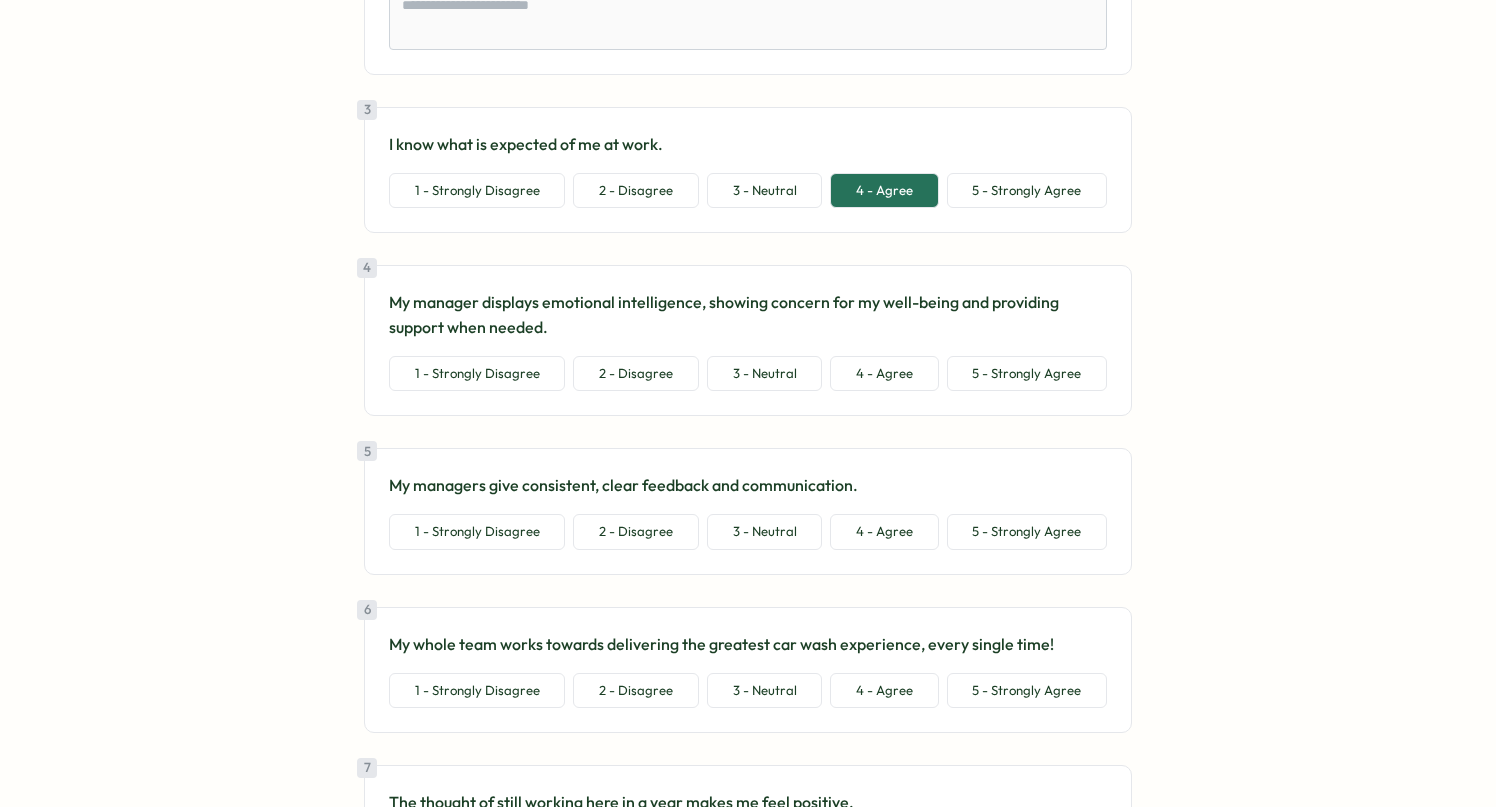 scroll, scrollTop: 574, scrollLeft: 0, axis: vertical 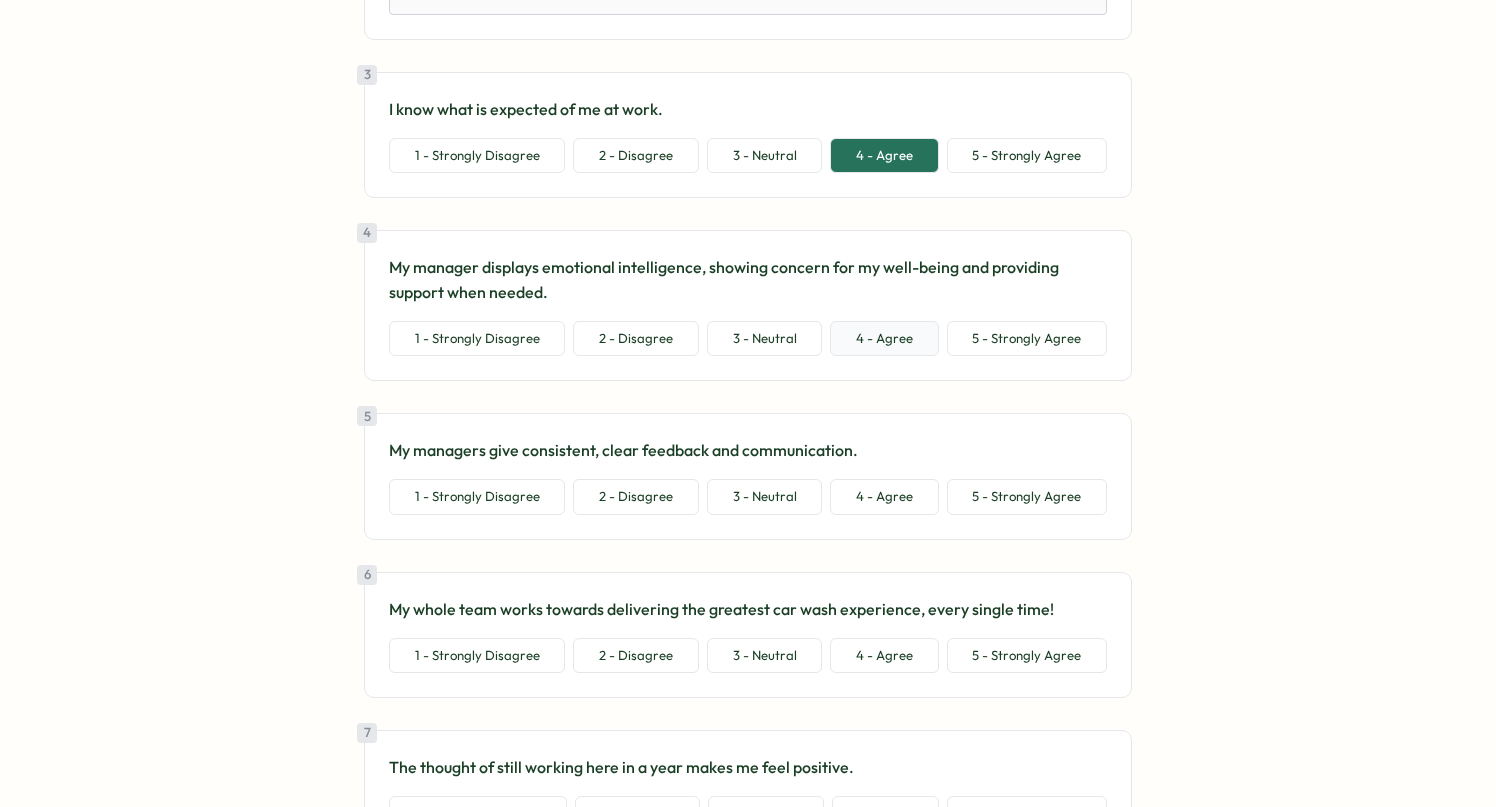 click on "4 - Agree" at bounding box center [884, 339] 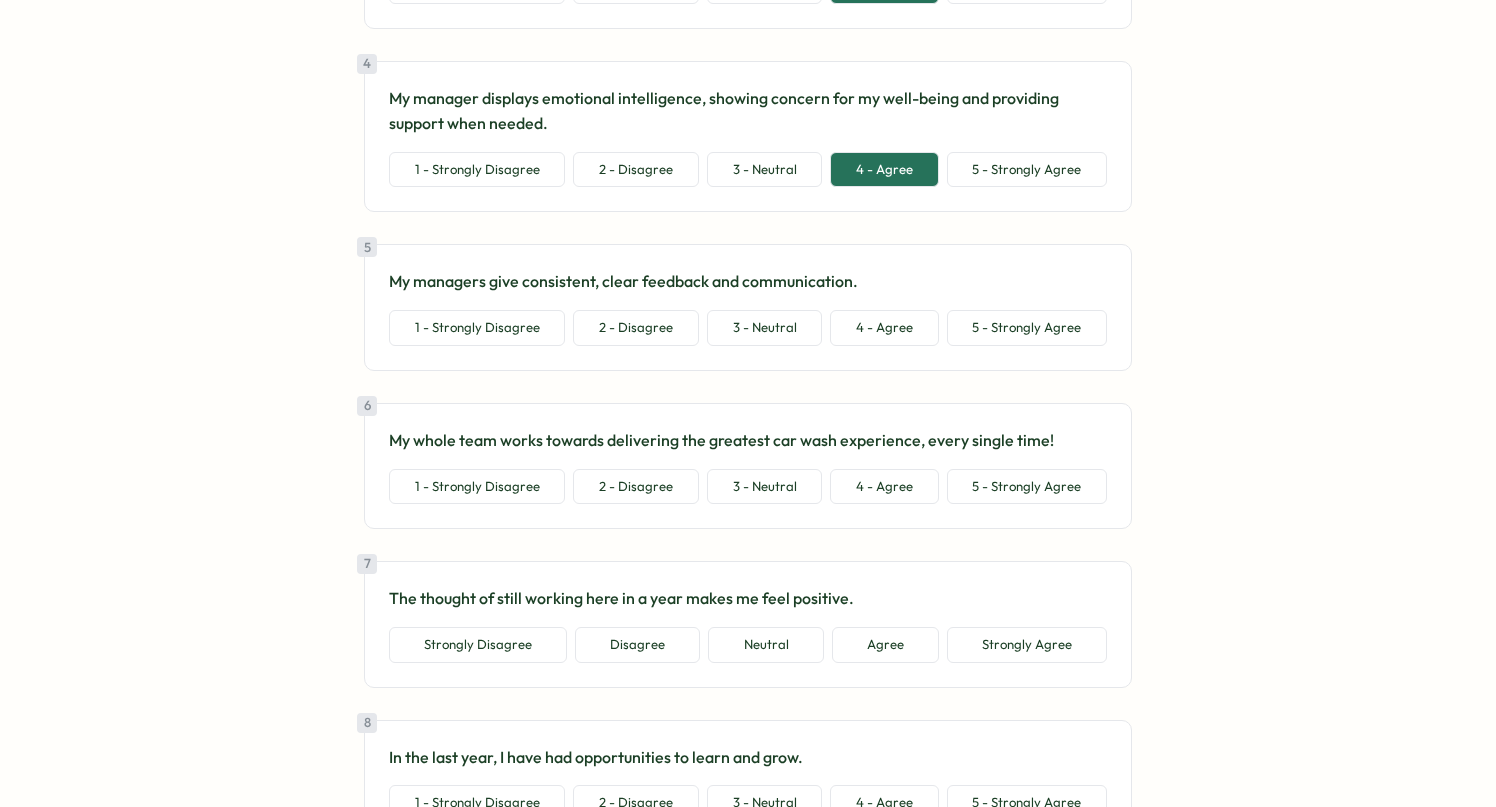 scroll, scrollTop: 720, scrollLeft: 0, axis: vertical 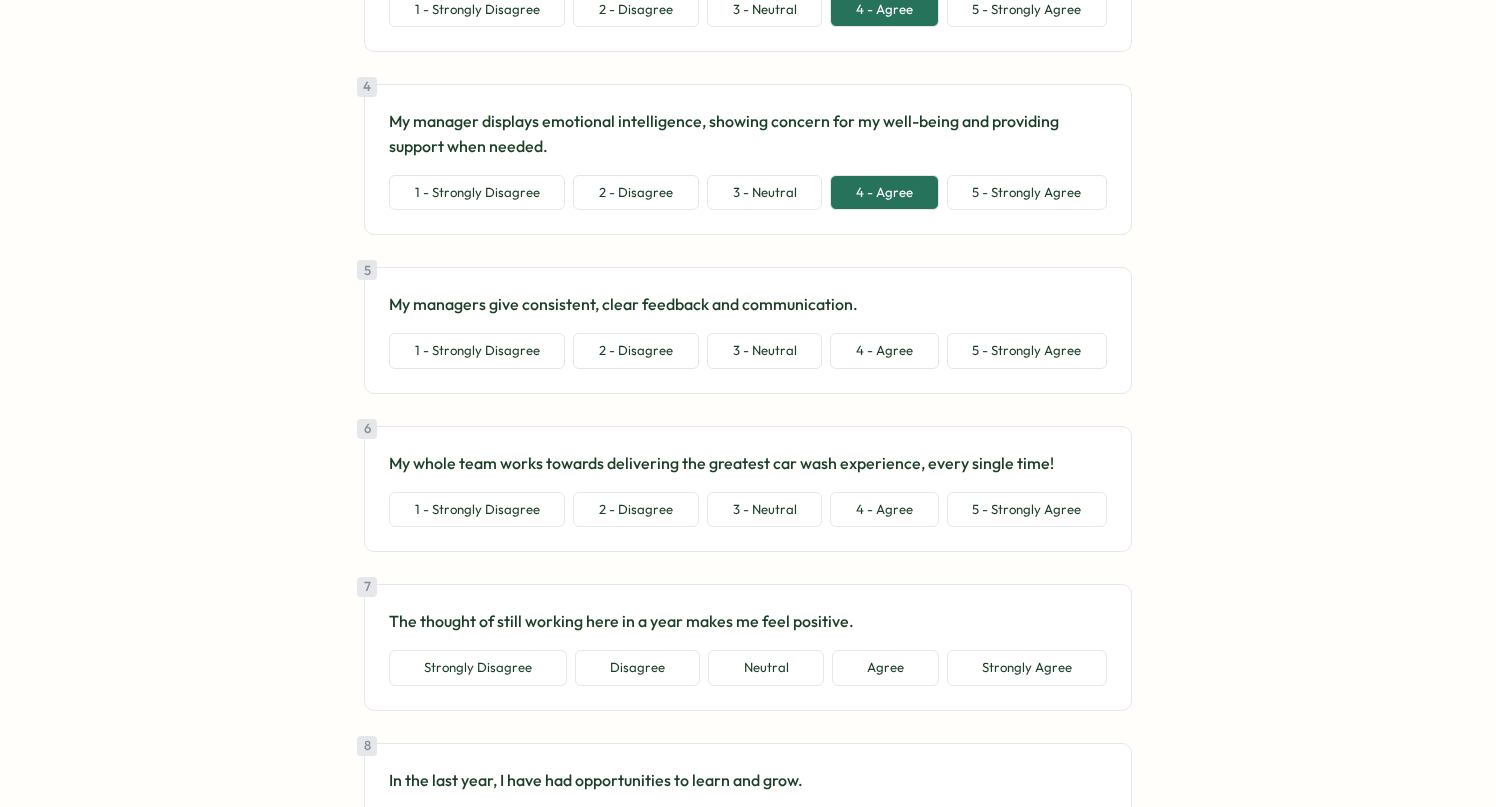 click on "4 - Agree" at bounding box center [884, 351] 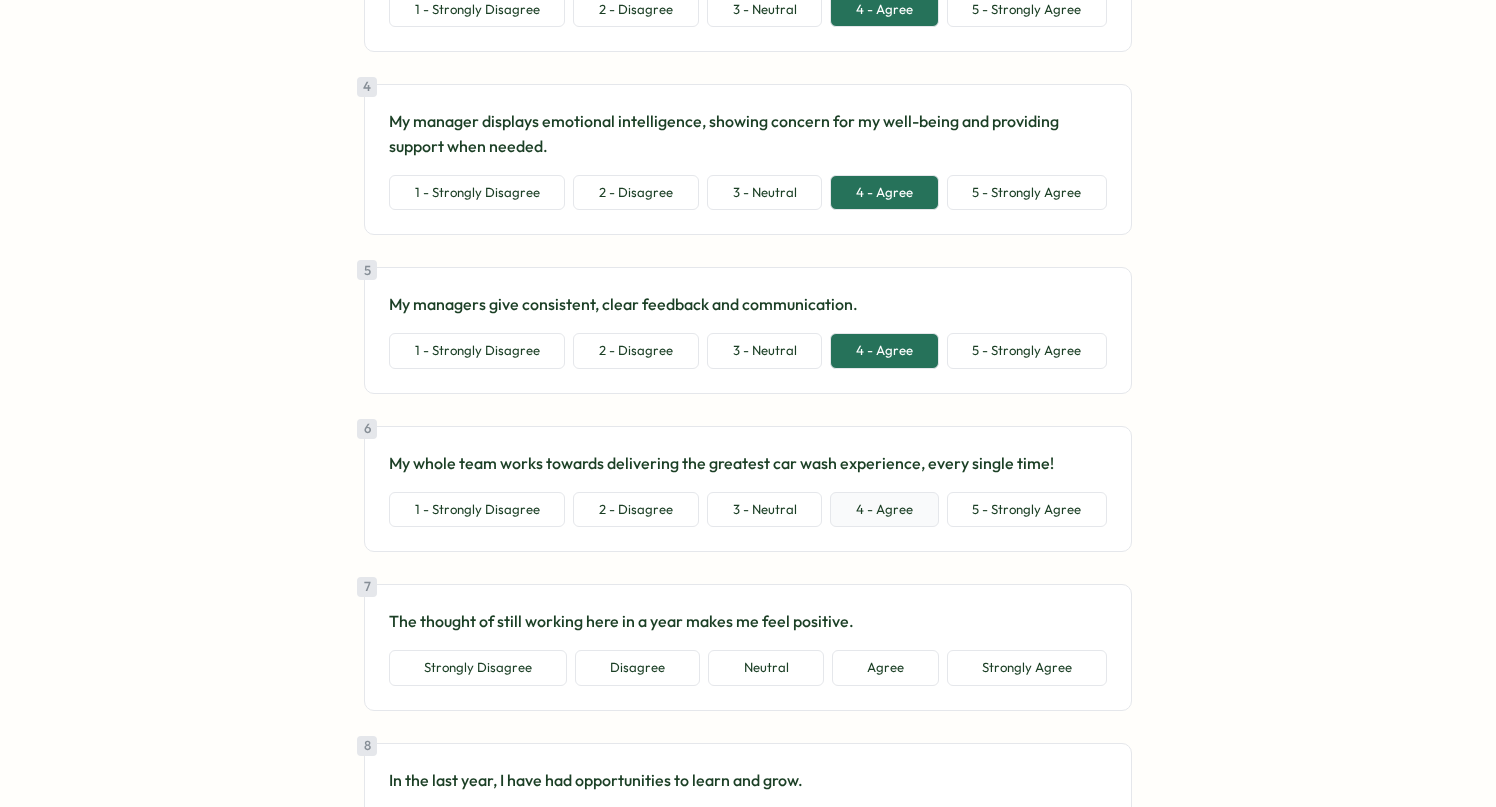 click on "4 - Agree" at bounding box center [884, 510] 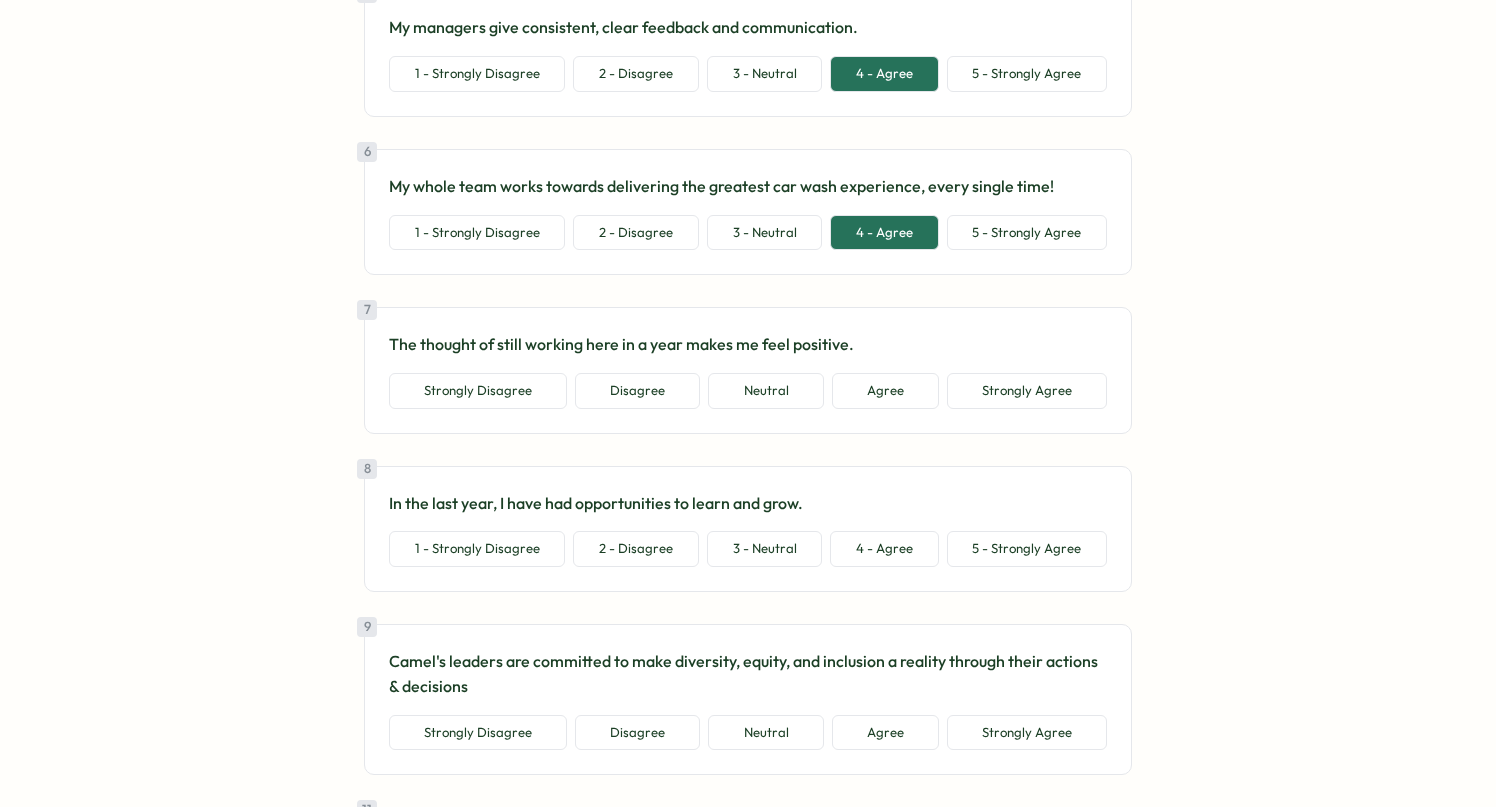 scroll, scrollTop: 998, scrollLeft: 0, axis: vertical 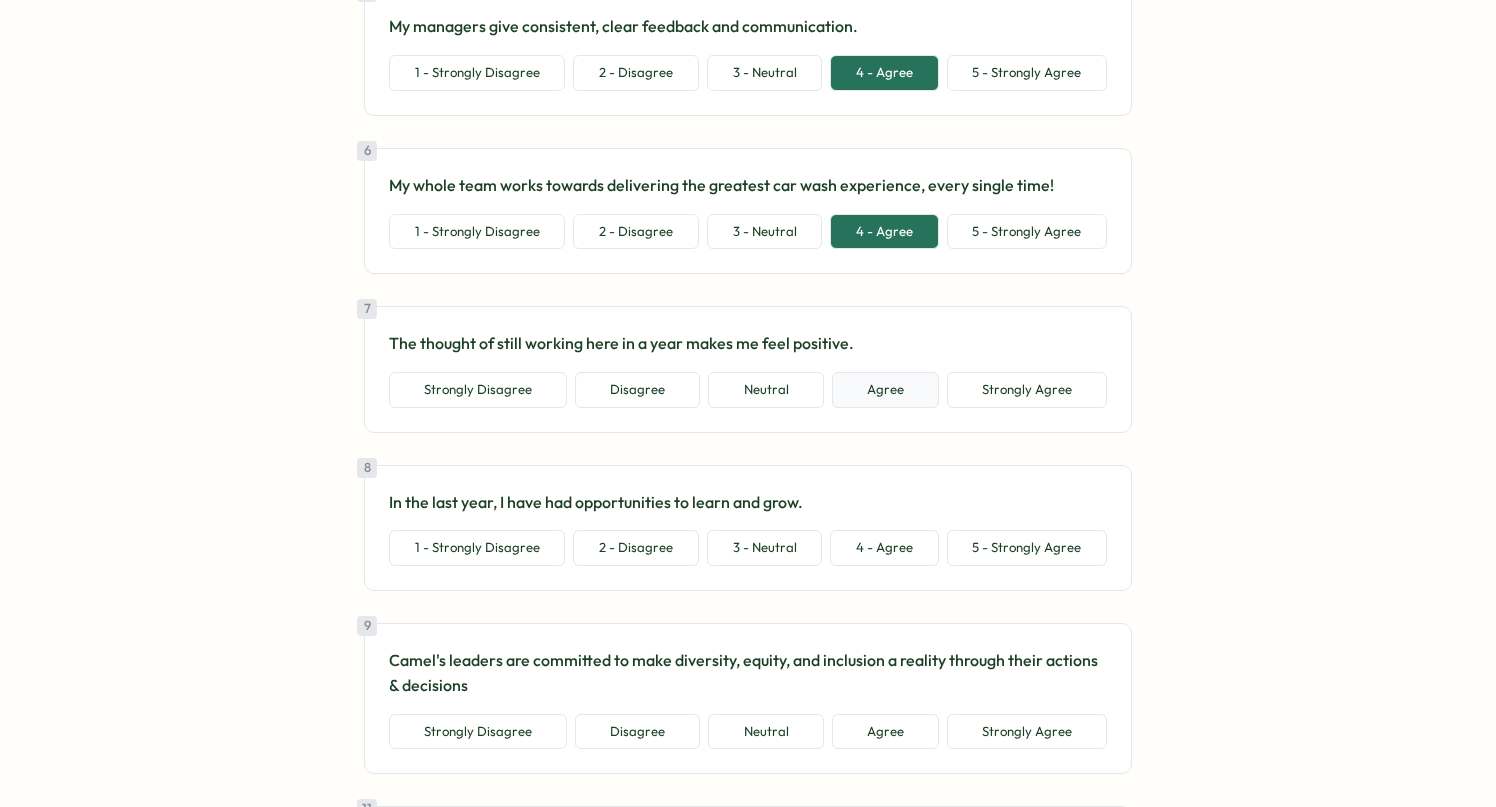 click on "Agree" at bounding box center [885, 390] 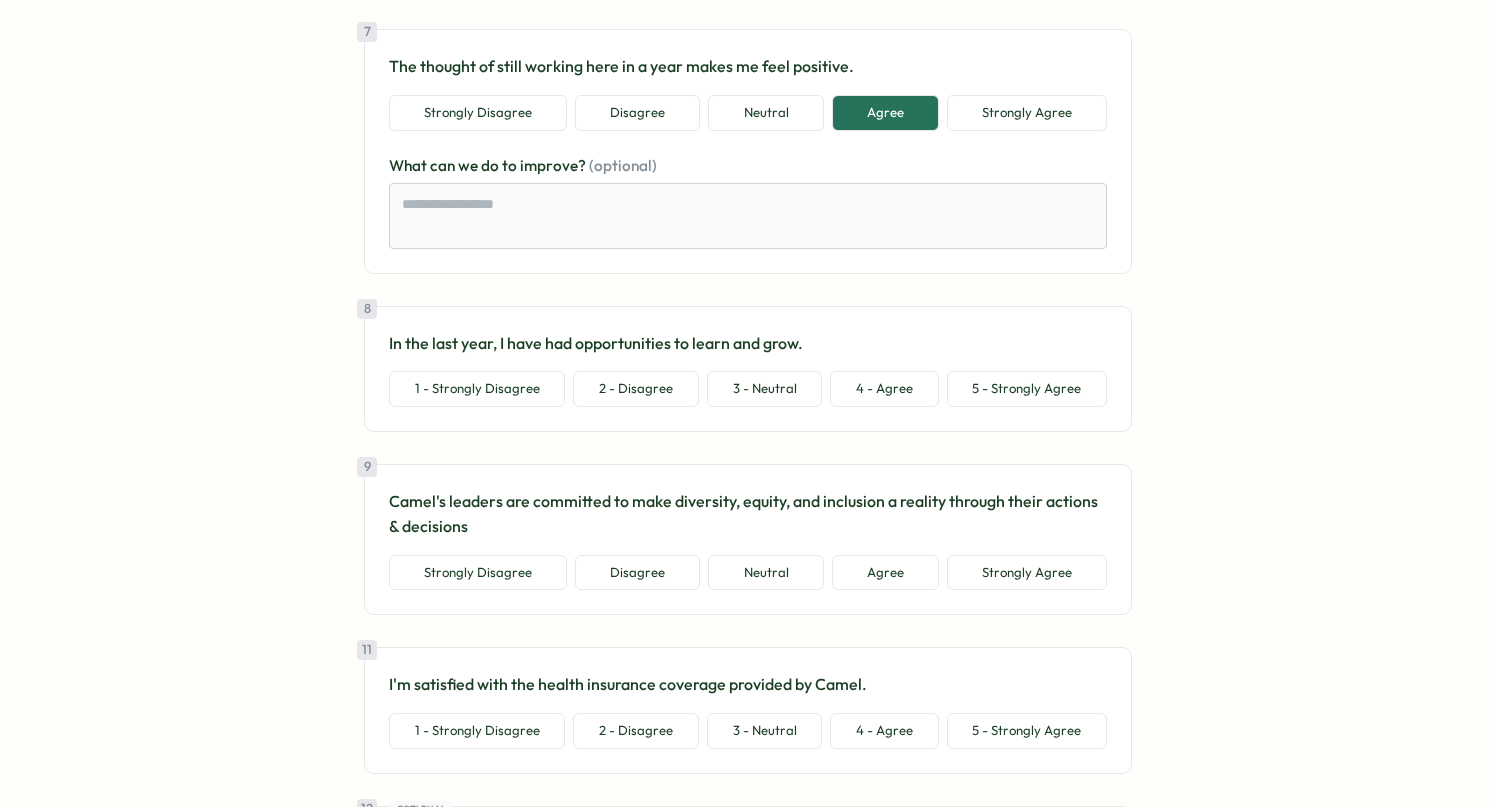 scroll, scrollTop: 1276, scrollLeft: 0, axis: vertical 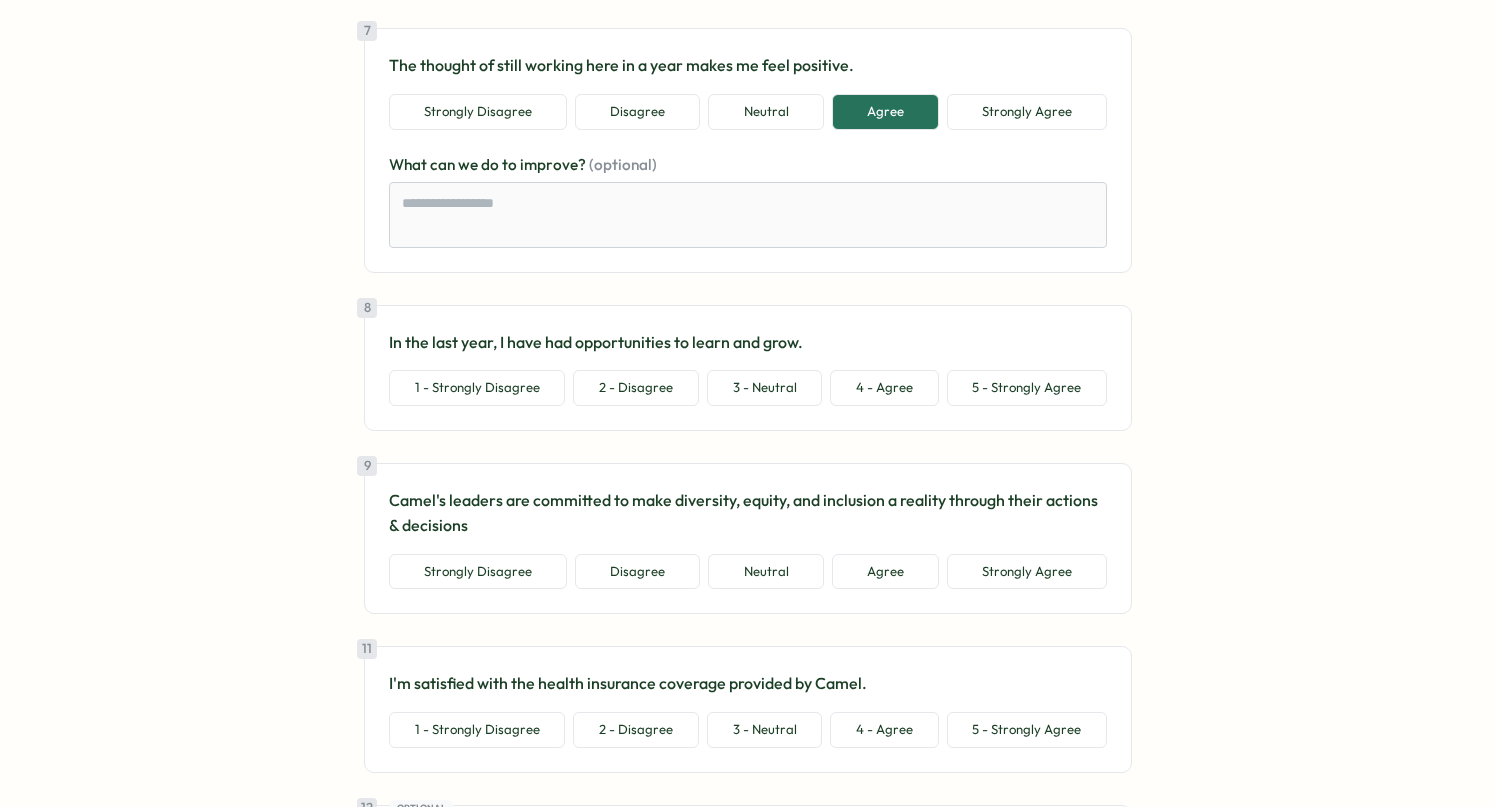 click on "4 - Agree" at bounding box center (884, 388) 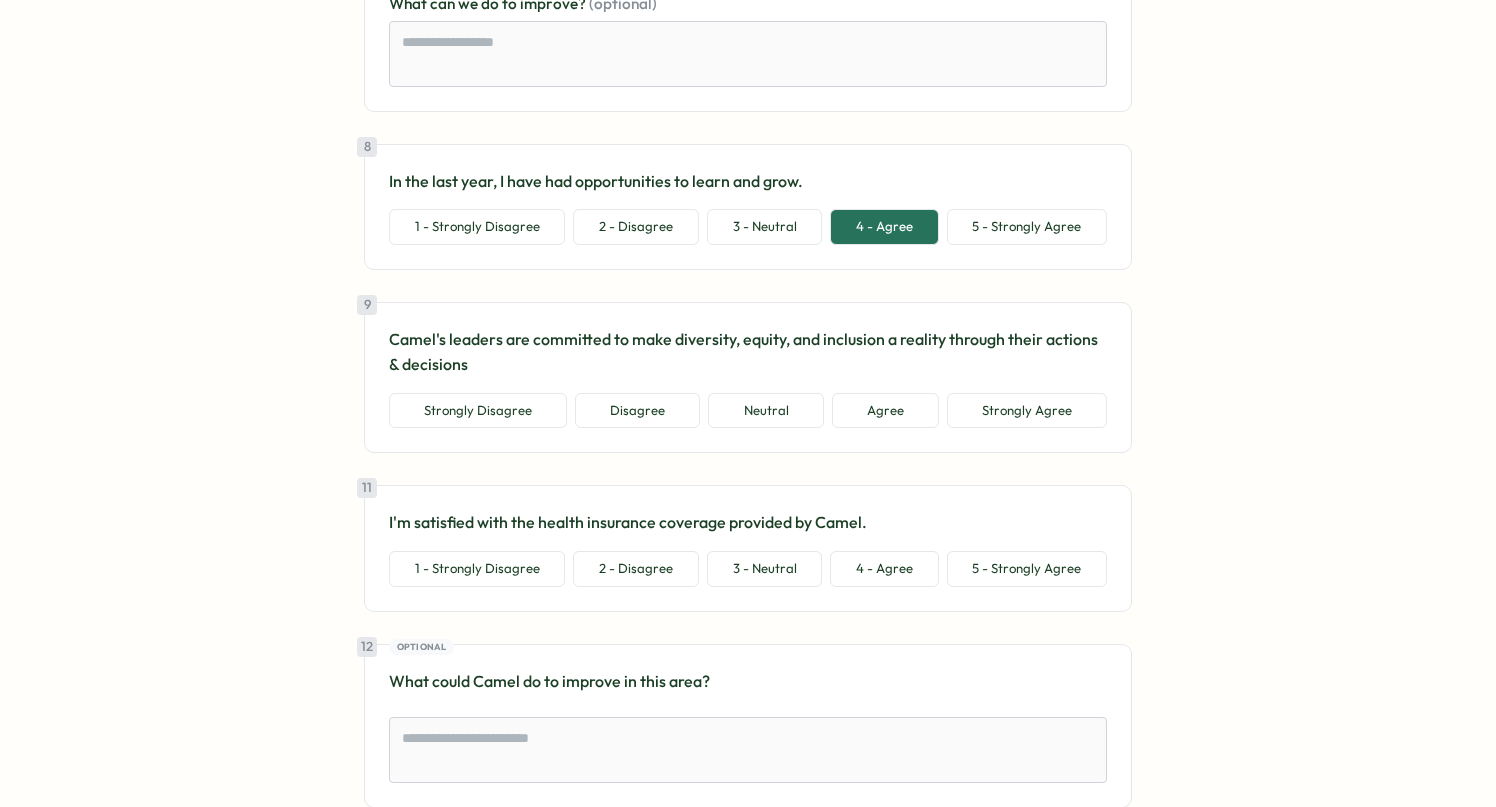 scroll, scrollTop: 1481, scrollLeft: 0, axis: vertical 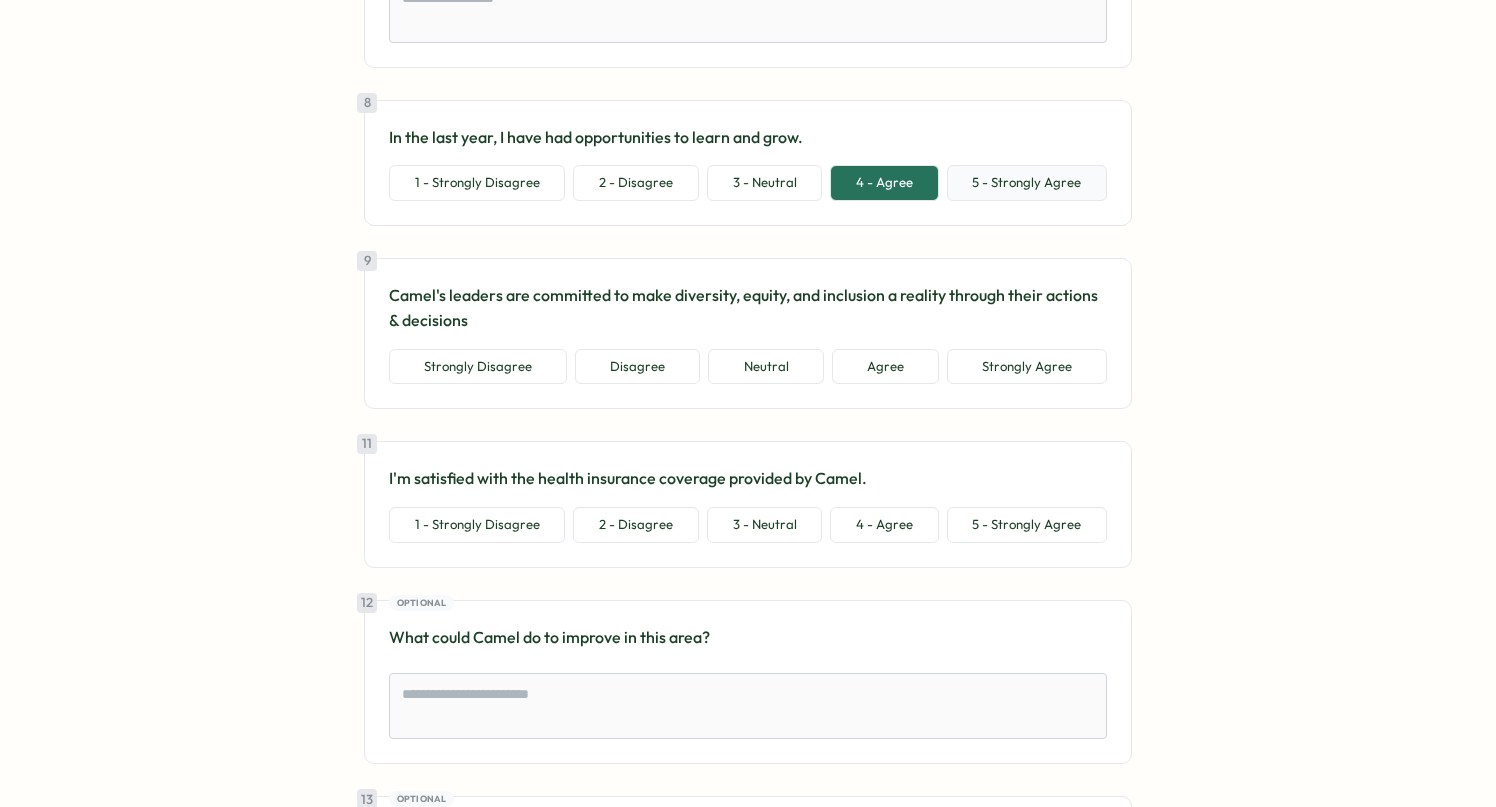 click on "5 - Strongly Agree" at bounding box center (1027, 183) 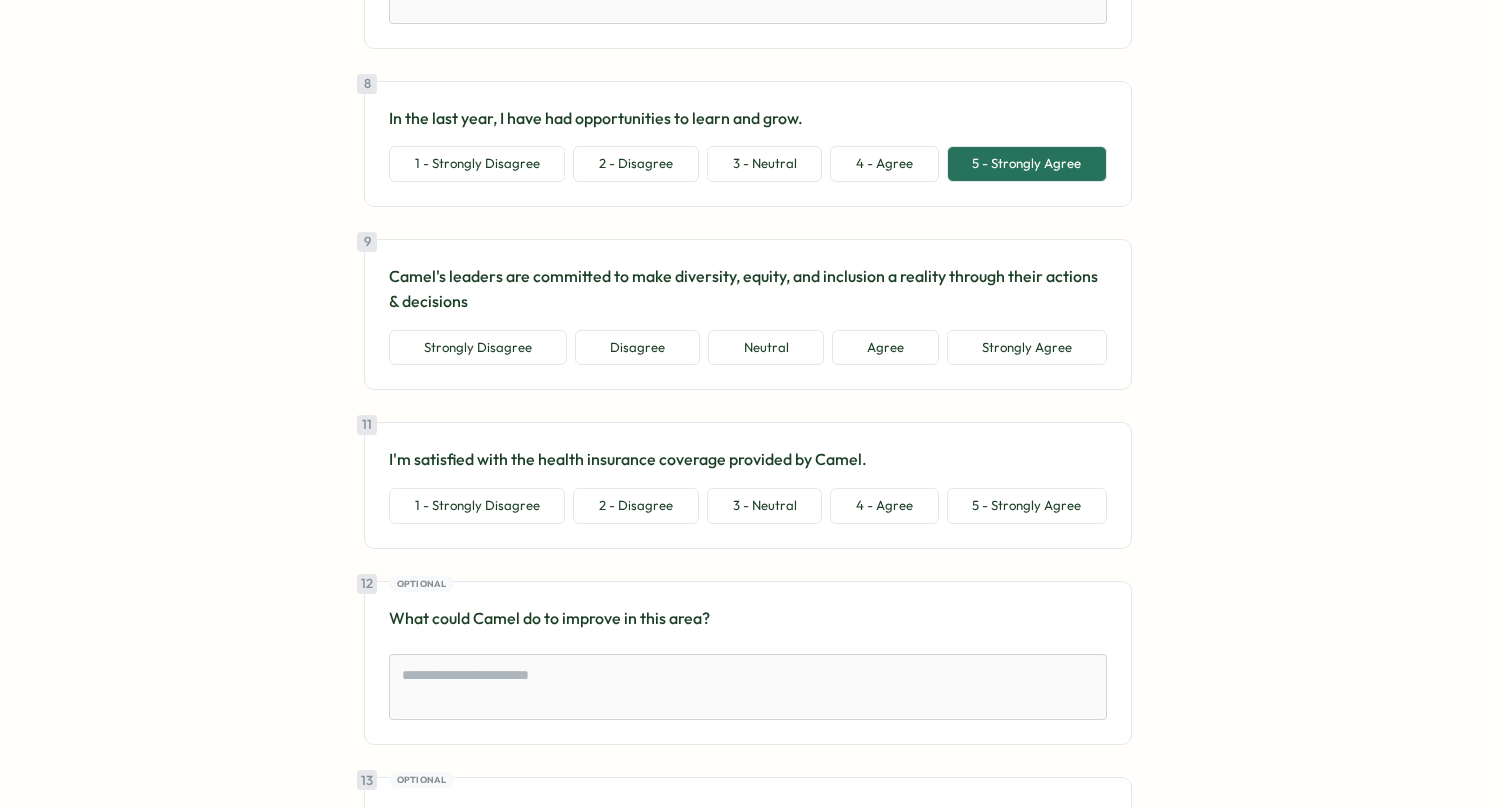 scroll, scrollTop: 1503, scrollLeft: 0, axis: vertical 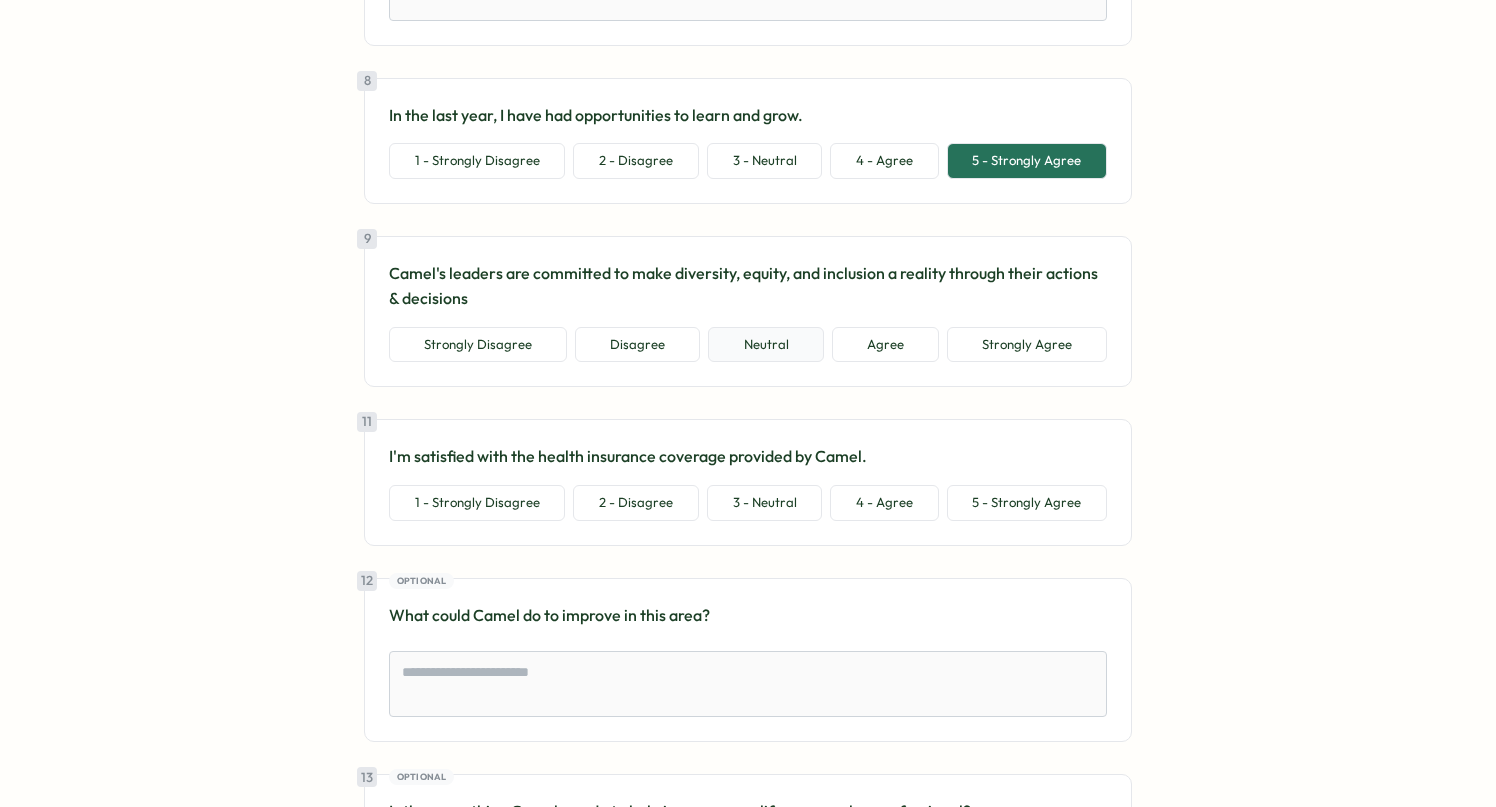 click on "Neutral" at bounding box center (765, 345) 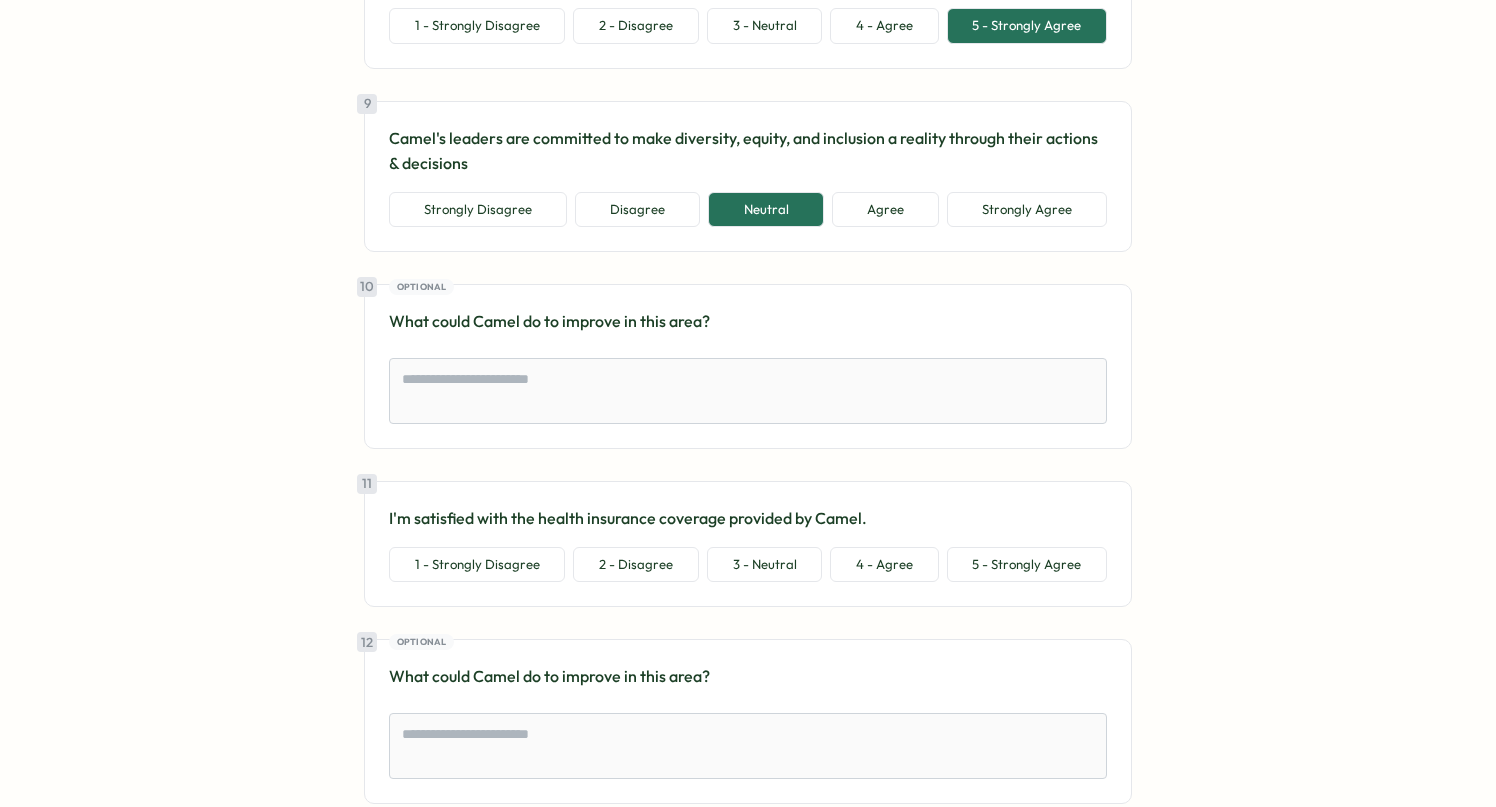 scroll, scrollTop: 1671, scrollLeft: 0, axis: vertical 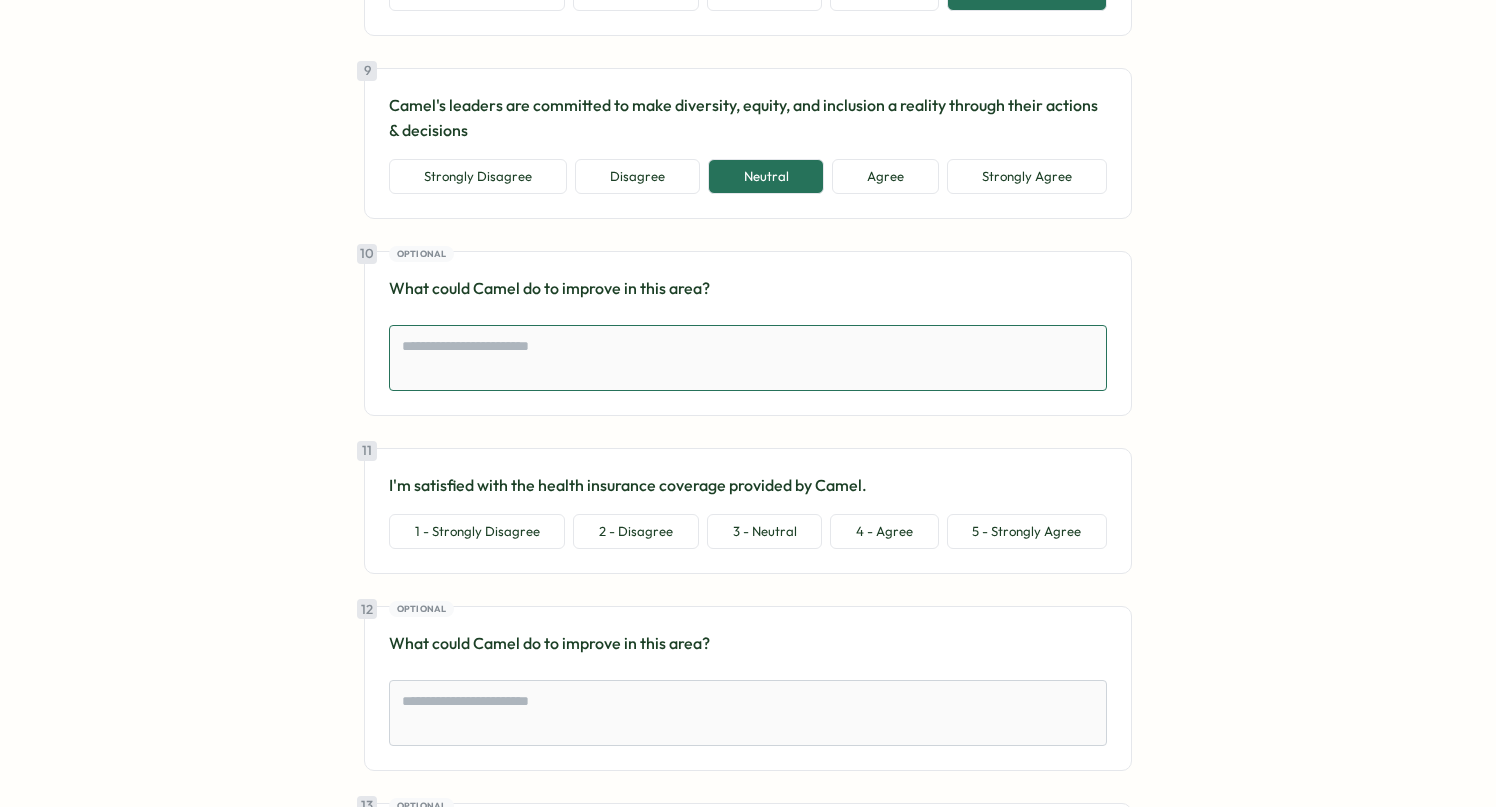 click at bounding box center (748, 358) 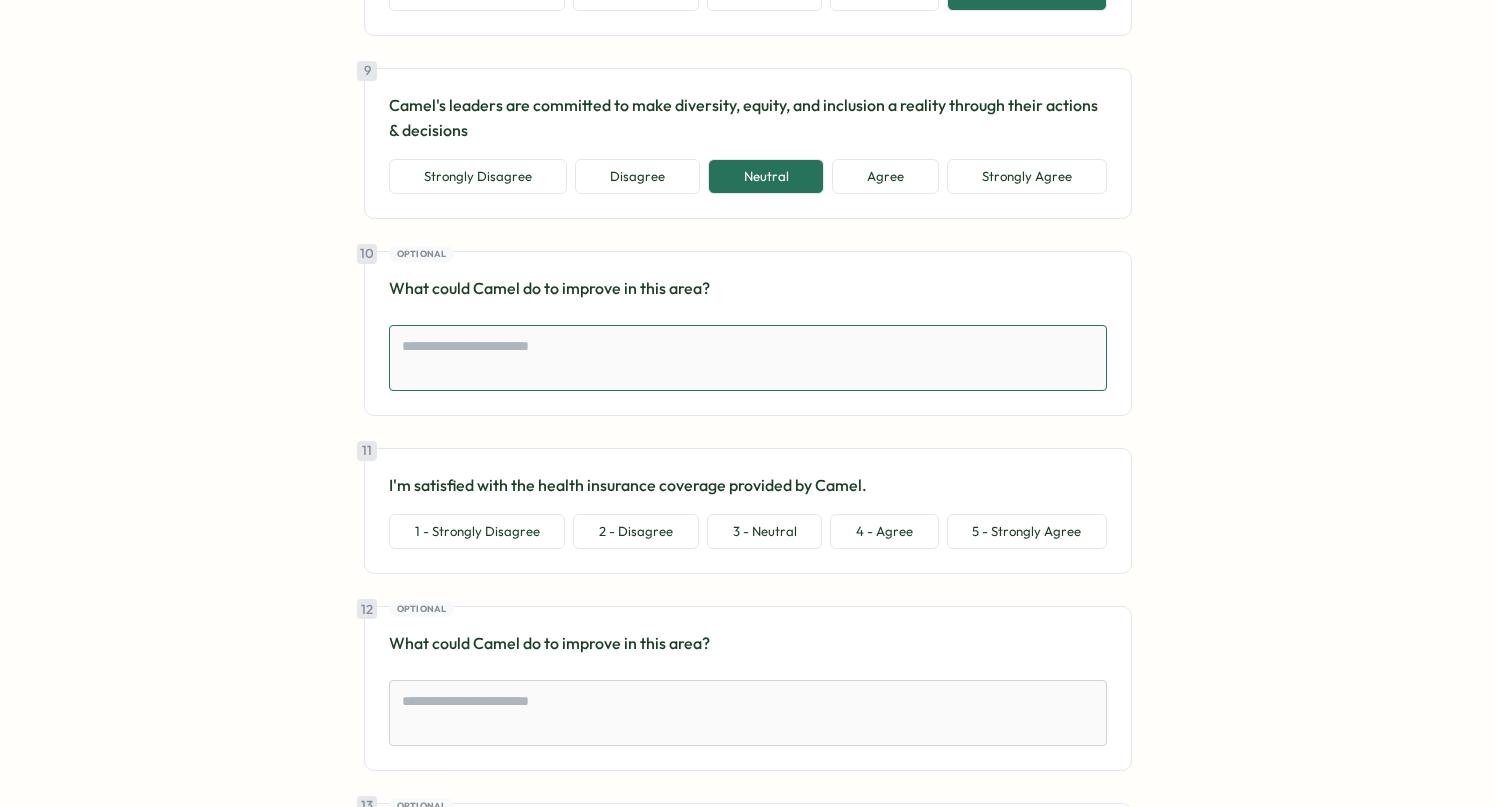 type on "*" 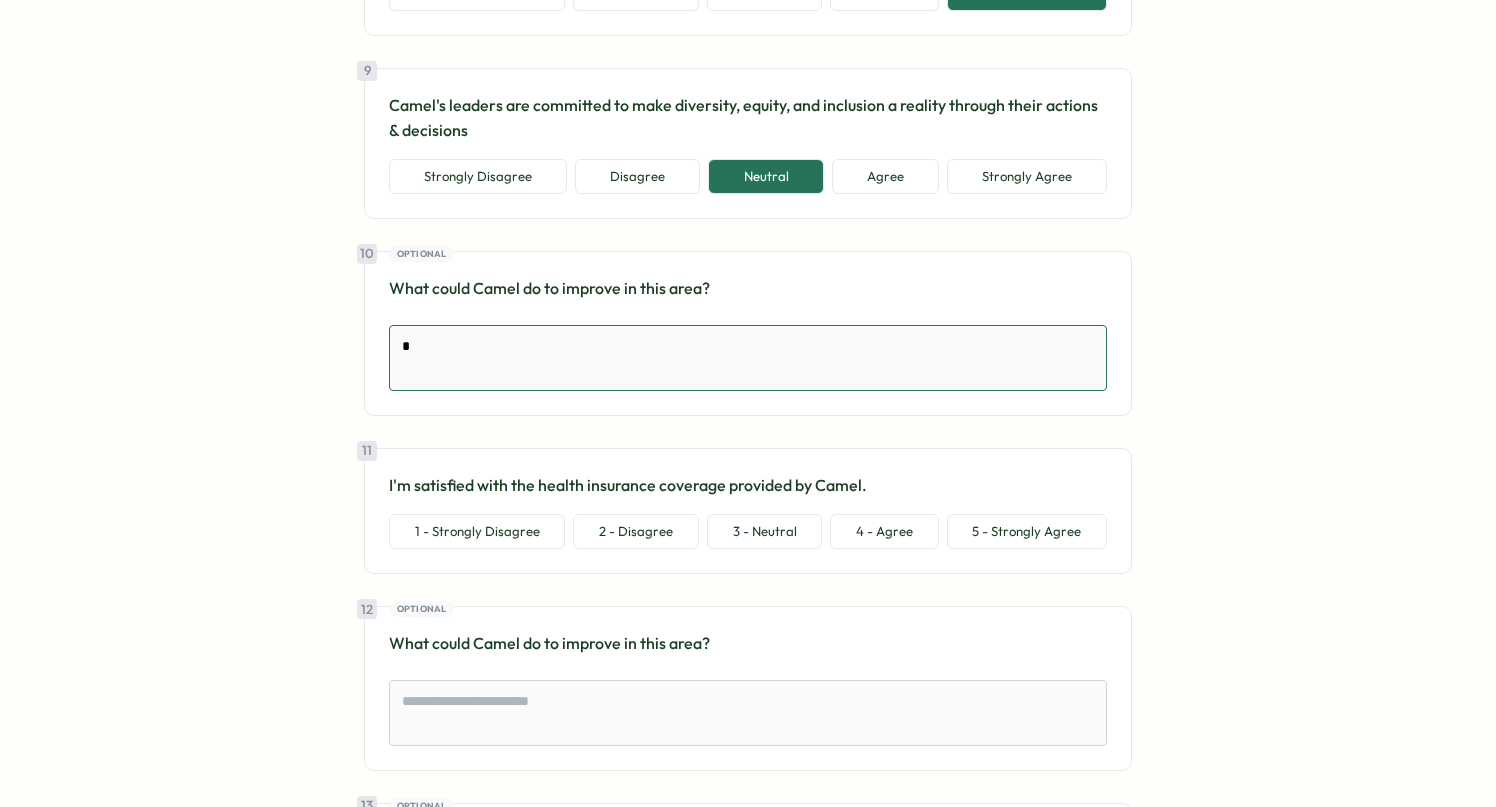 type on "*" 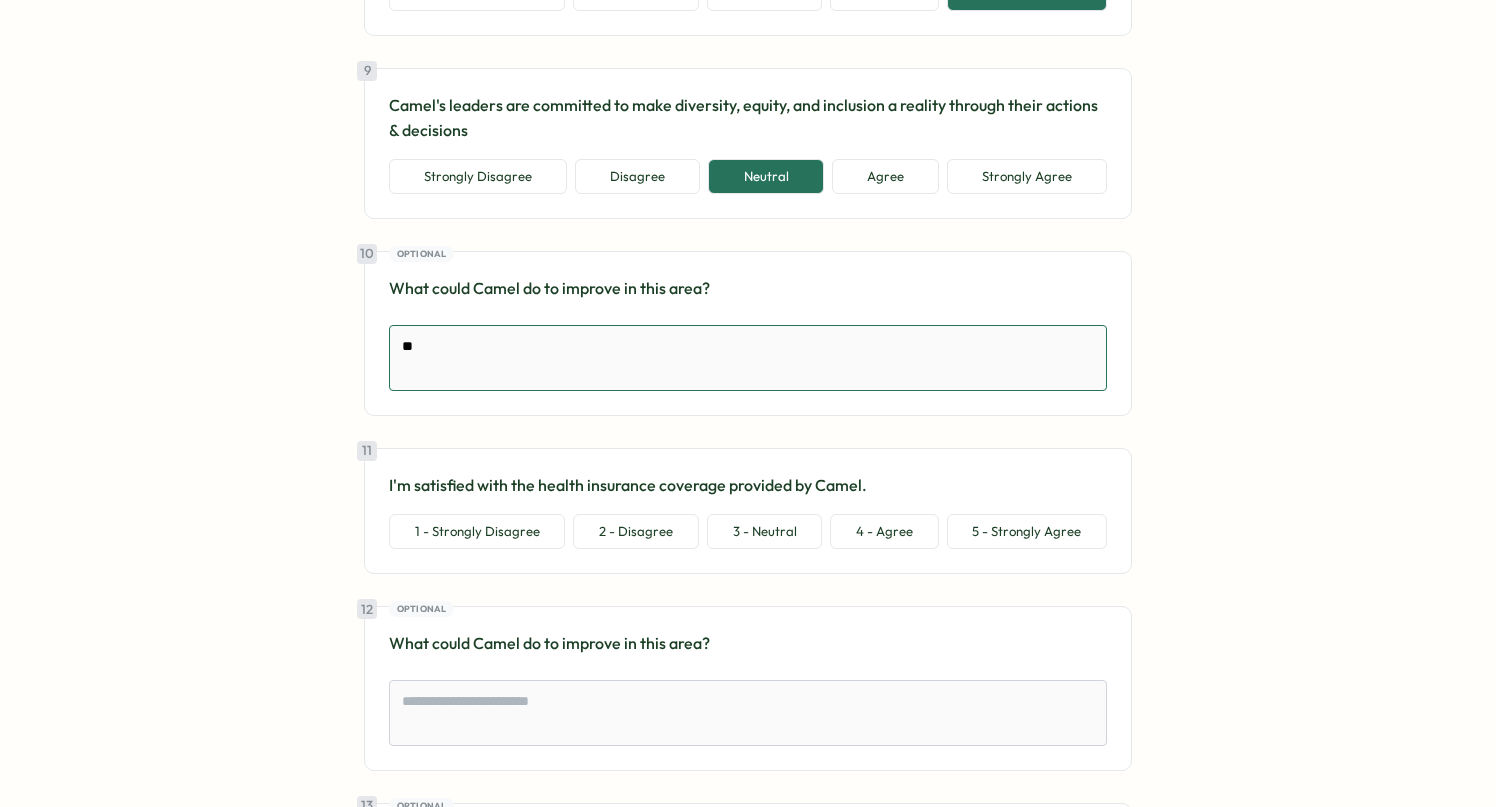 type on "*" 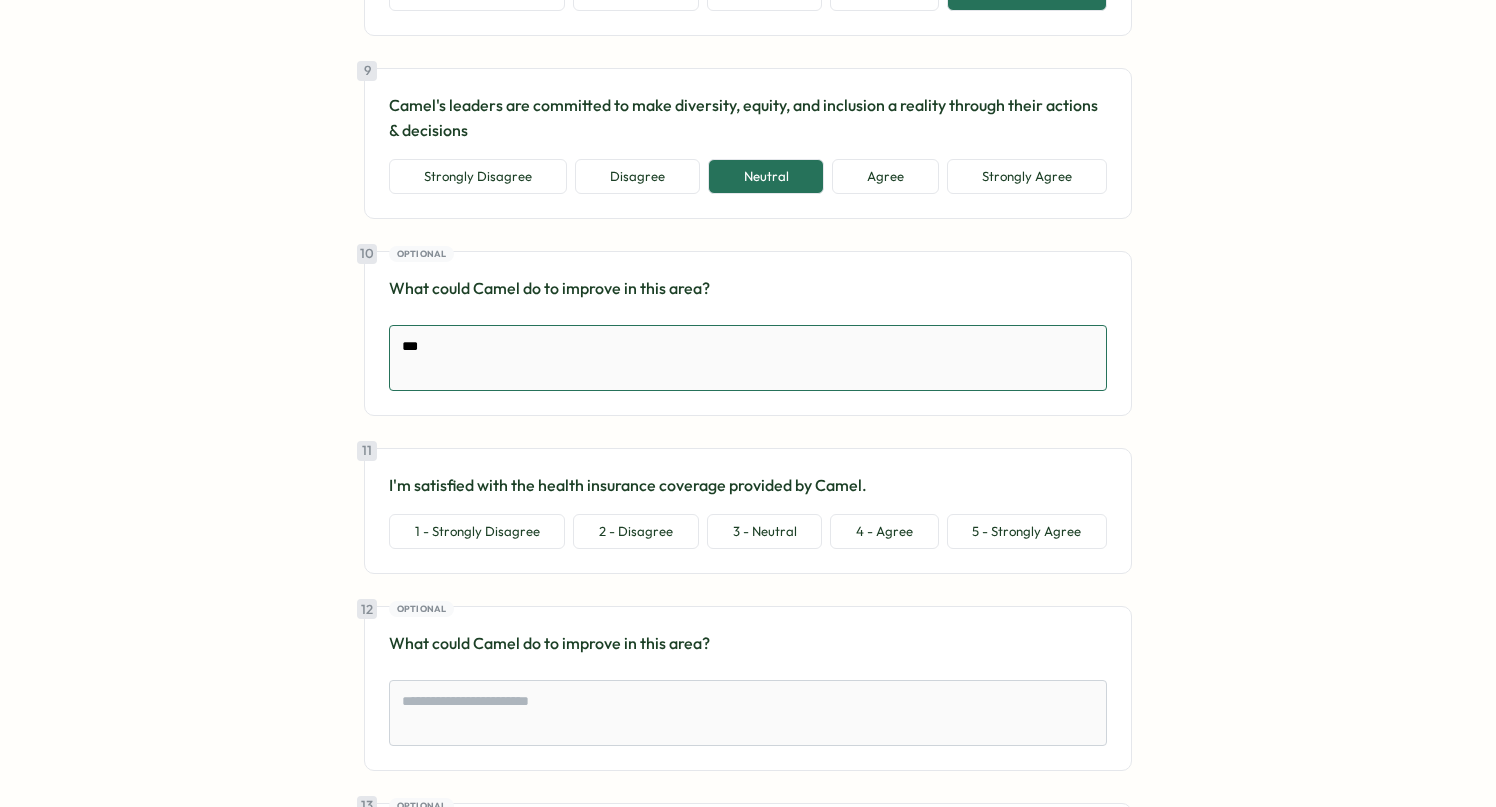 type on "*" 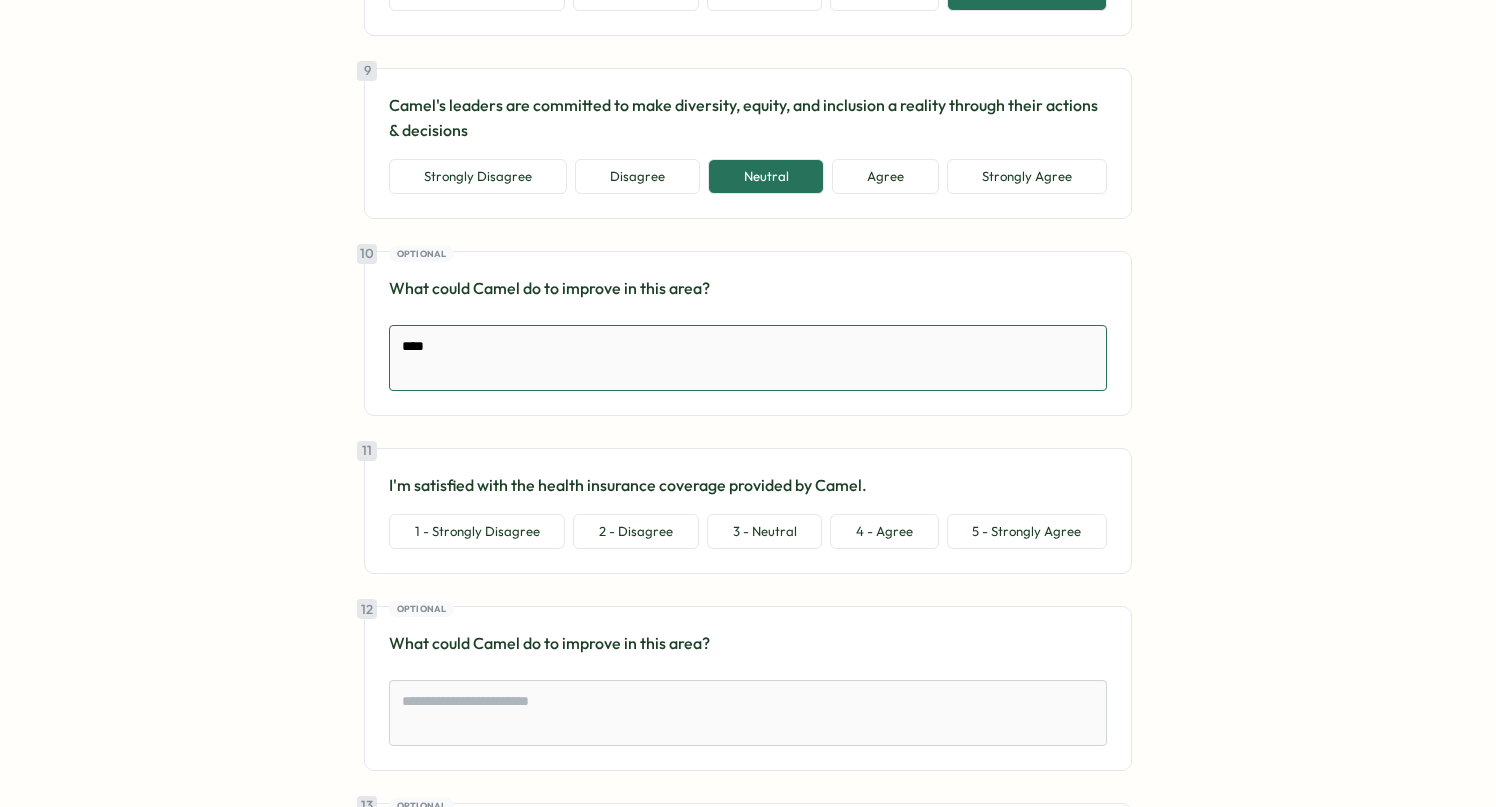 type on "*" 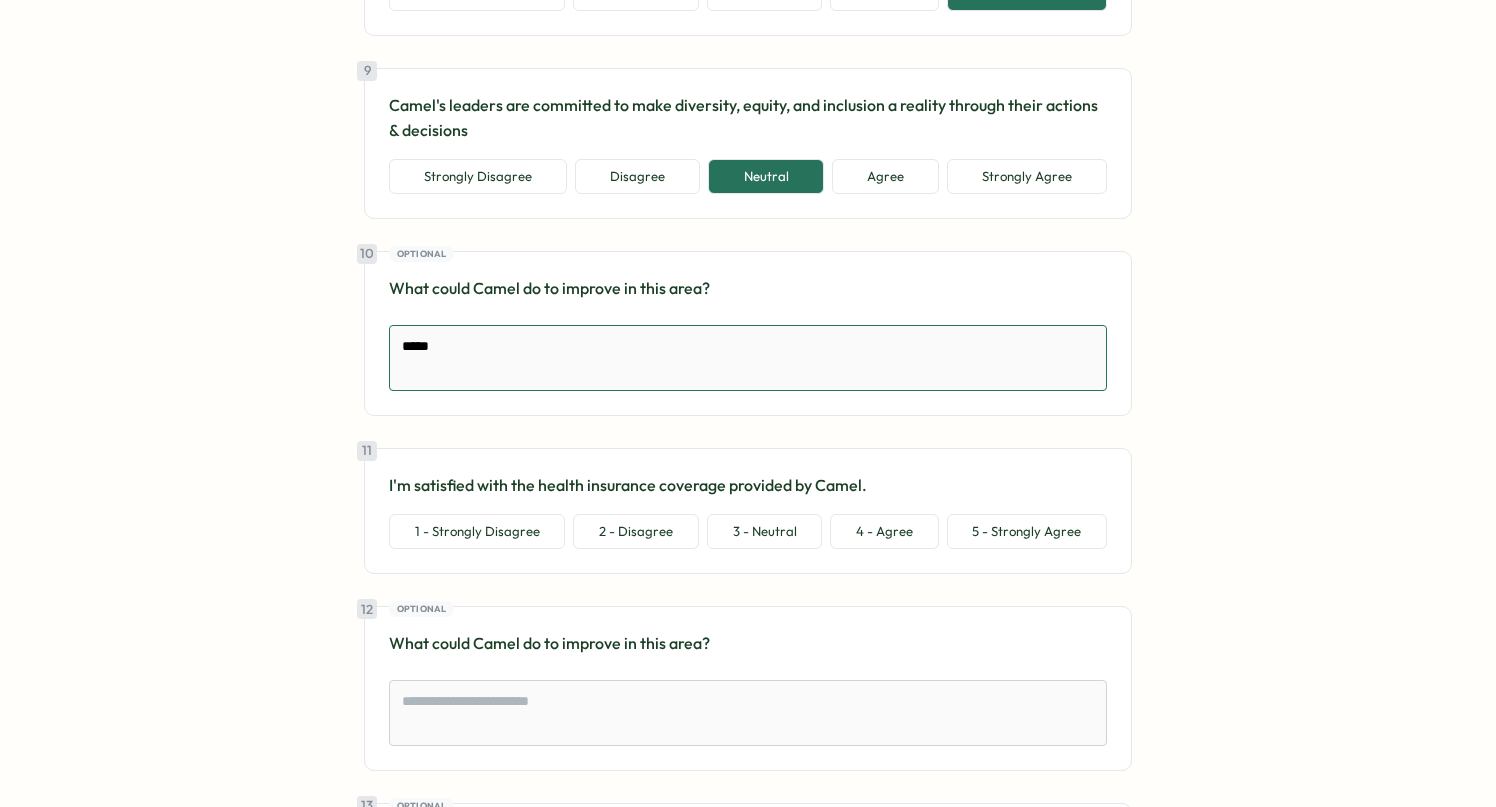 type on "*" 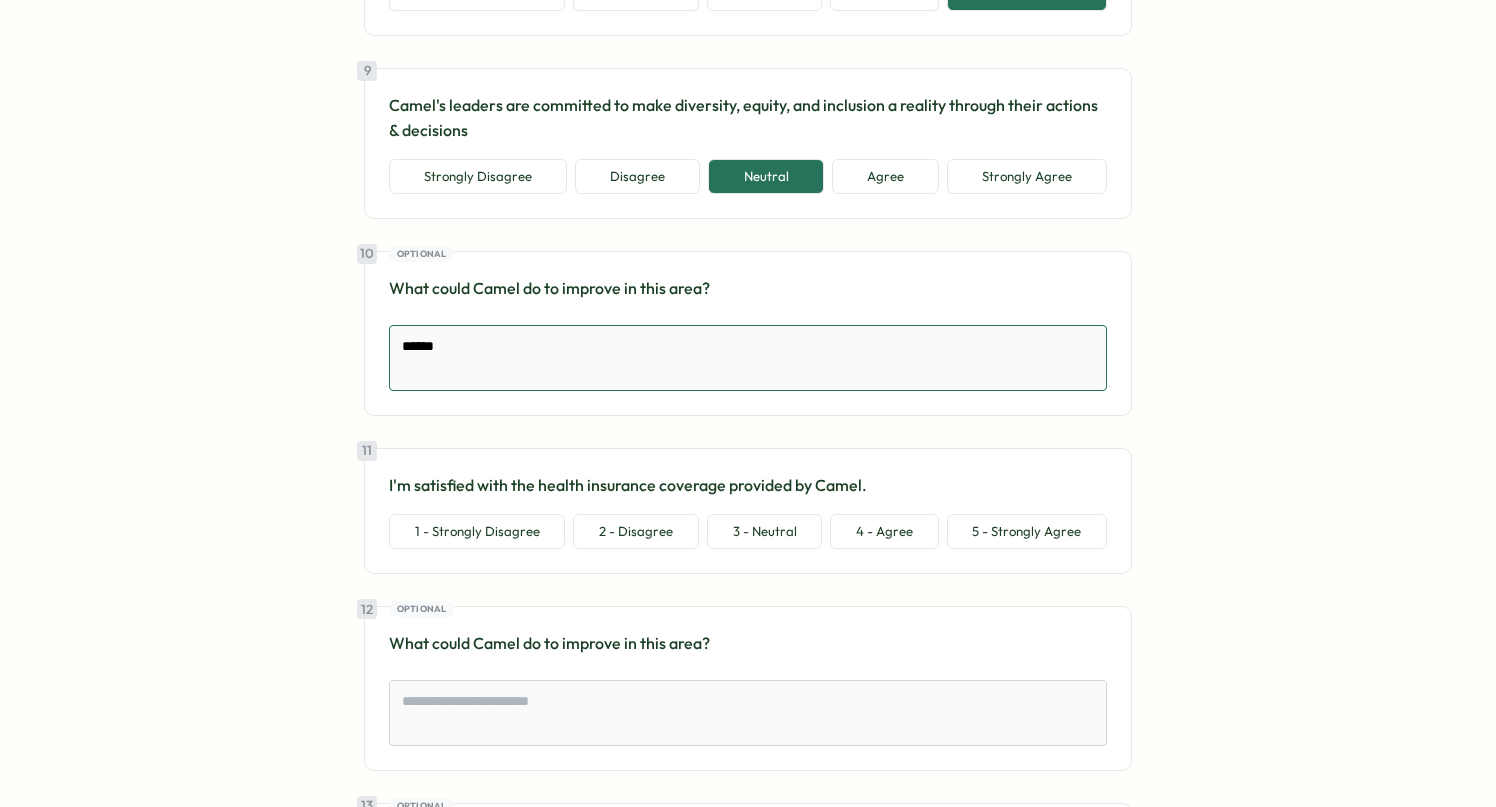 type on "*" 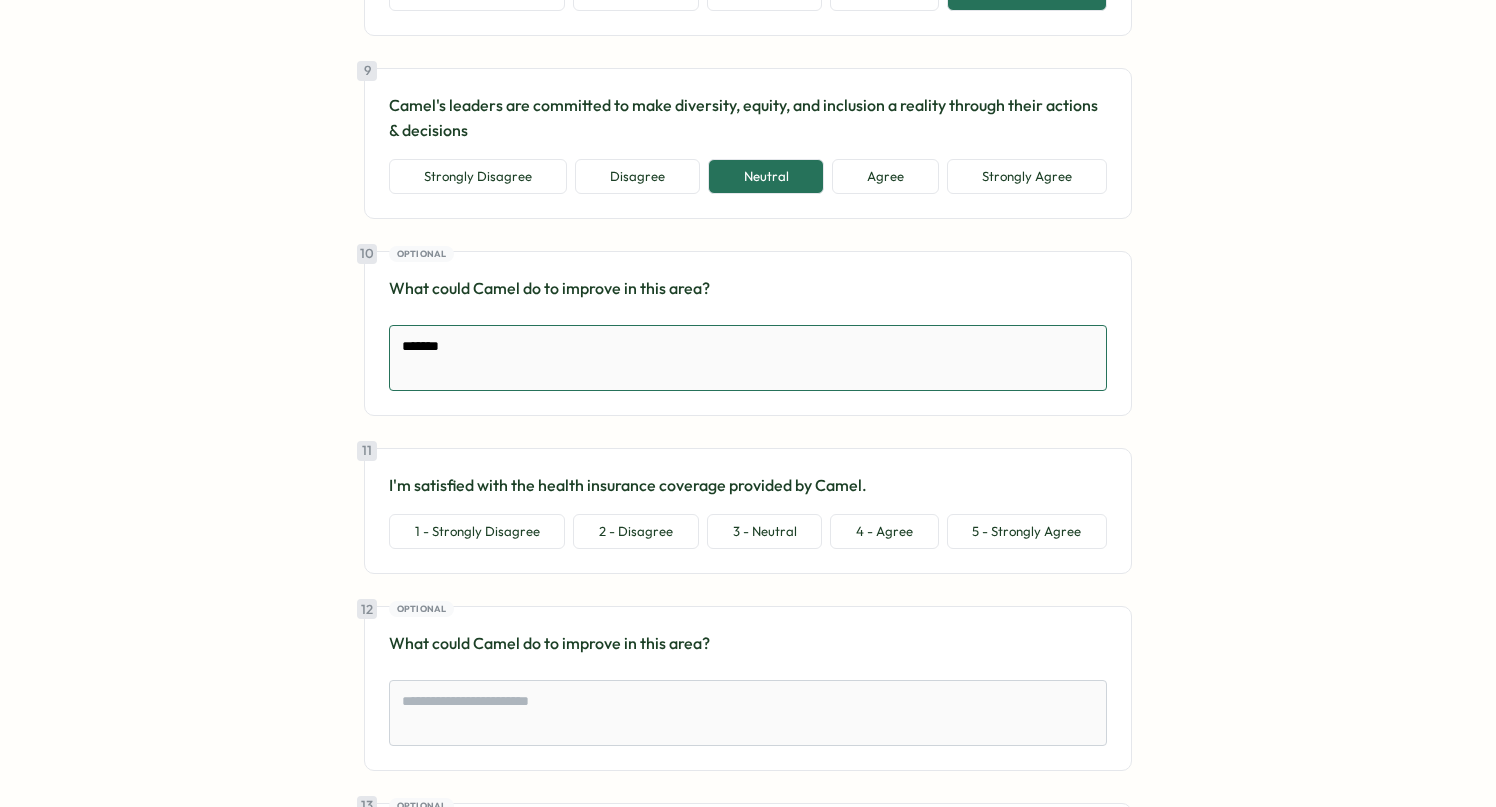 type on "*" 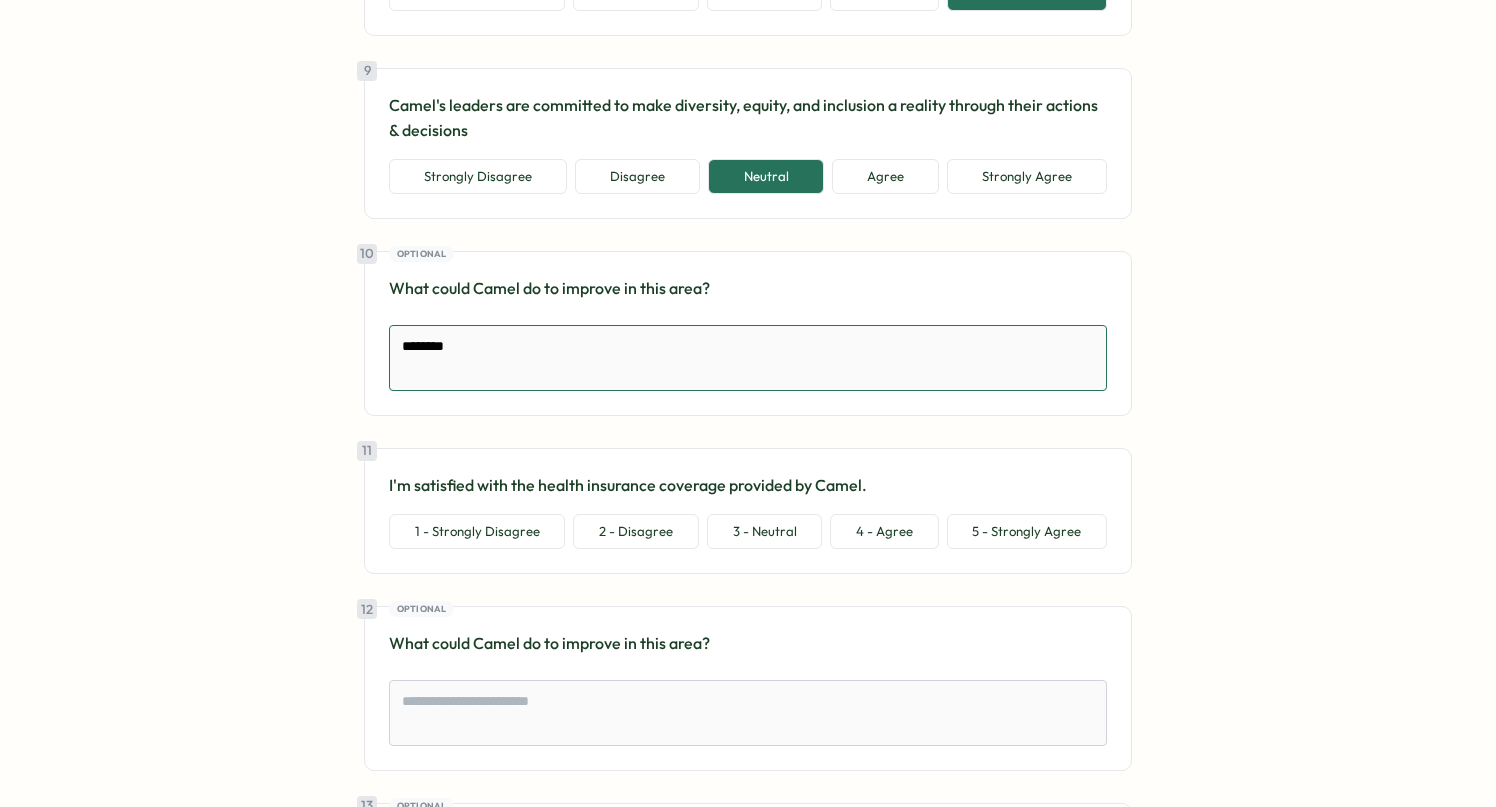 type on "*" 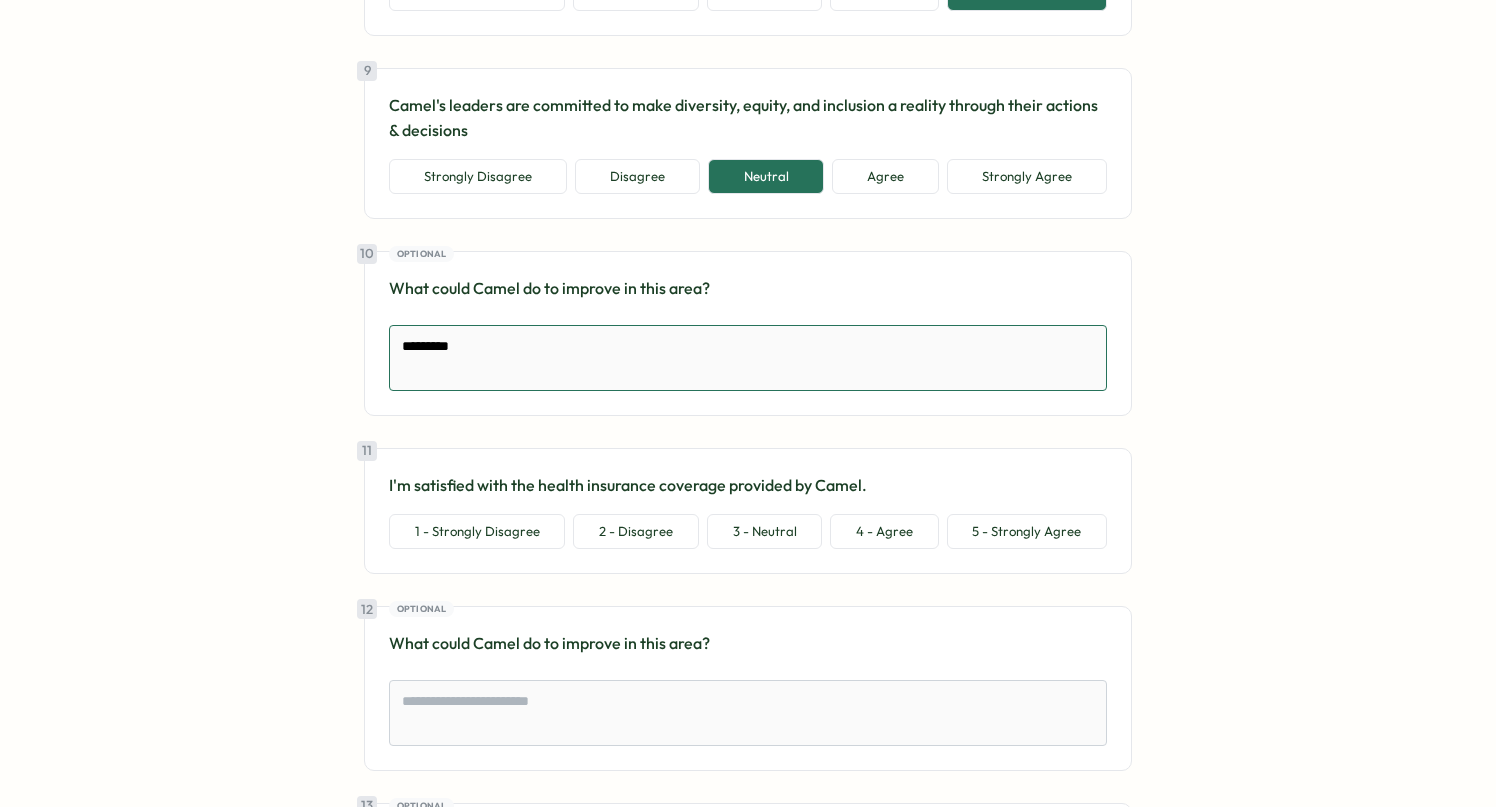 type on "*" 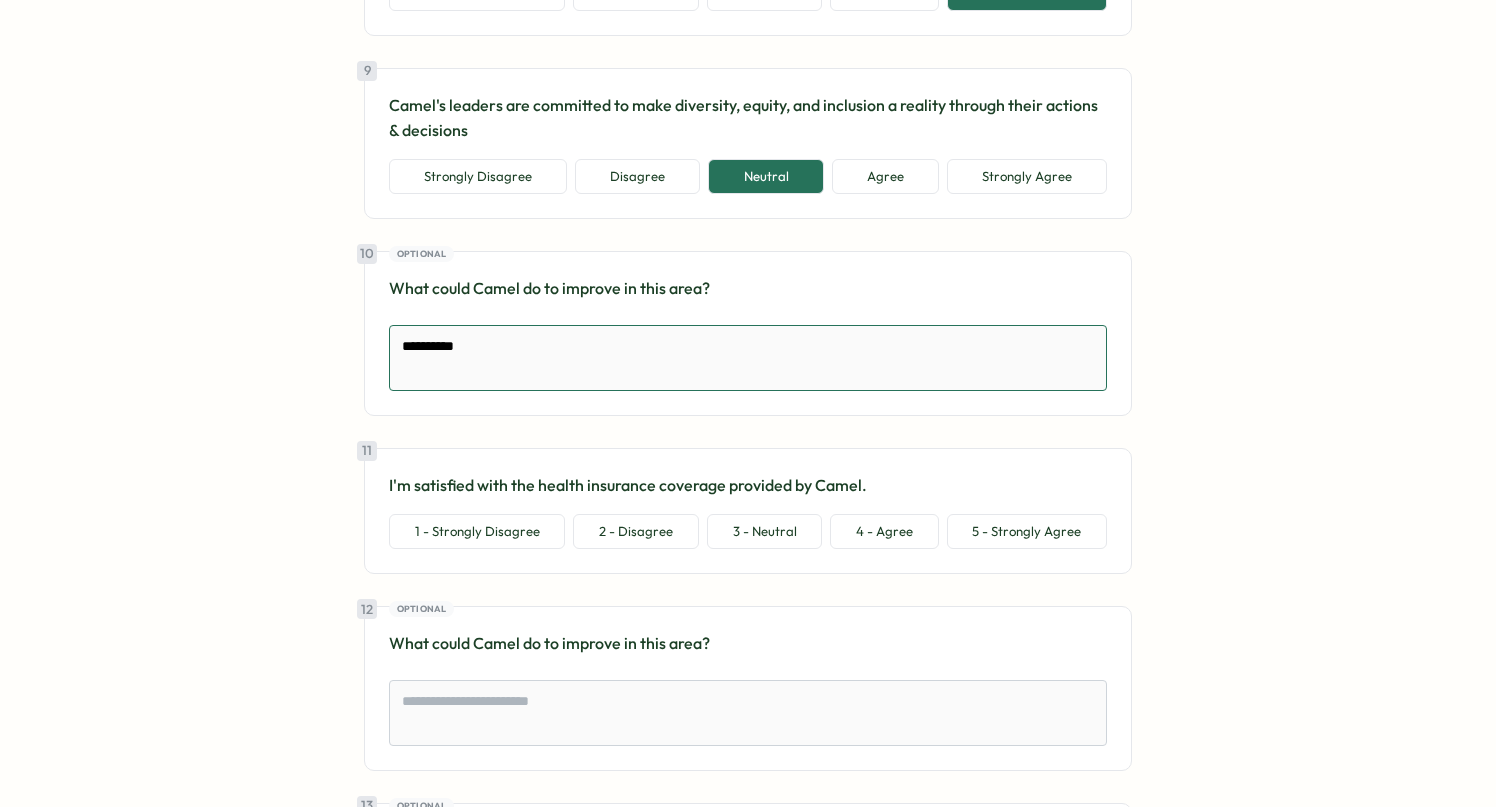 type on "*" 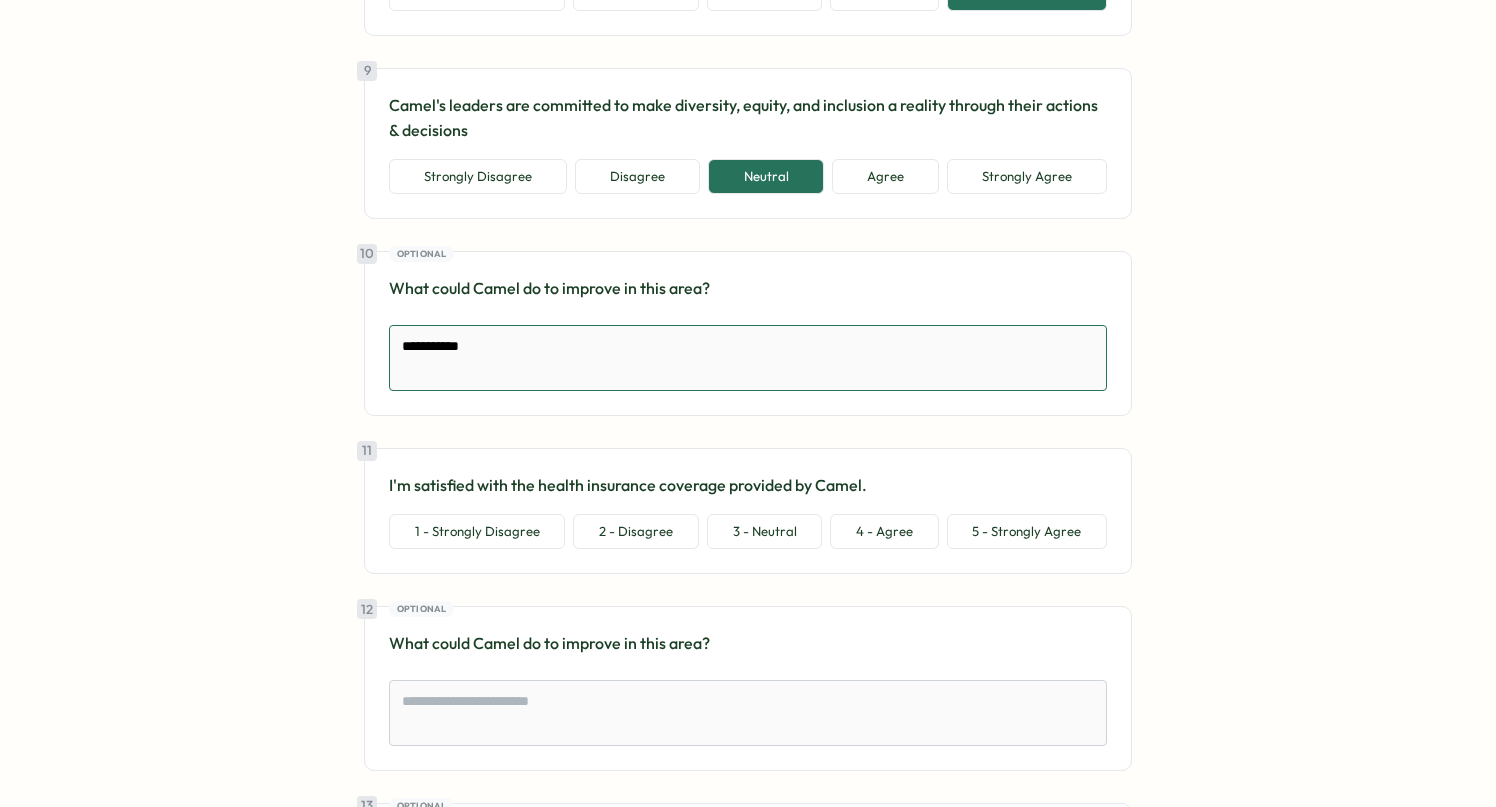 type on "*" 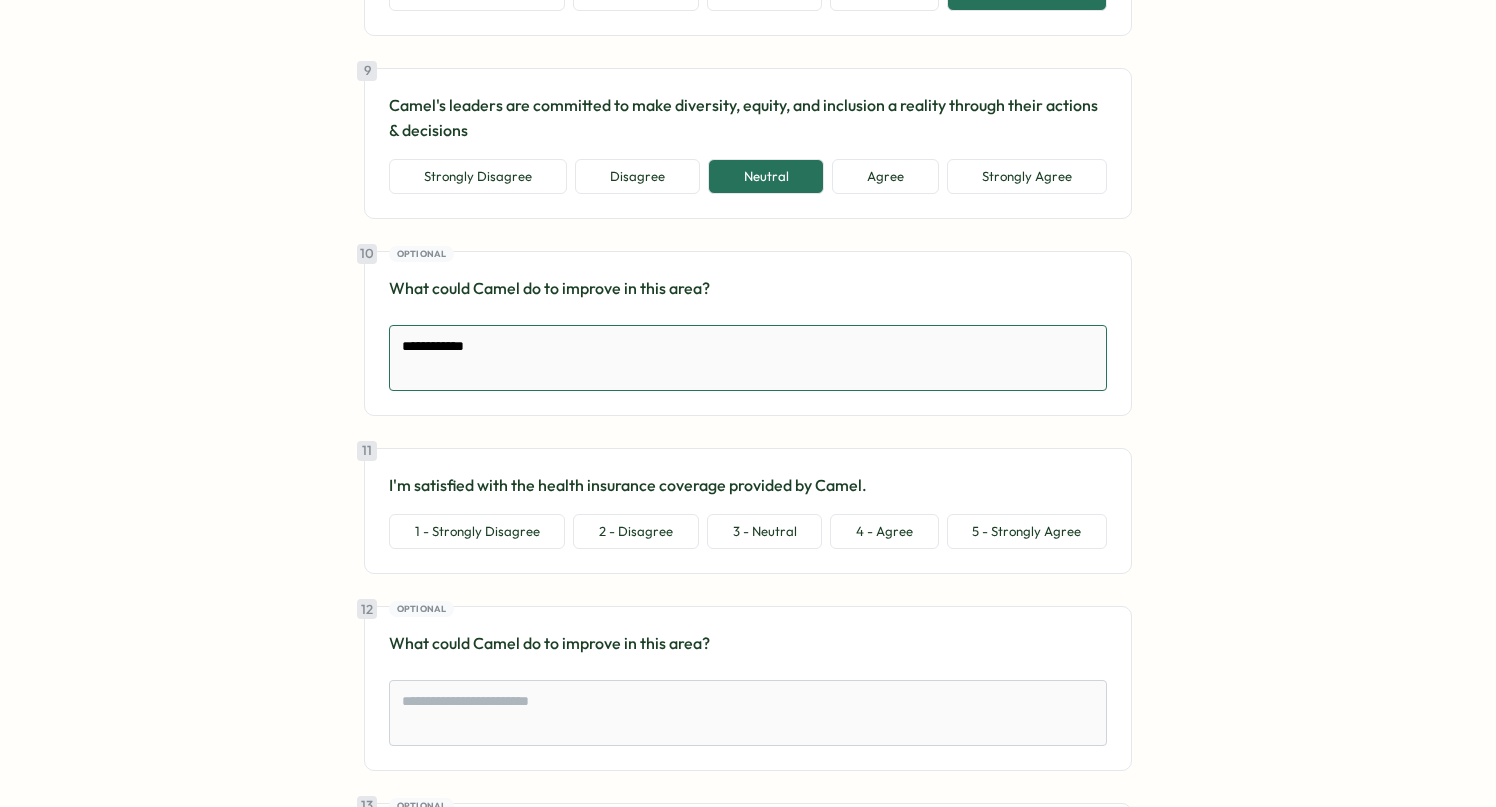 type on "*" 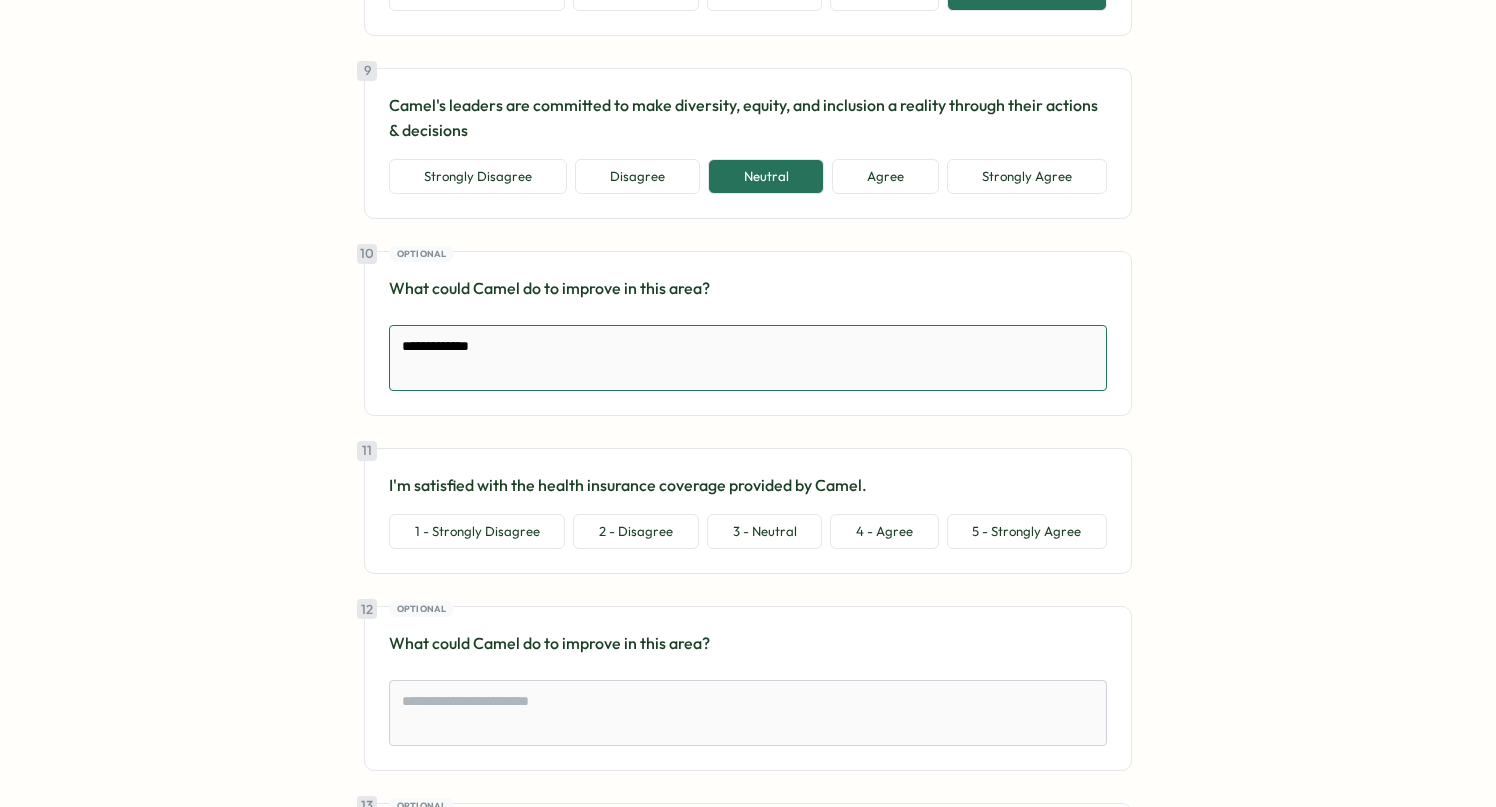 type on "*" 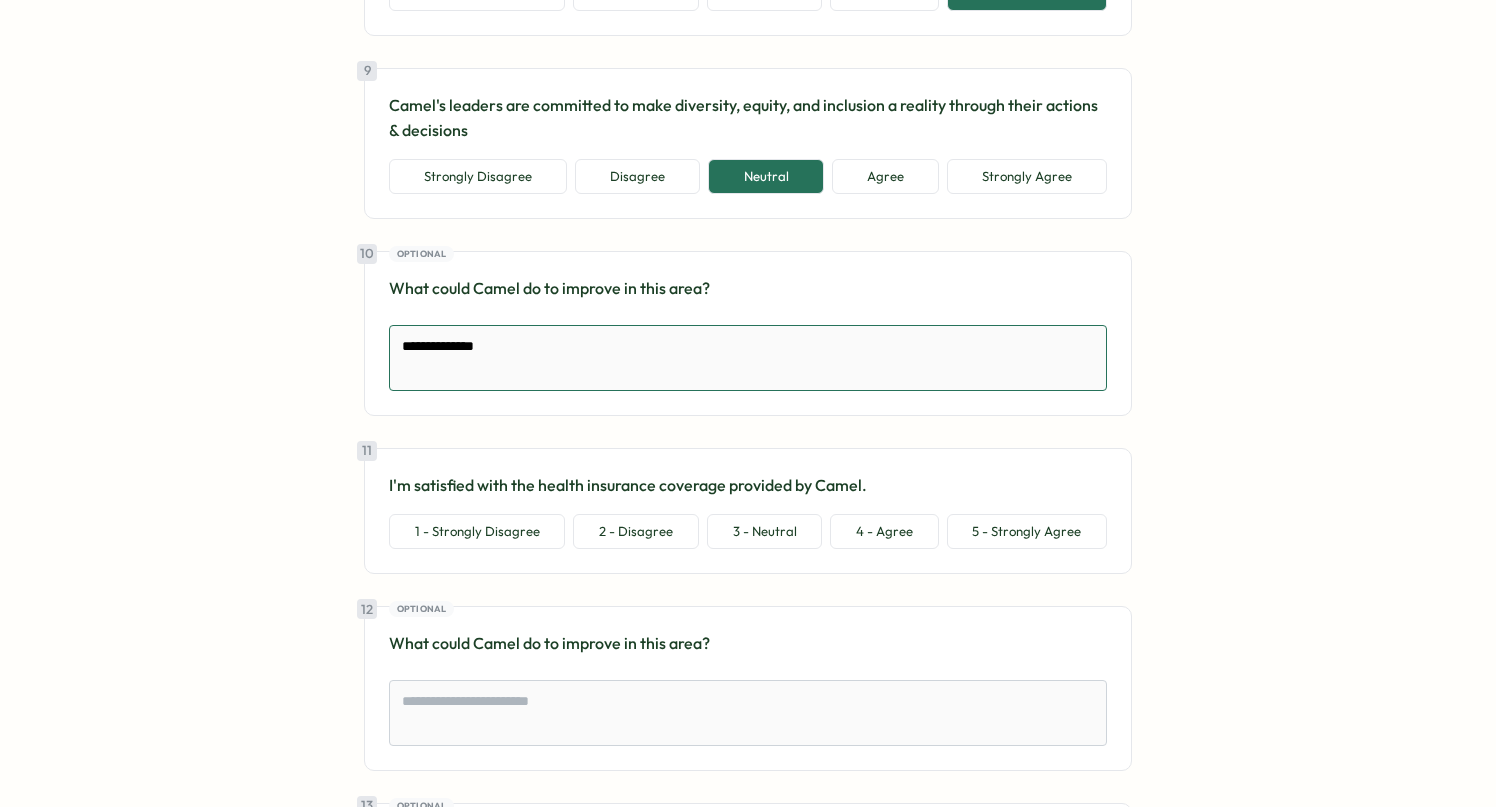 type on "*" 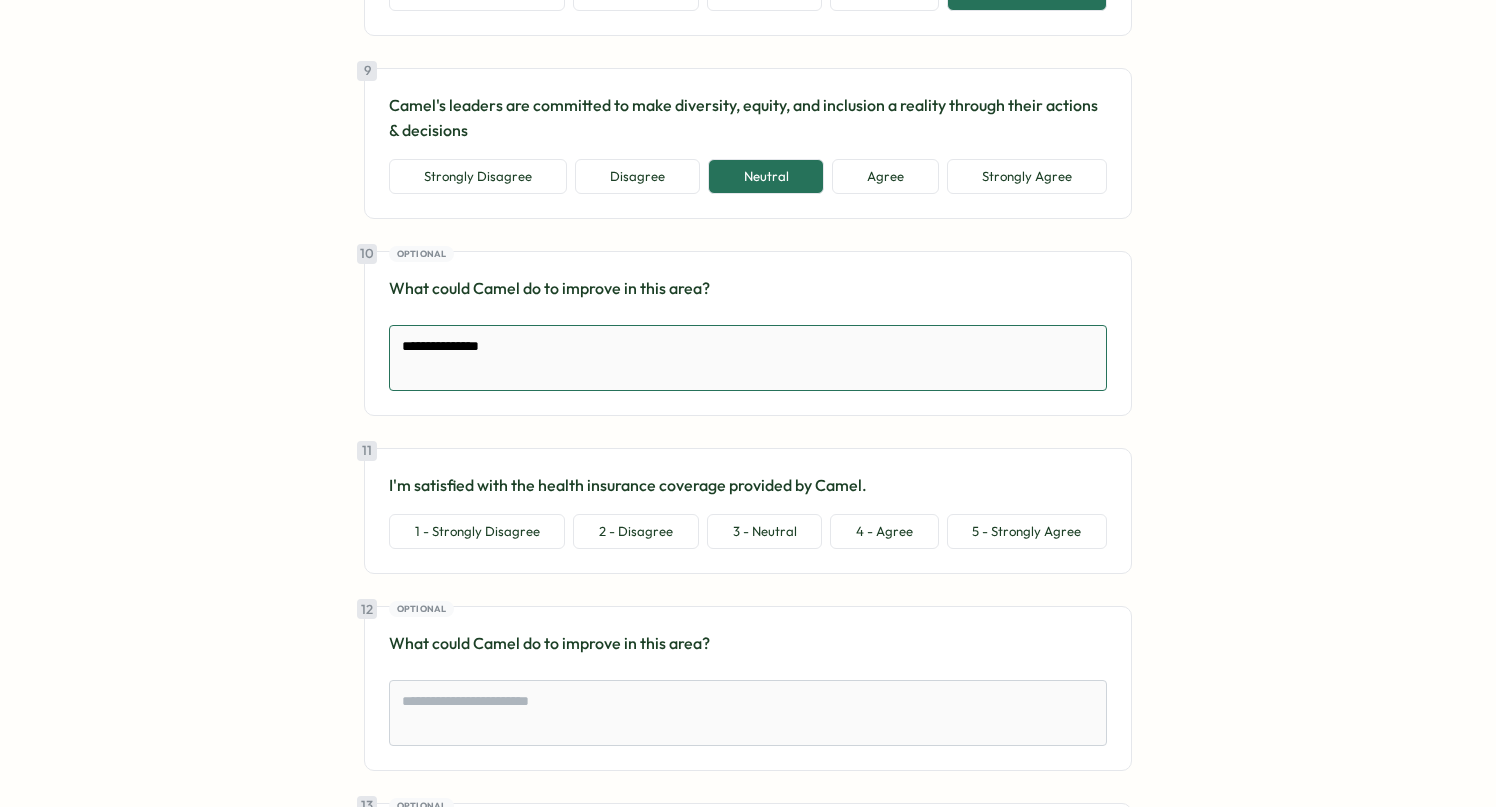 type on "*" 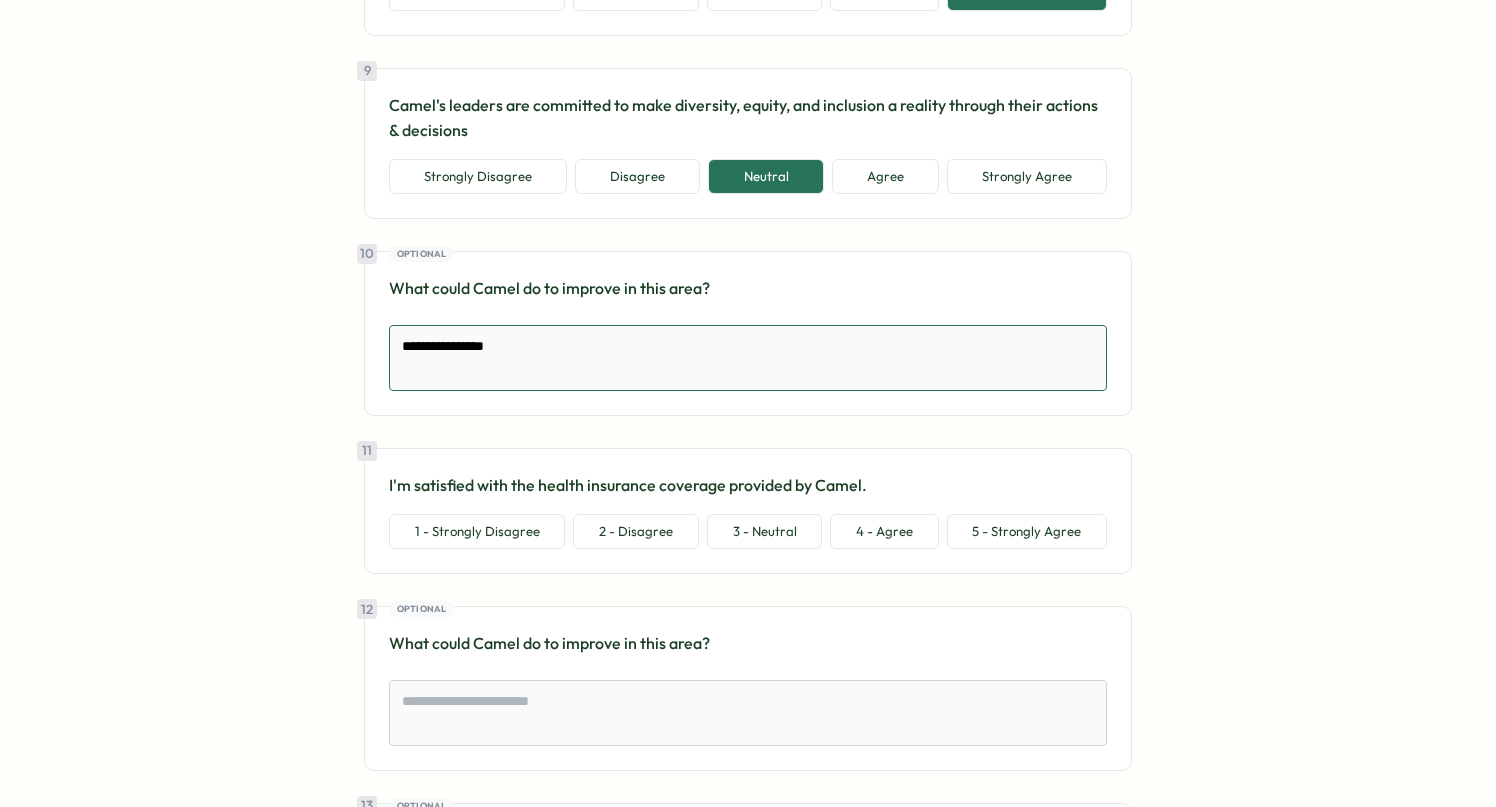 type on "*" 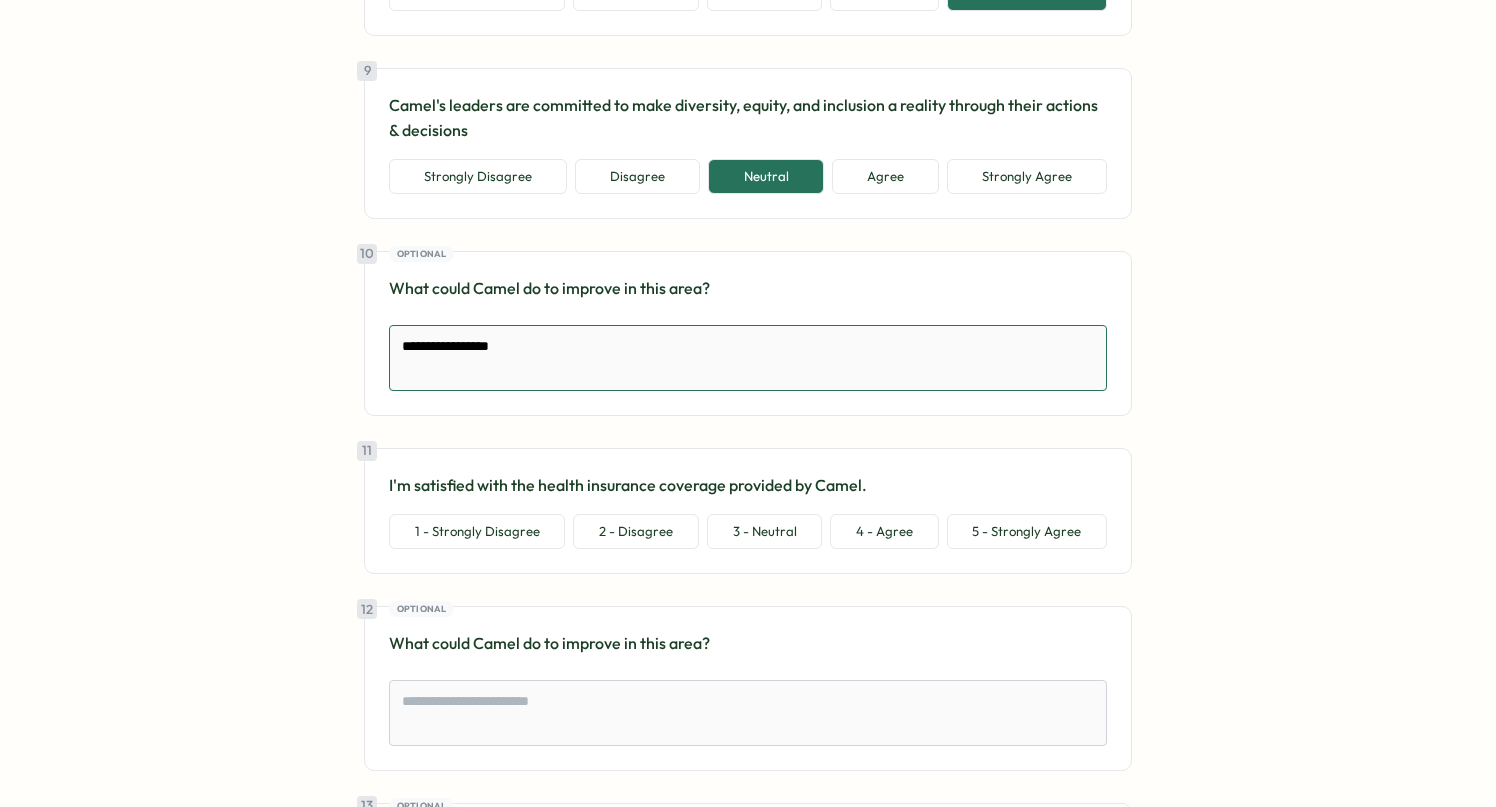 type on "*" 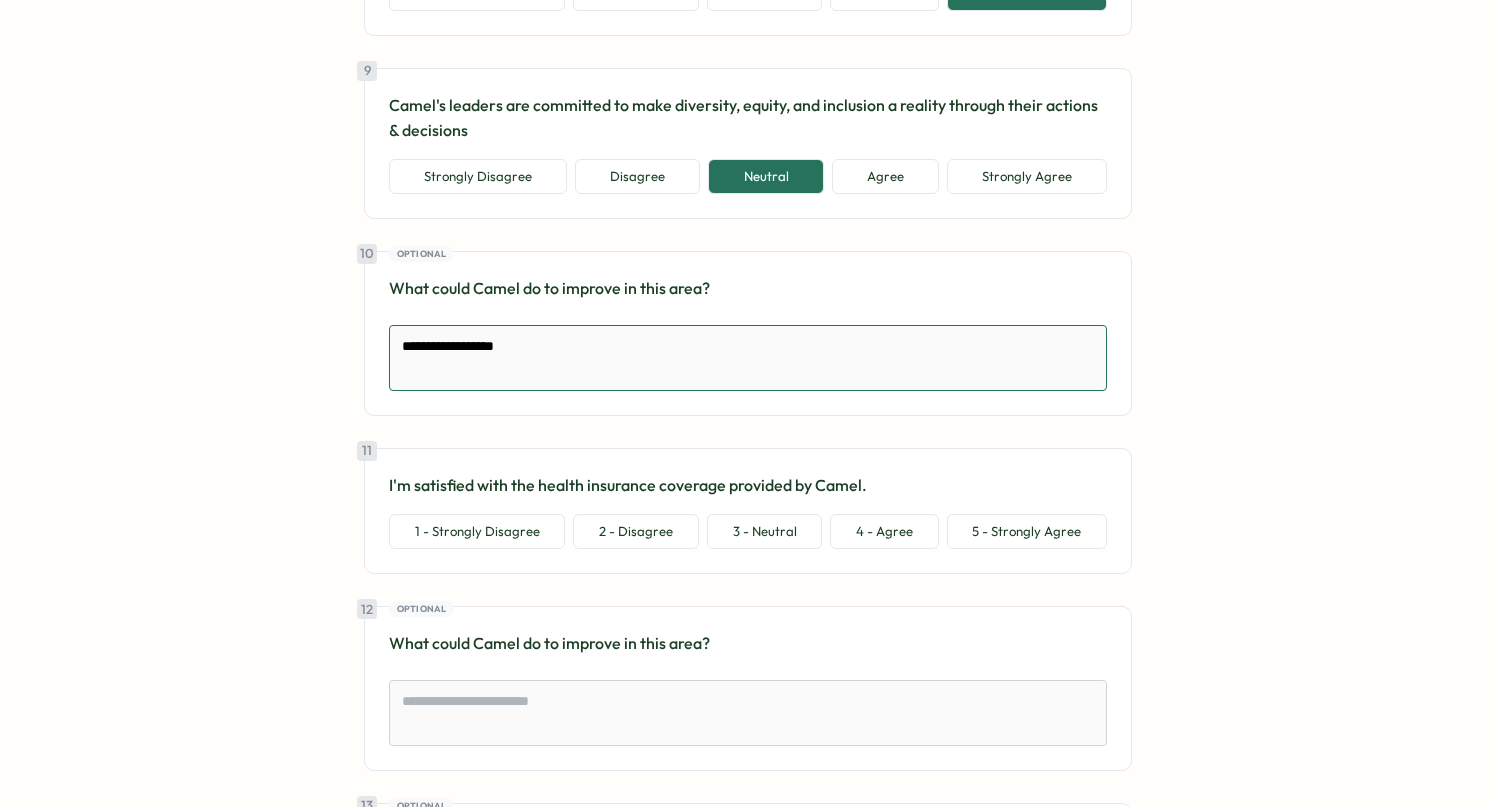 type on "*" 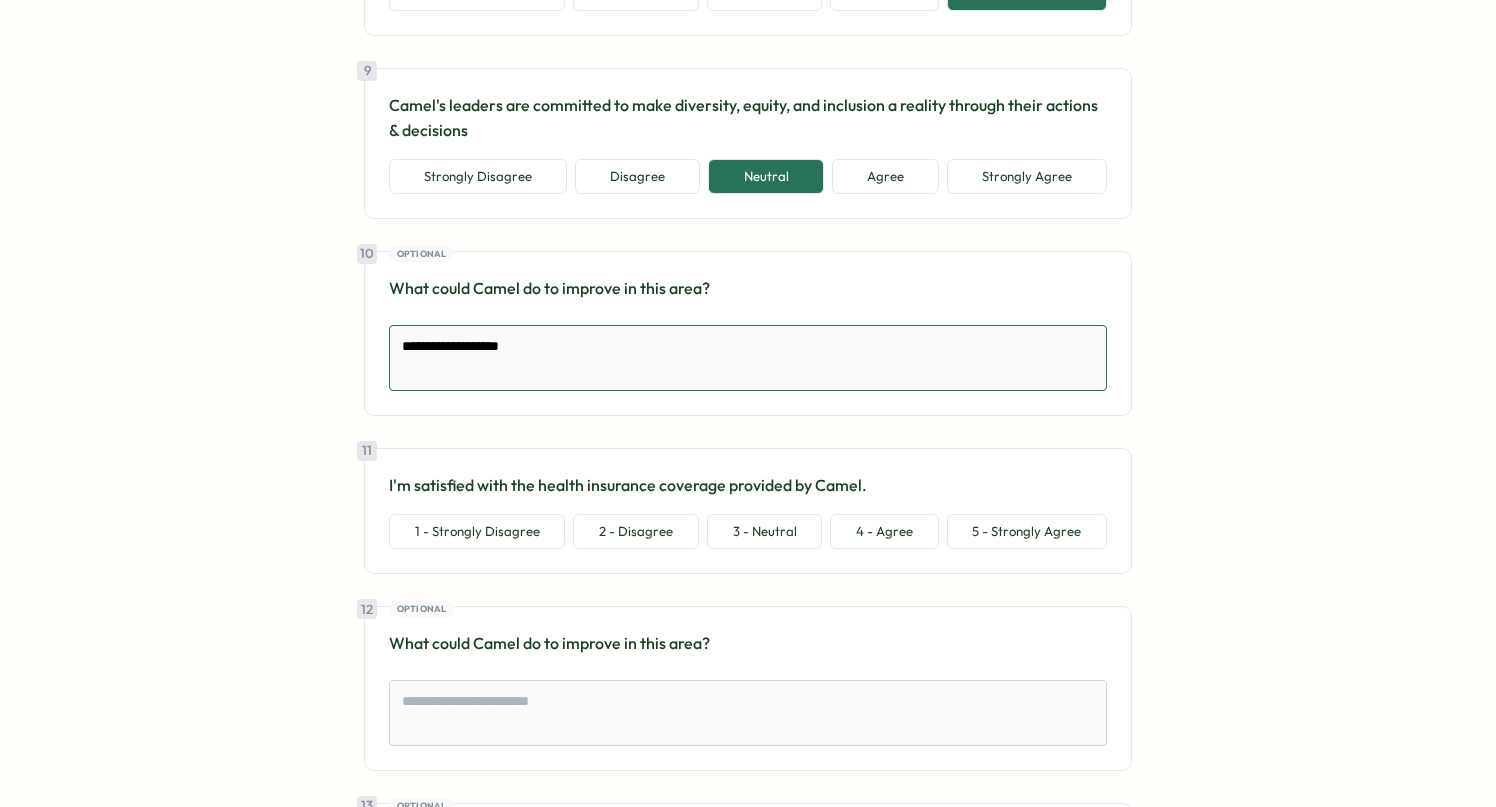 type on "*" 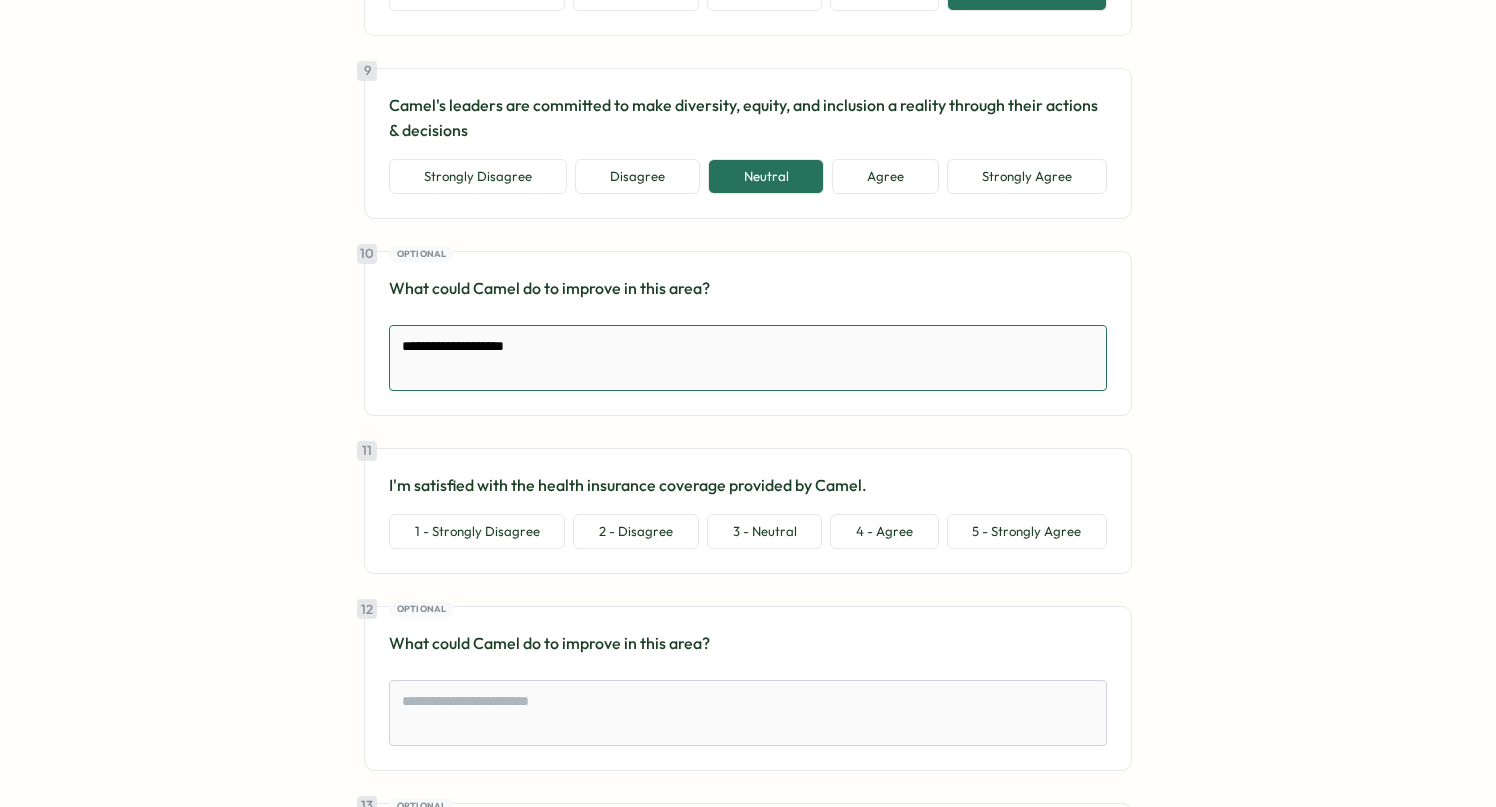 type on "*" 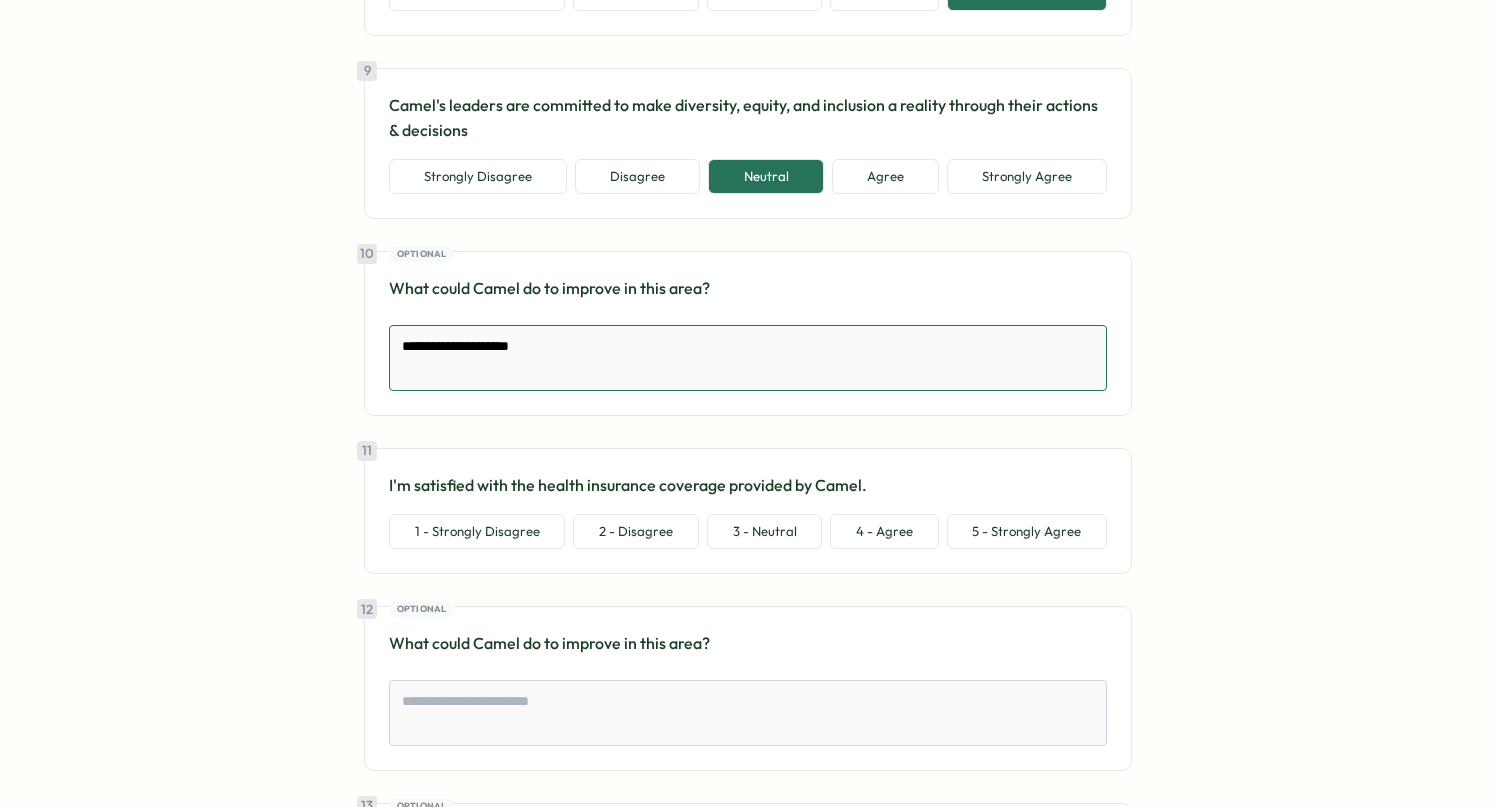type on "*" 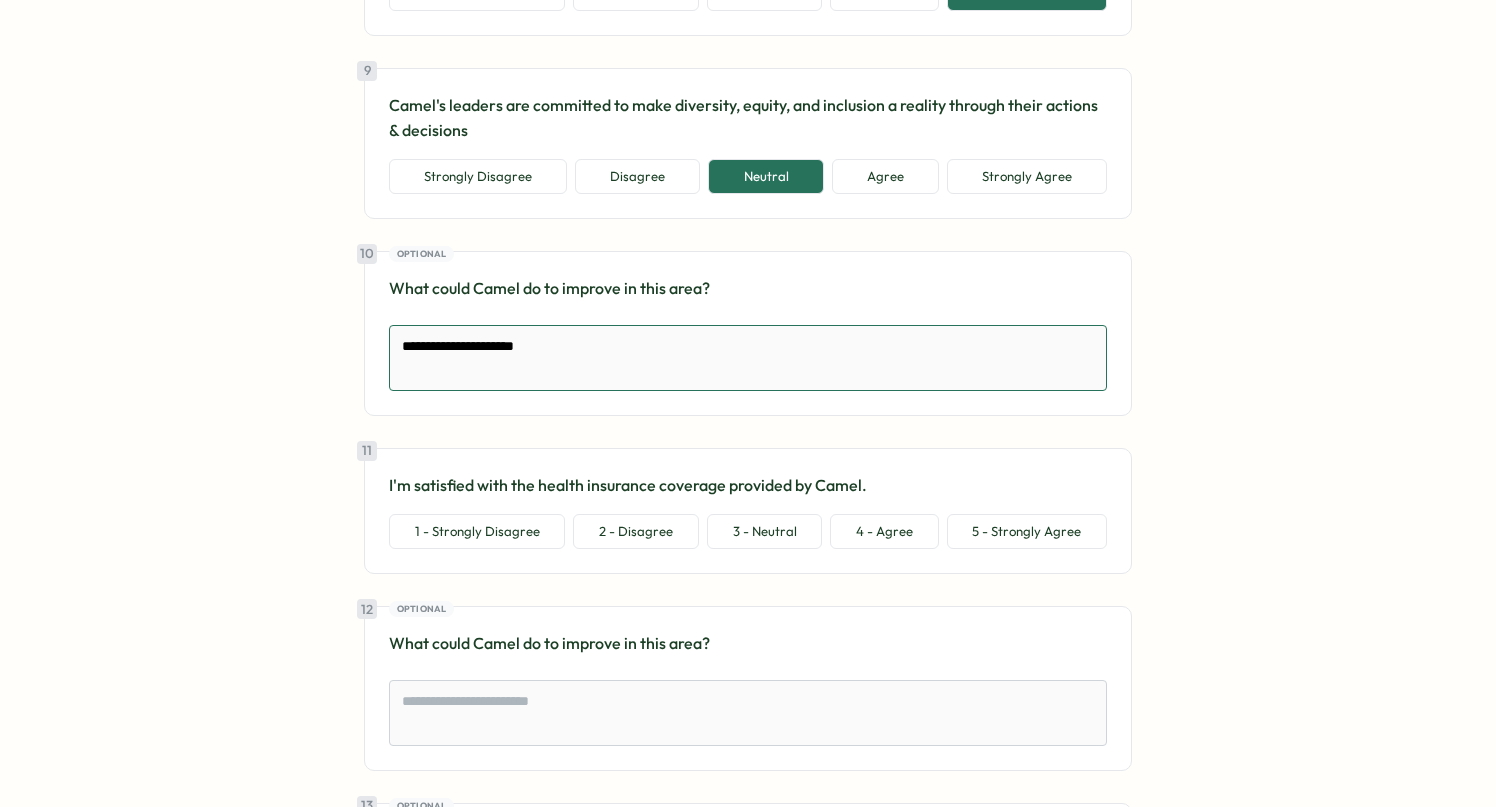 type on "*" 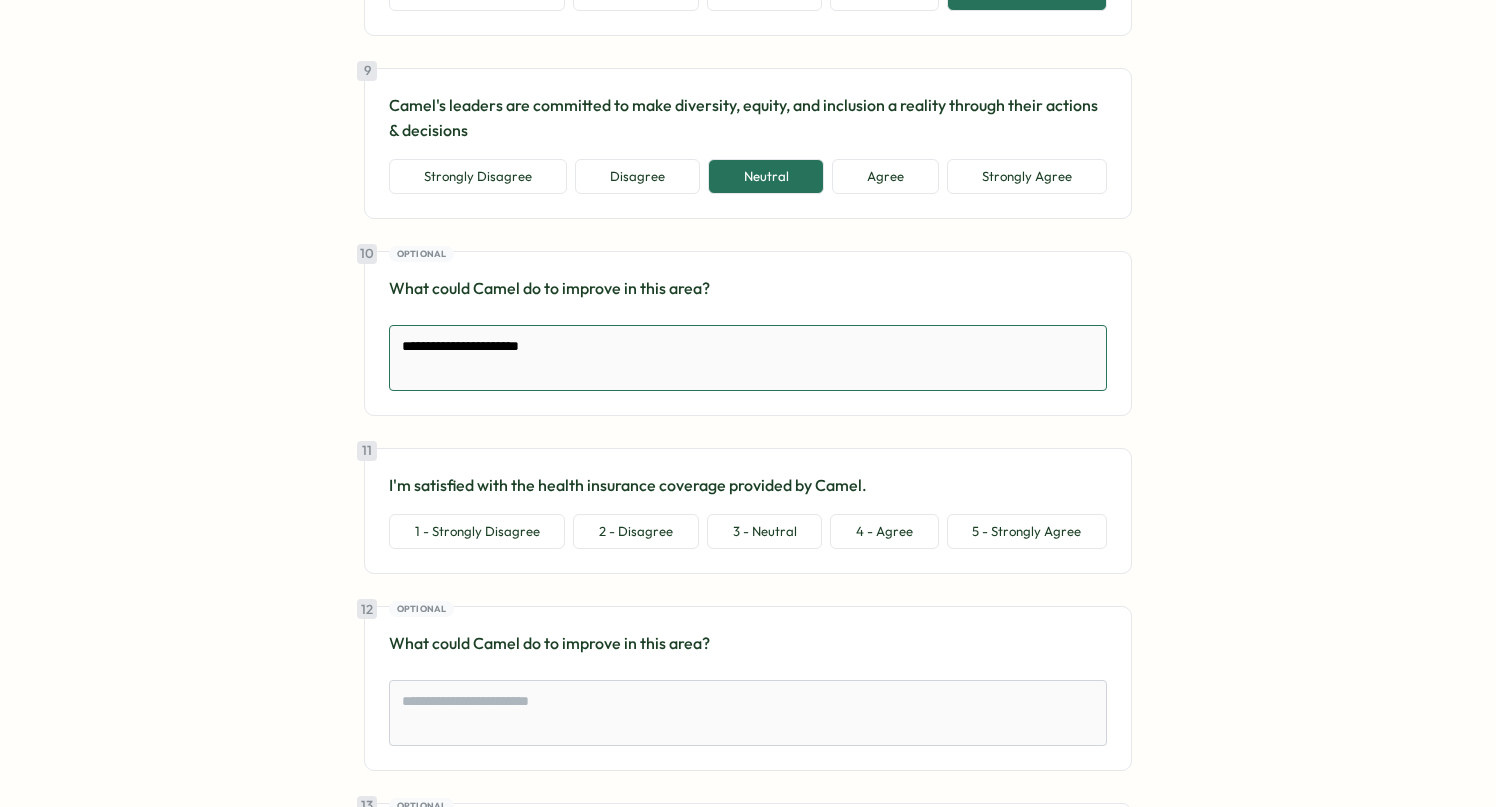 type on "*" 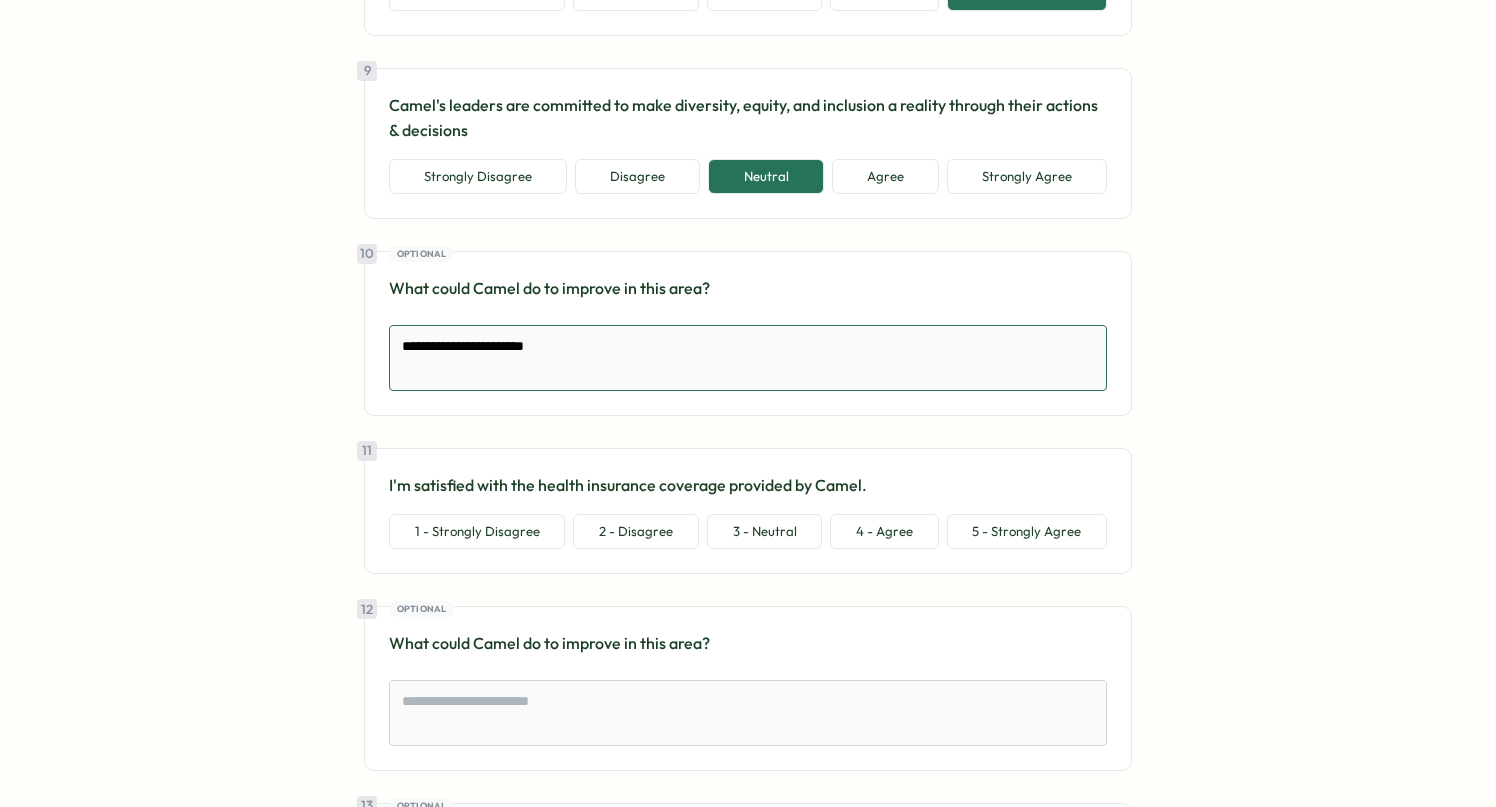 type on "*" 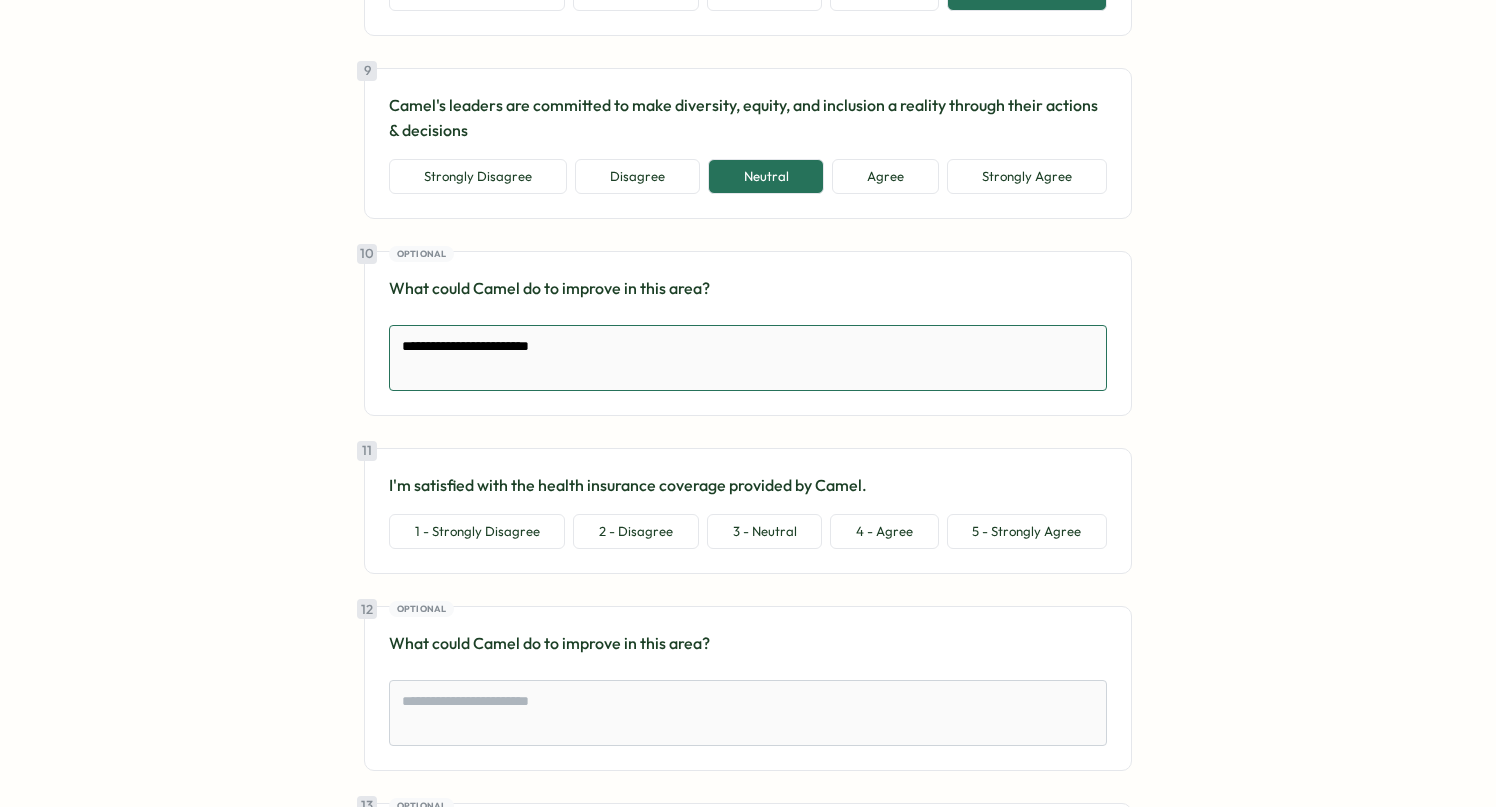 type on "**********" 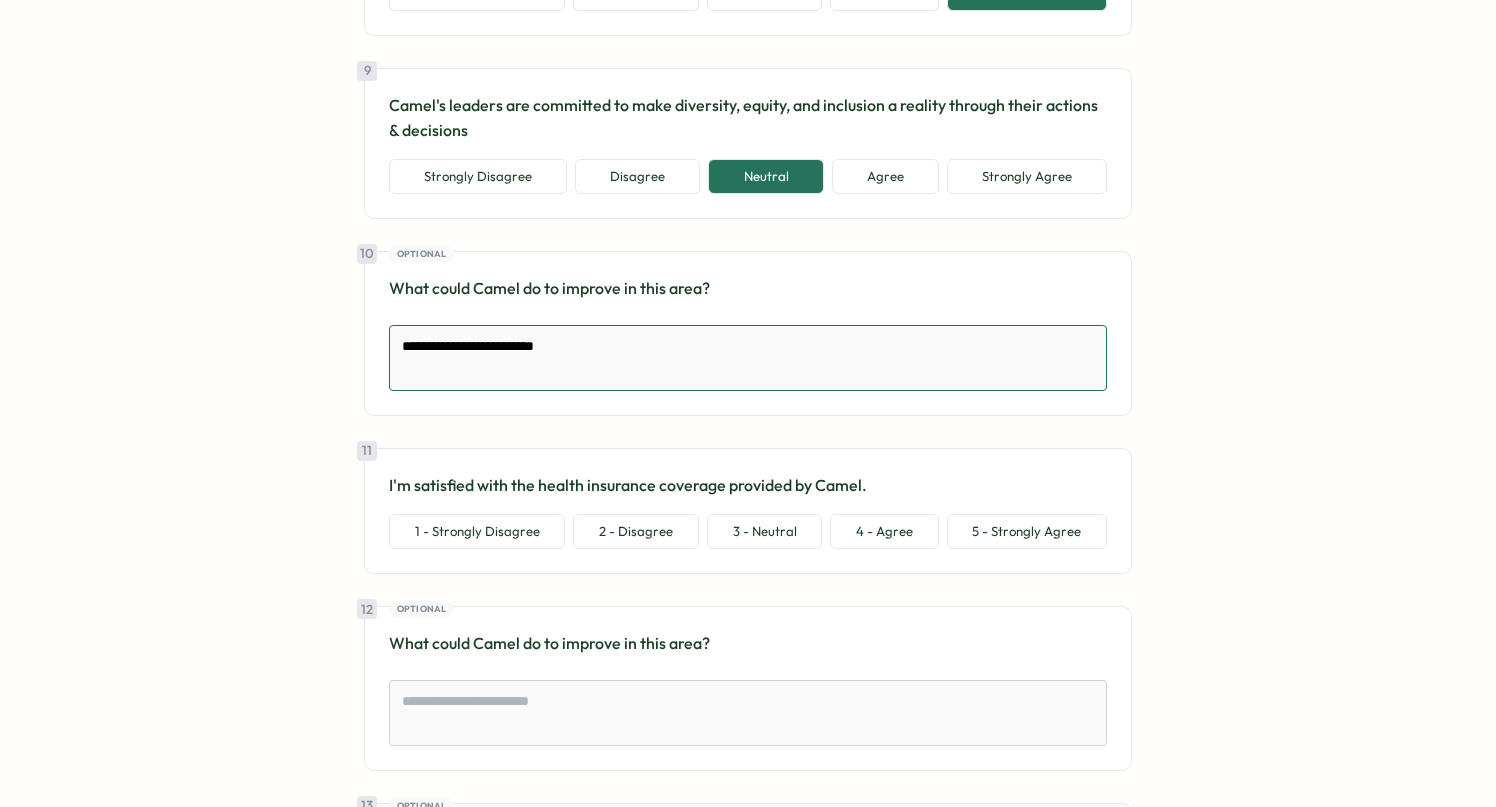 type on "*" 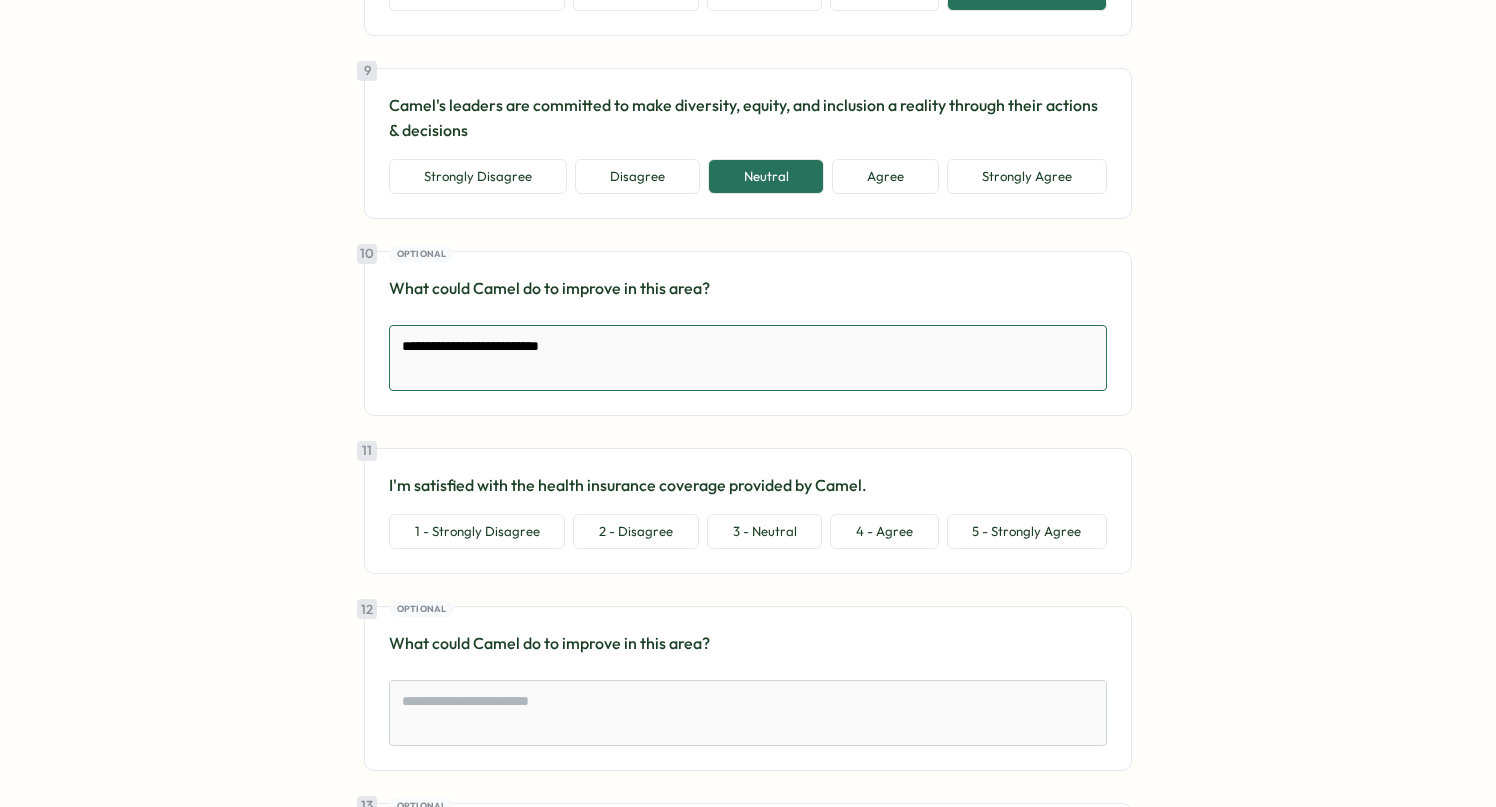 type on "*" 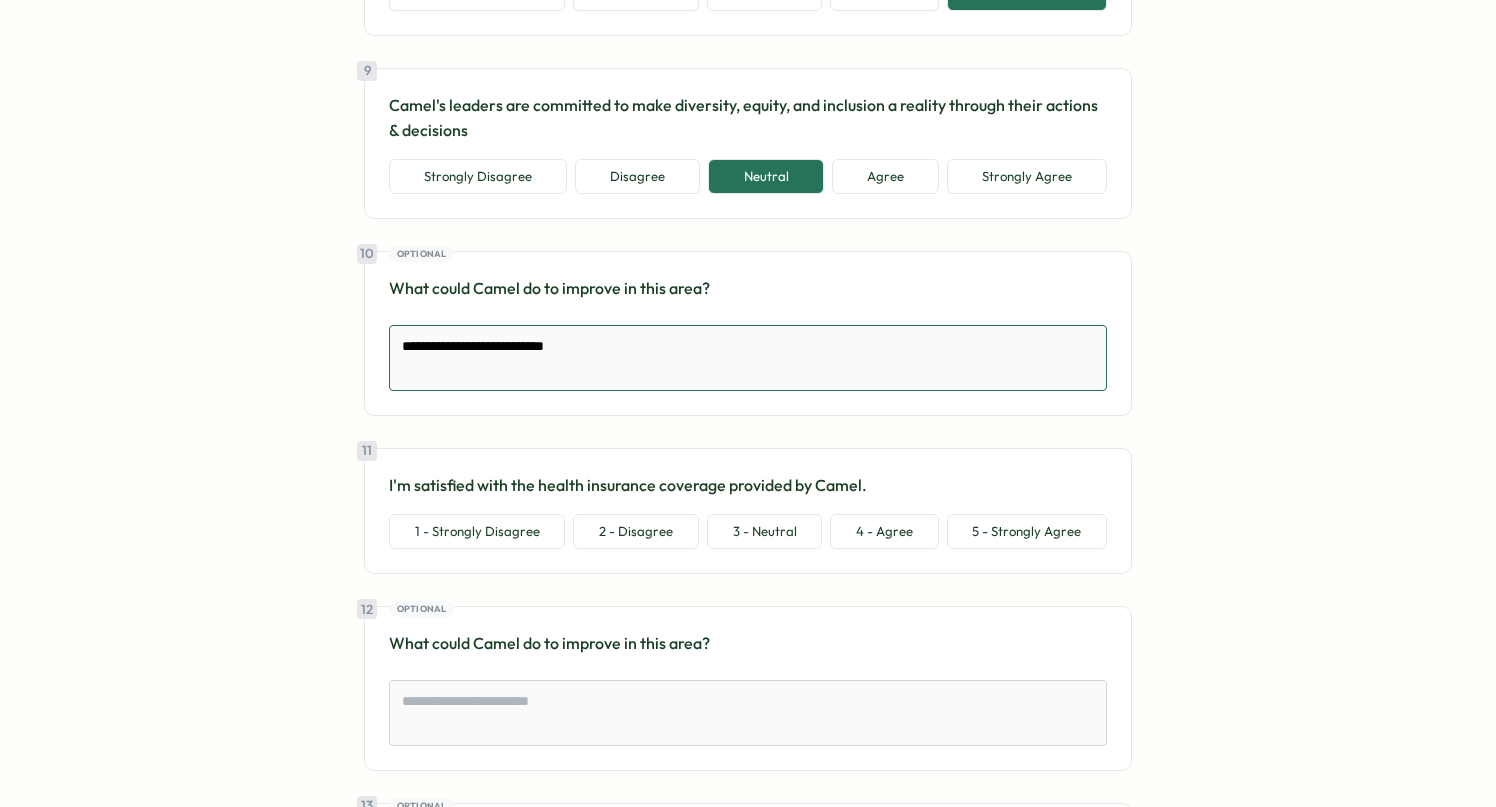 type on "*" 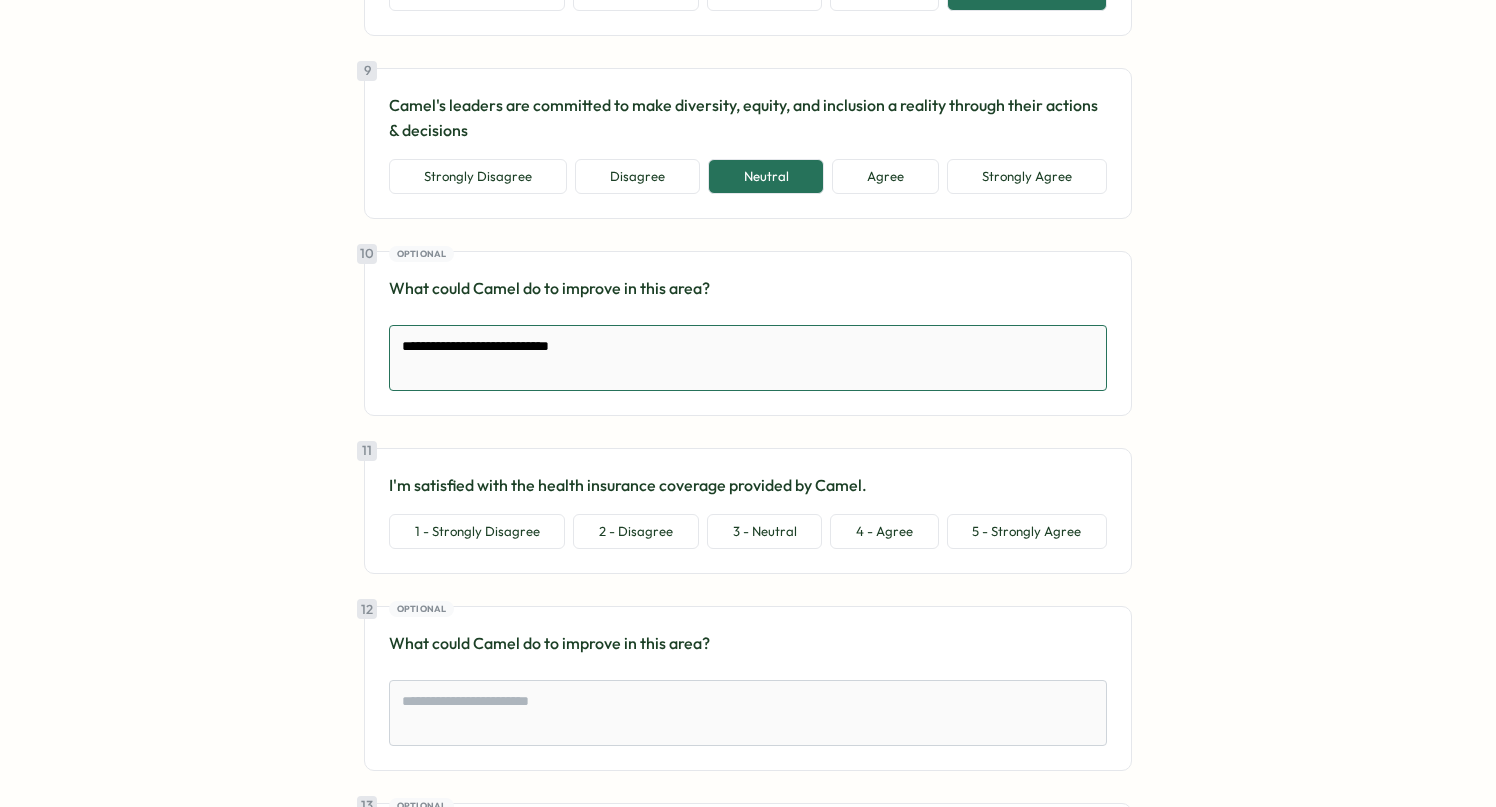 type on "**********" 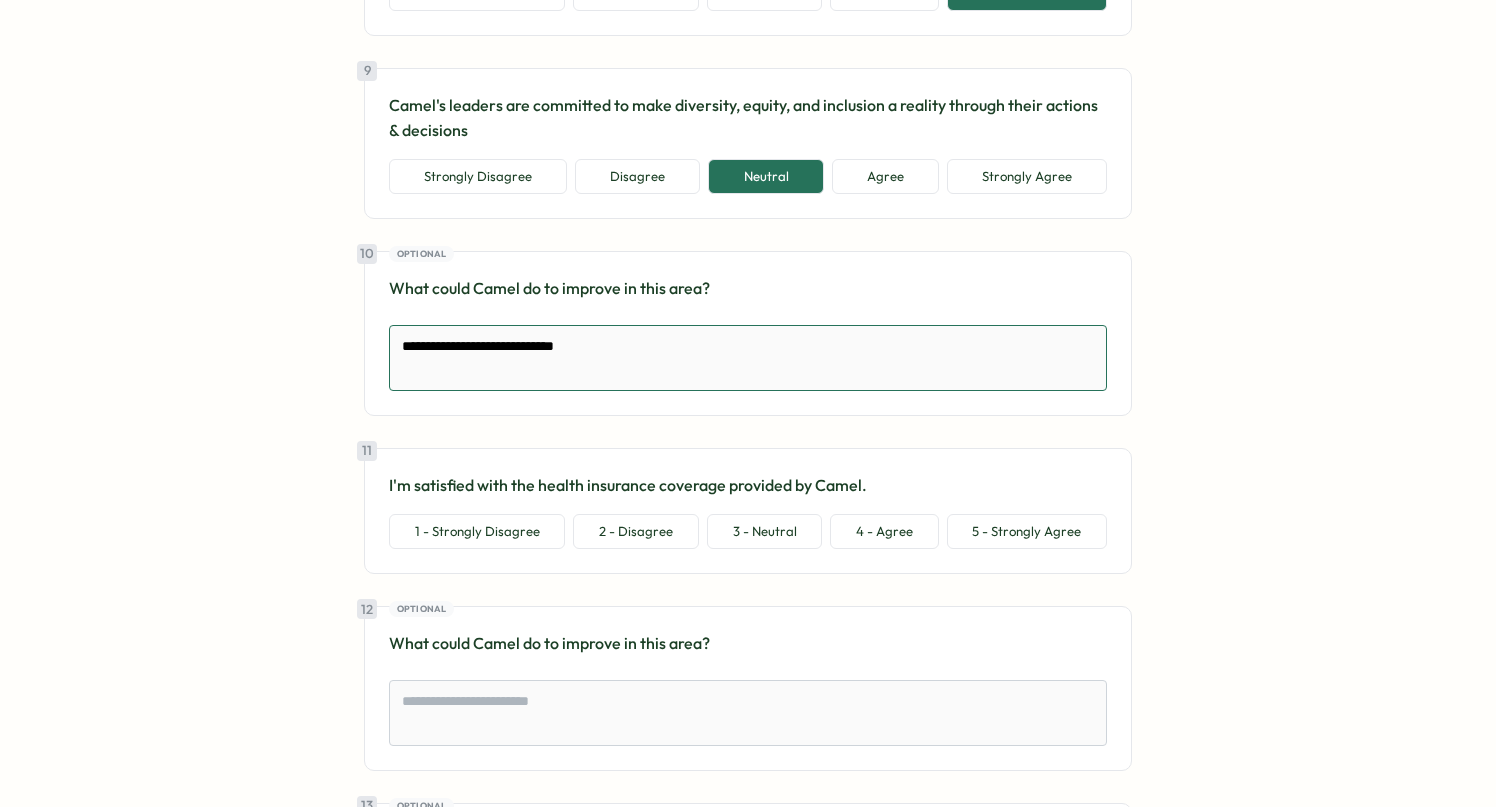 type on "*" 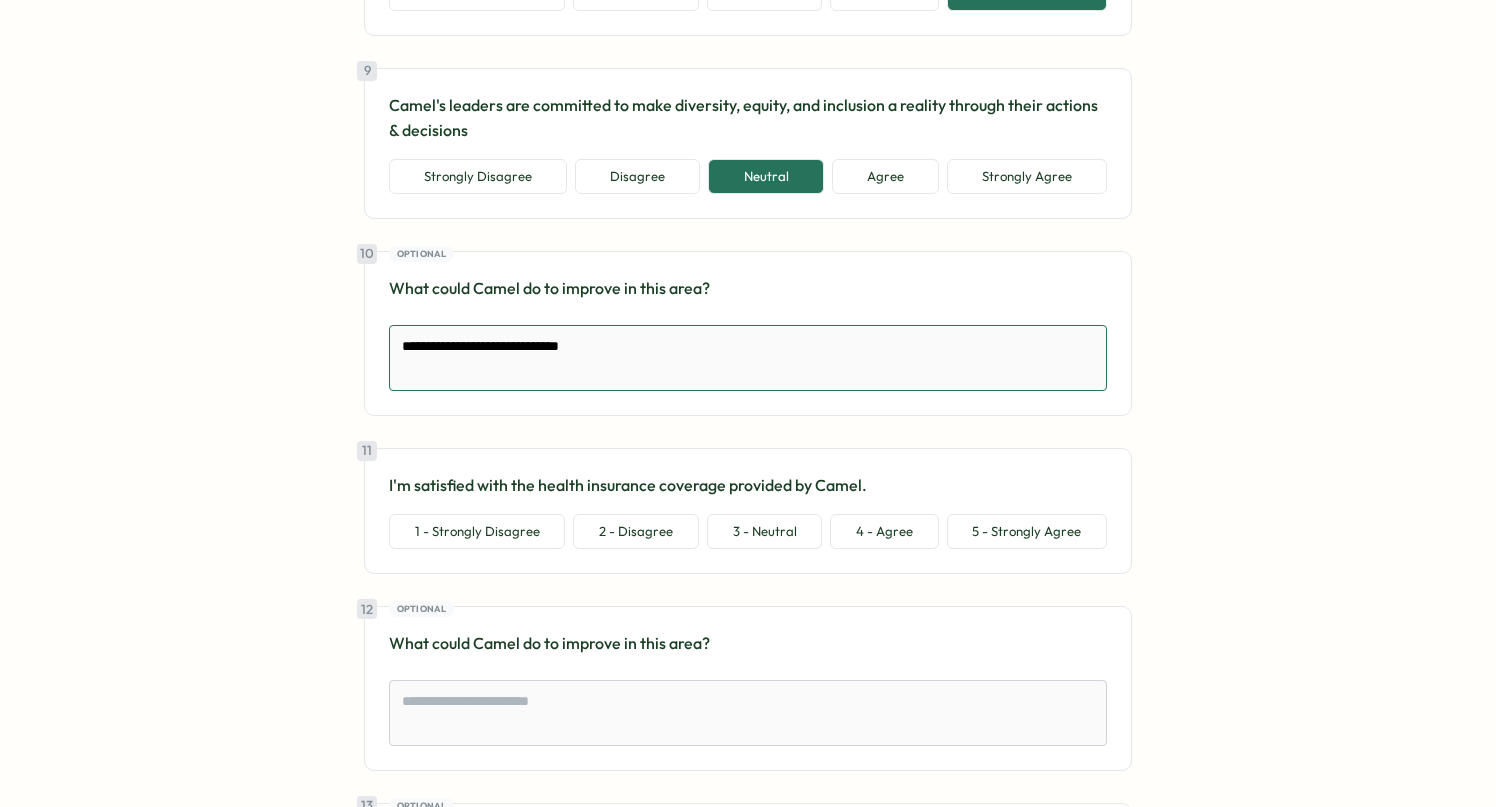type on "*" 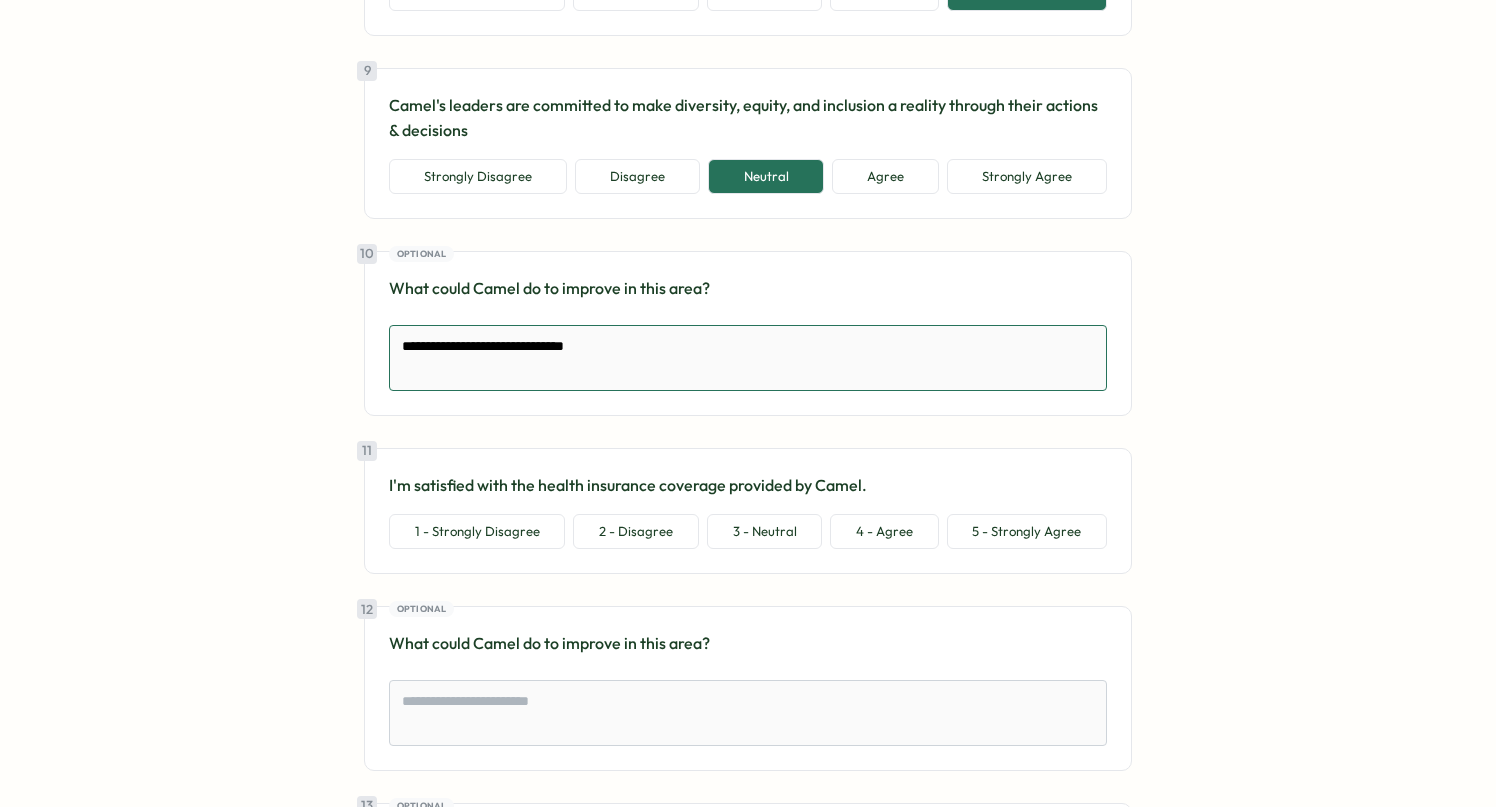 type on "*" 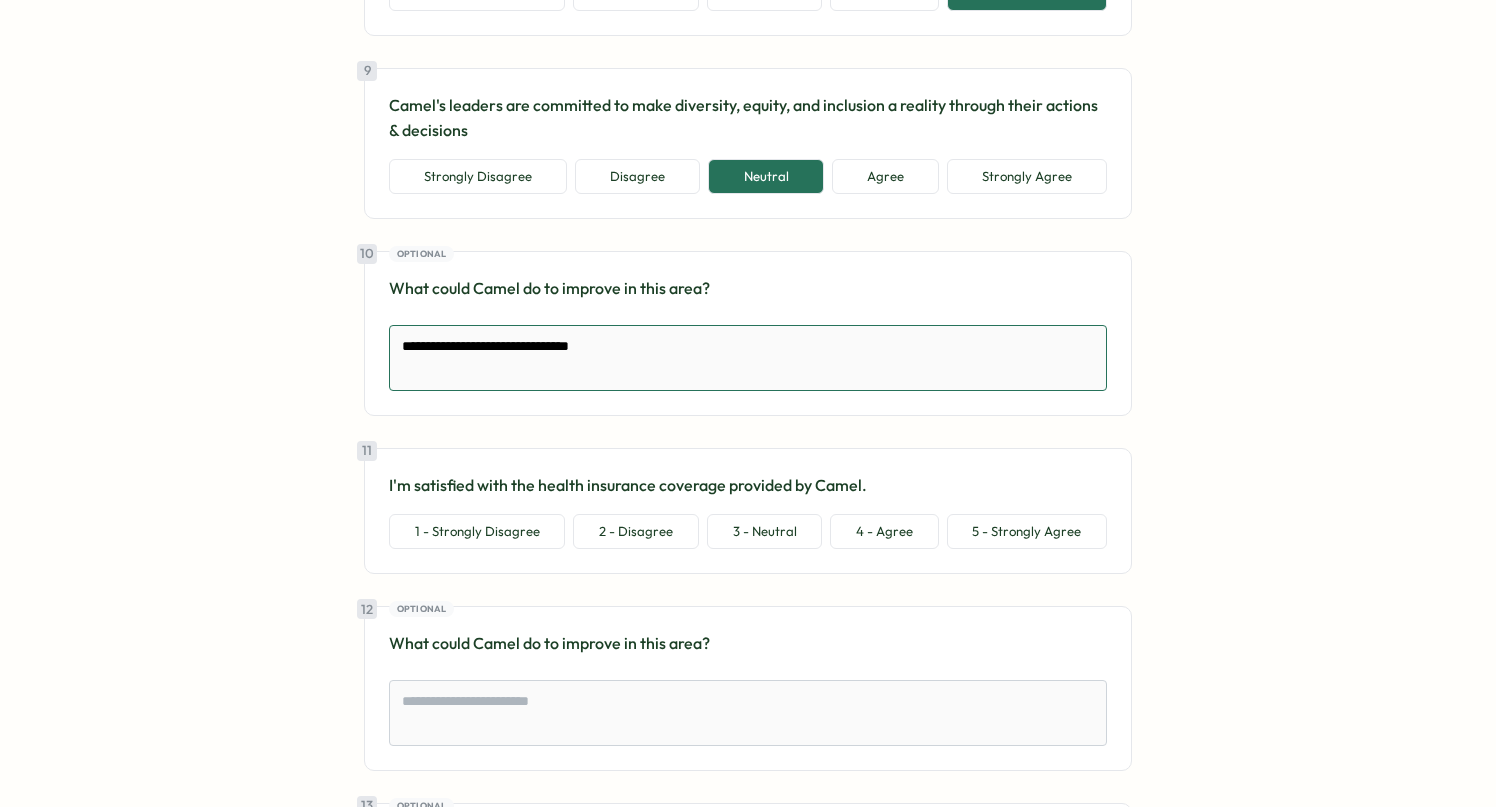 type on "*" 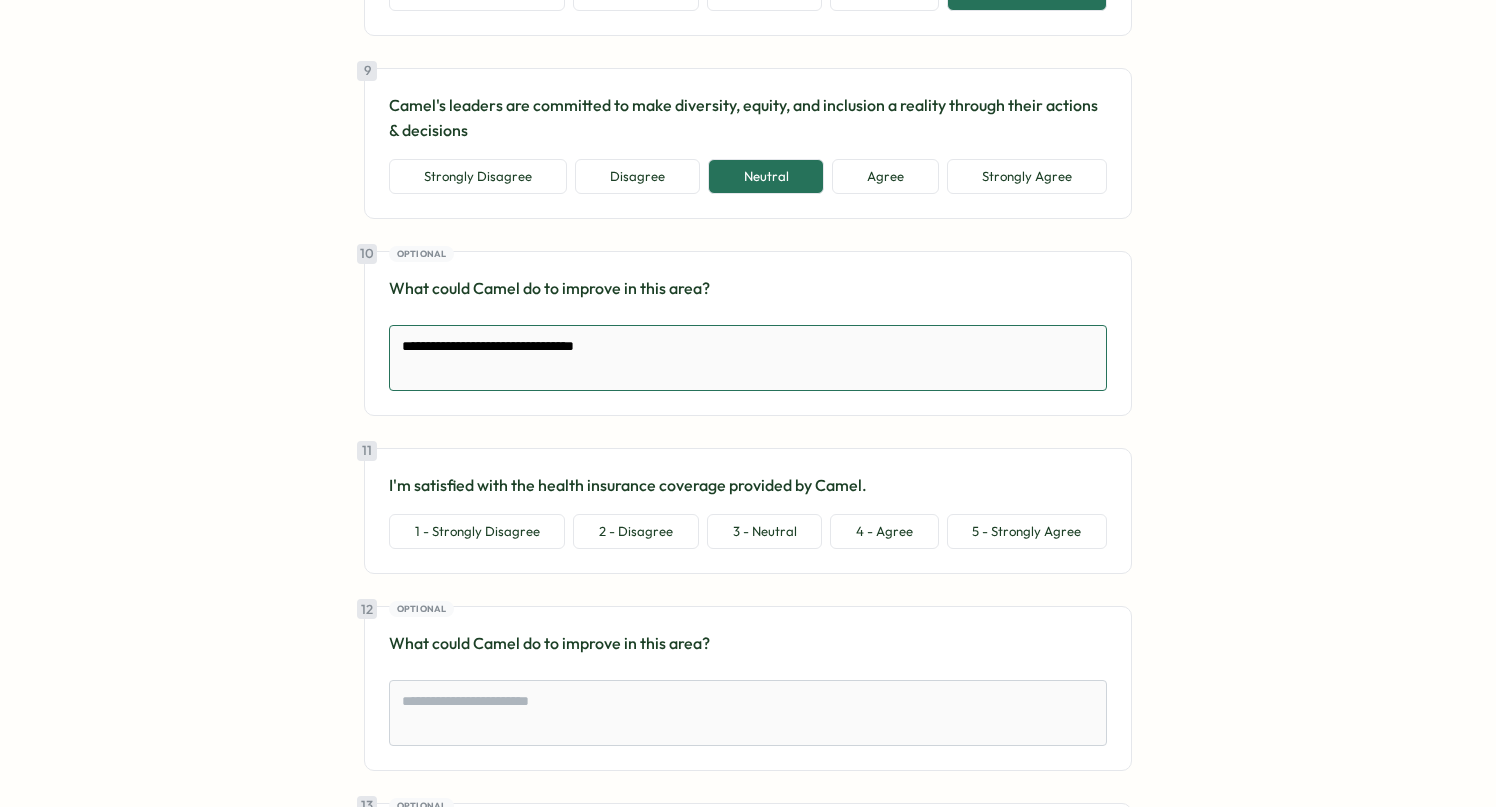 type on "*" 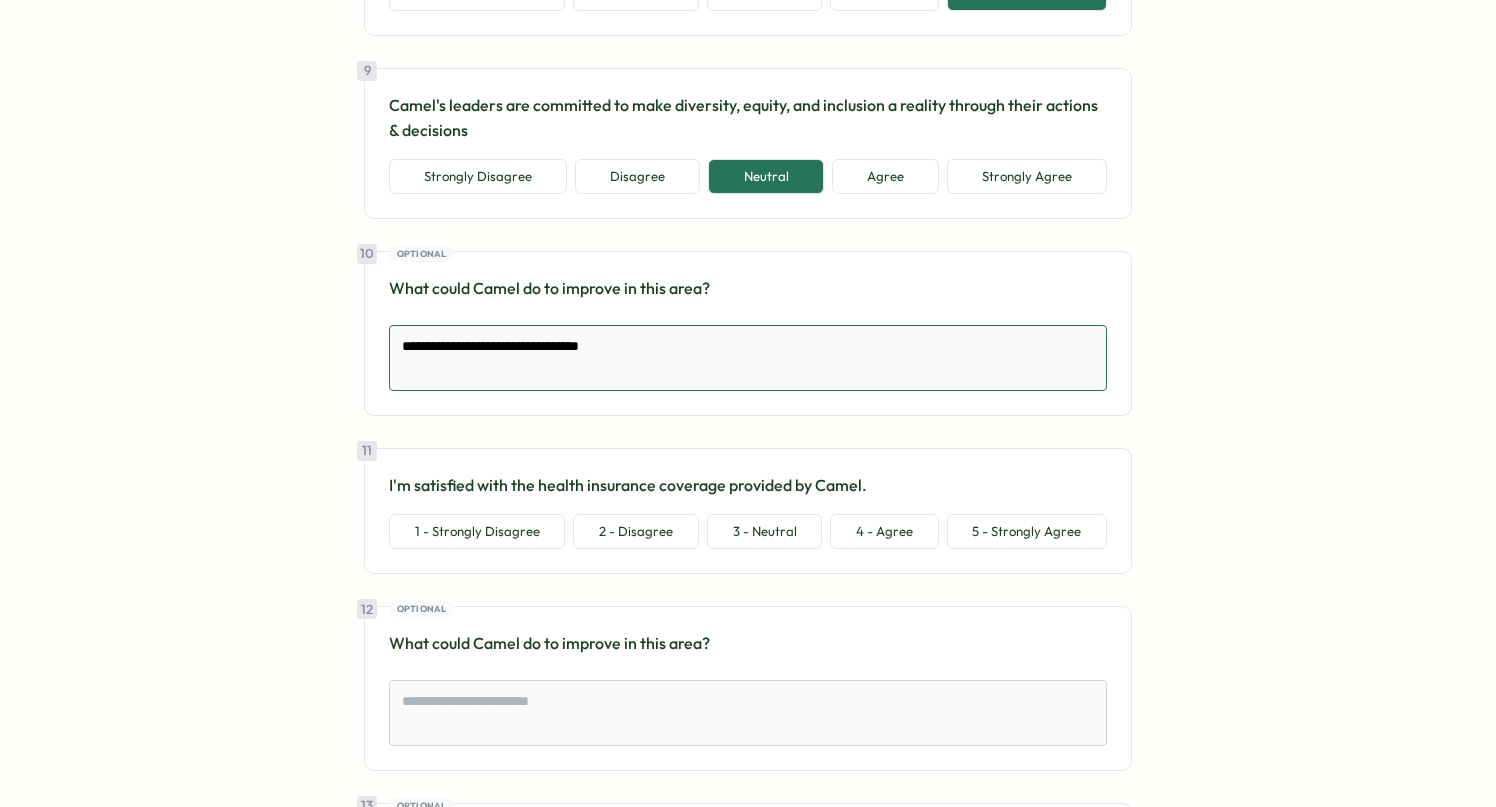 type on "*" 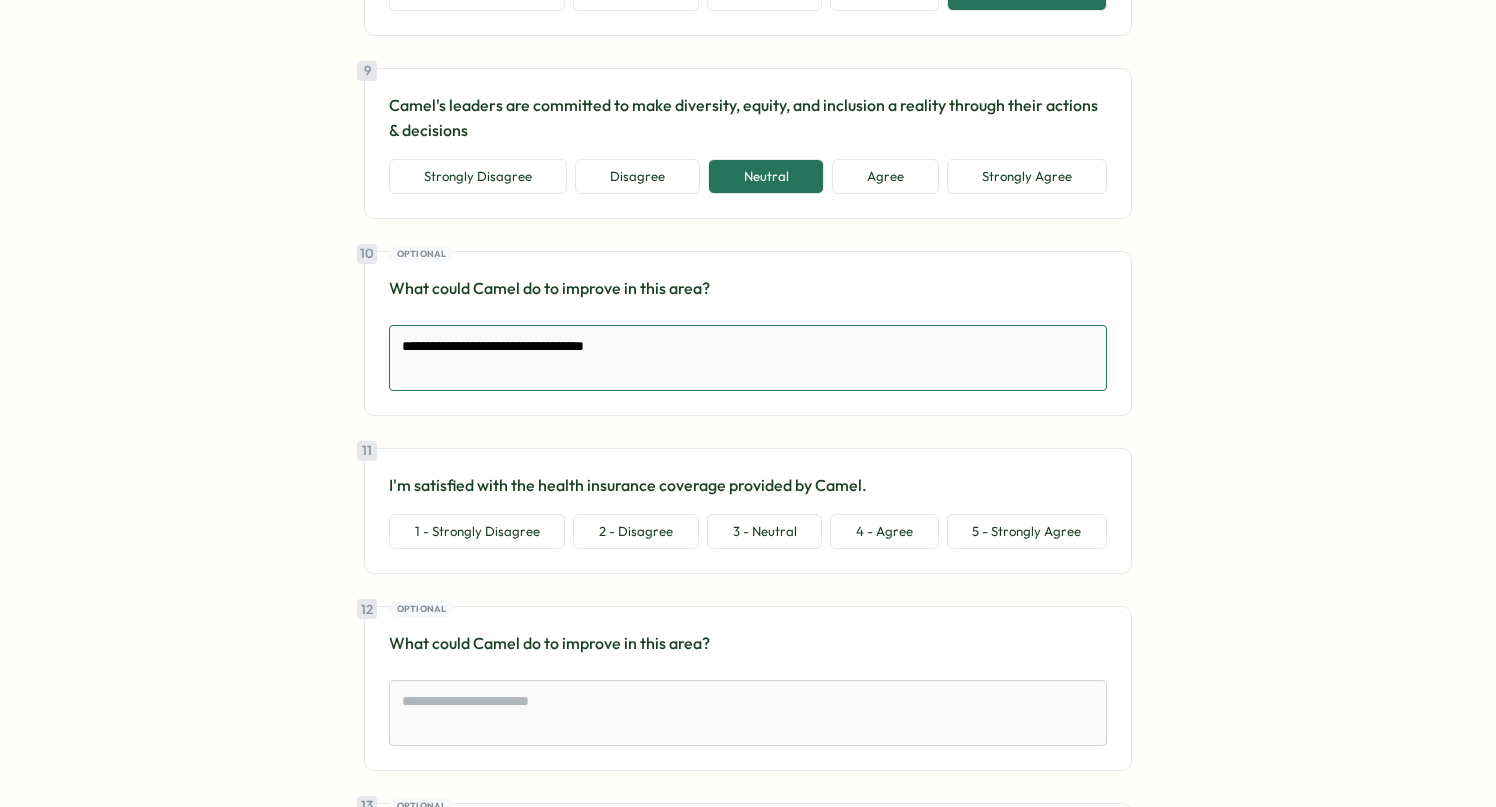 type on "*" 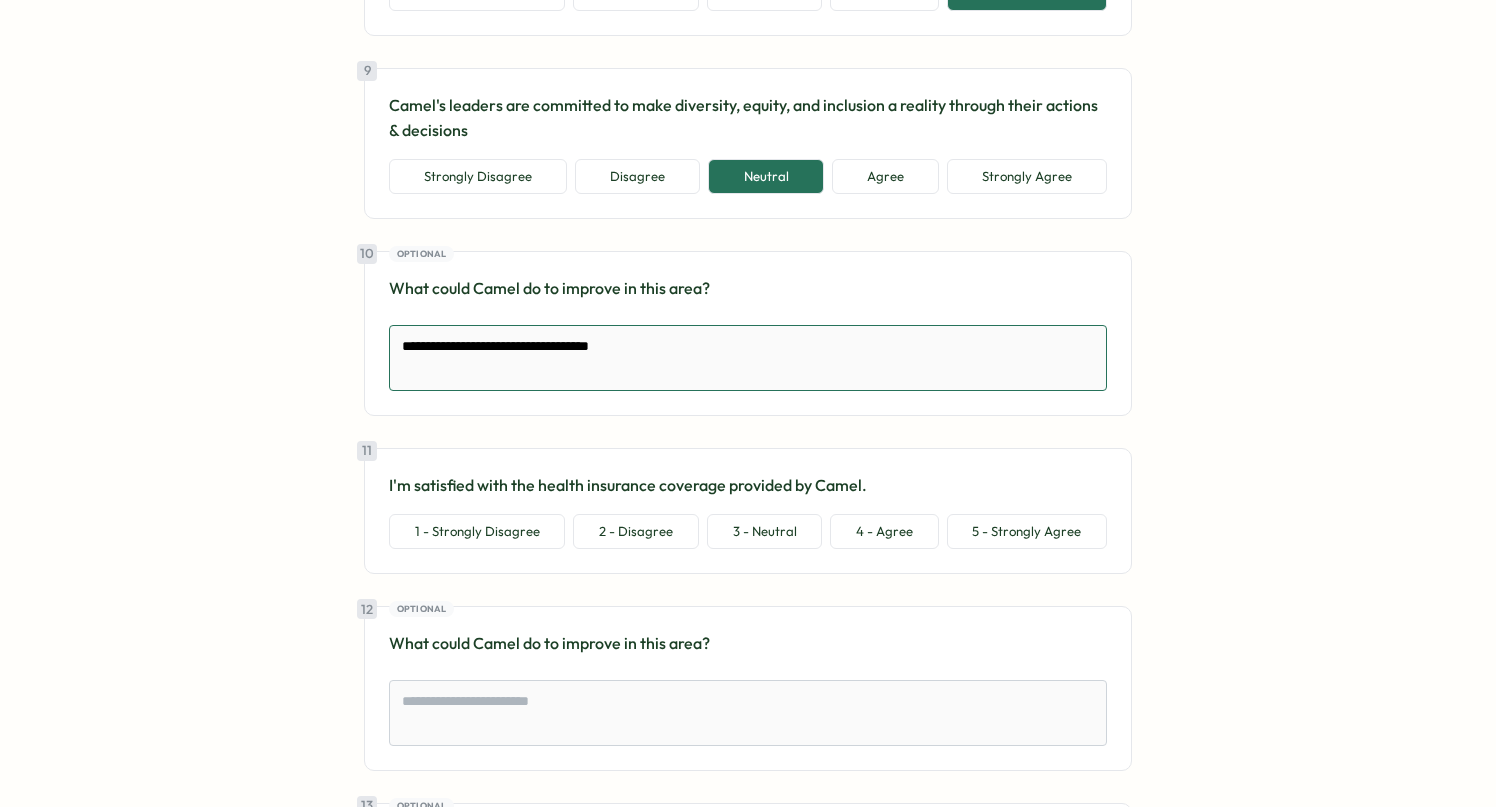 type on "*" 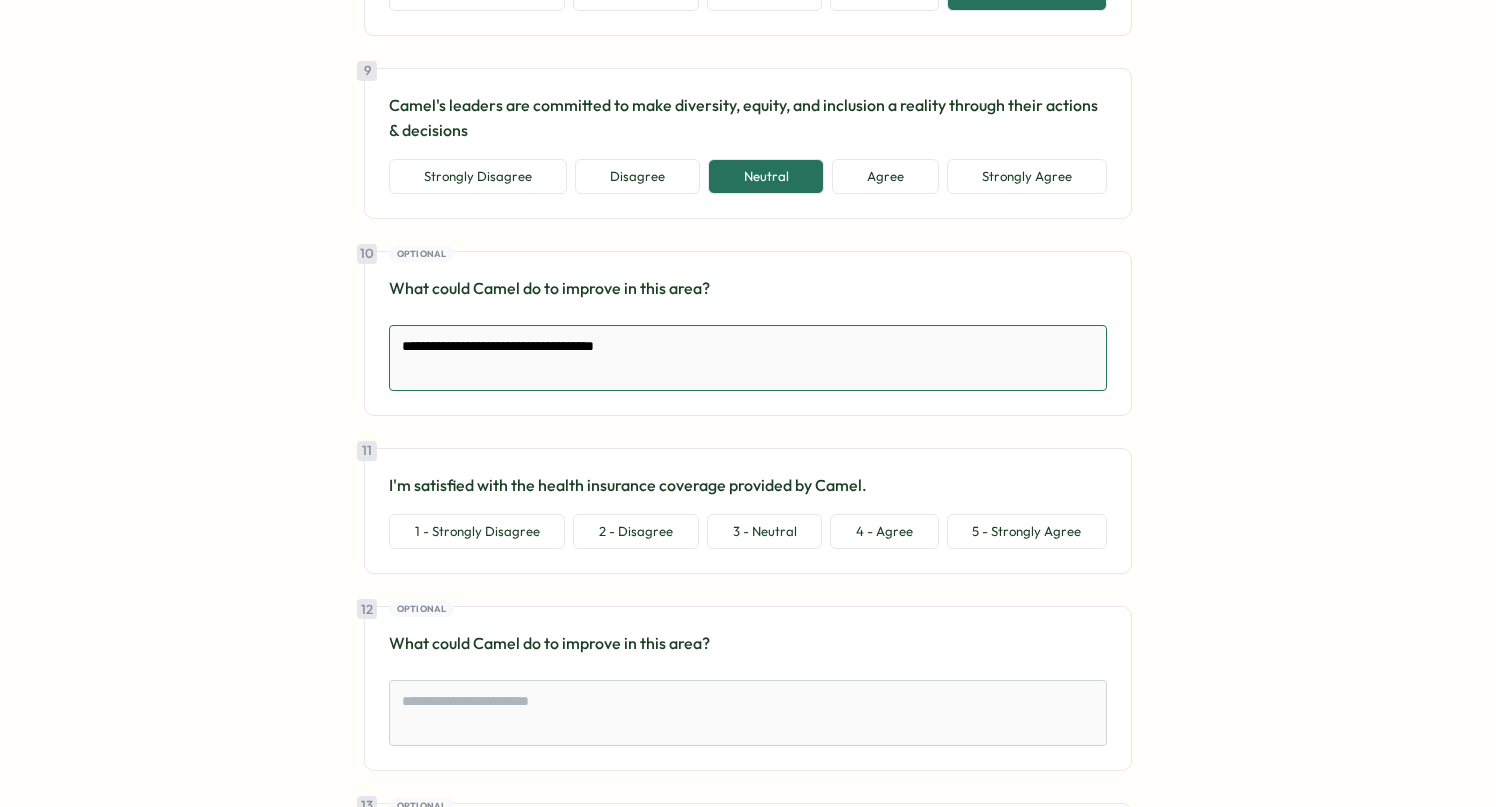 type on "*" 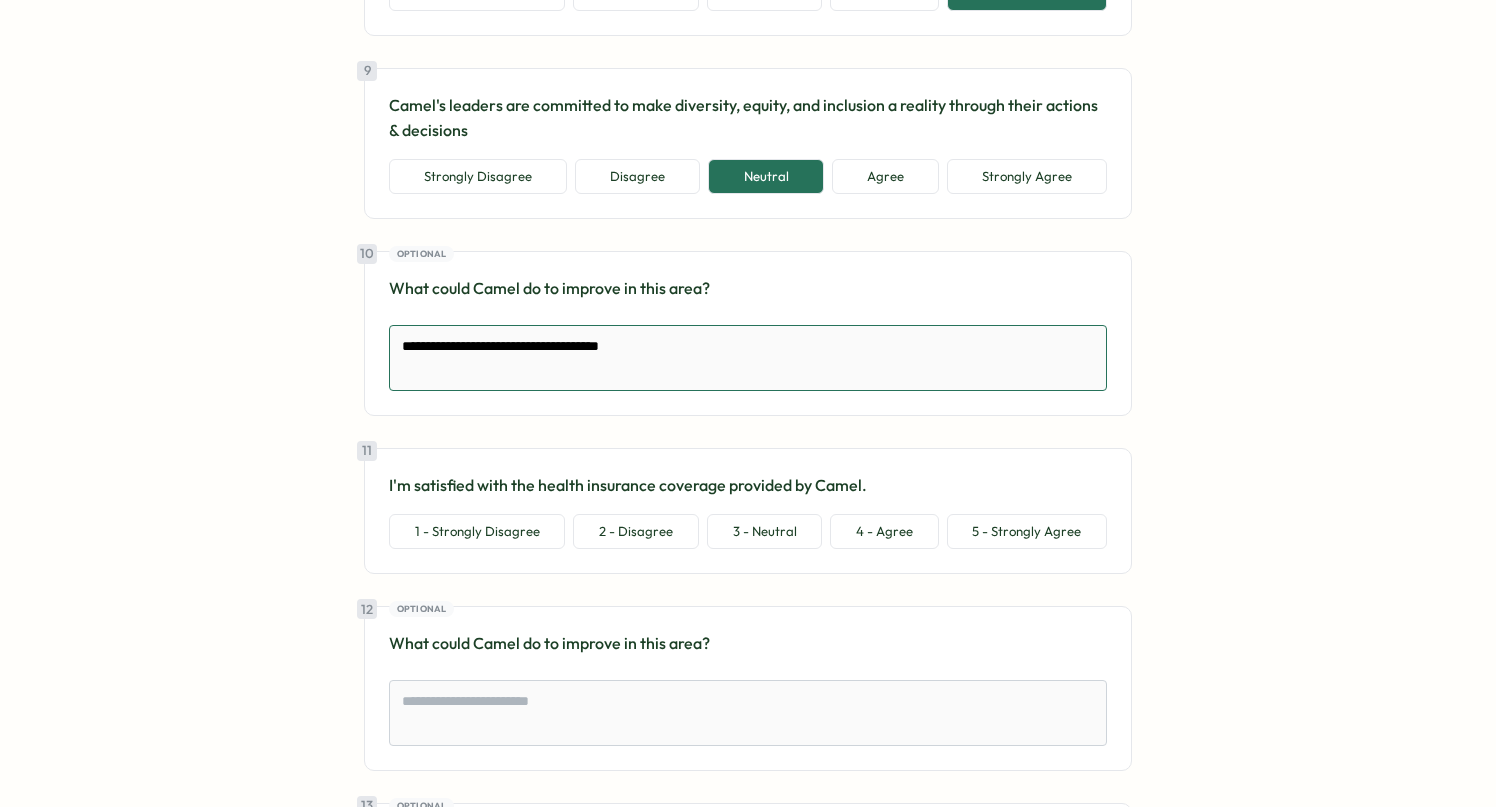 click on "**********" at bounding box center [748, 358] 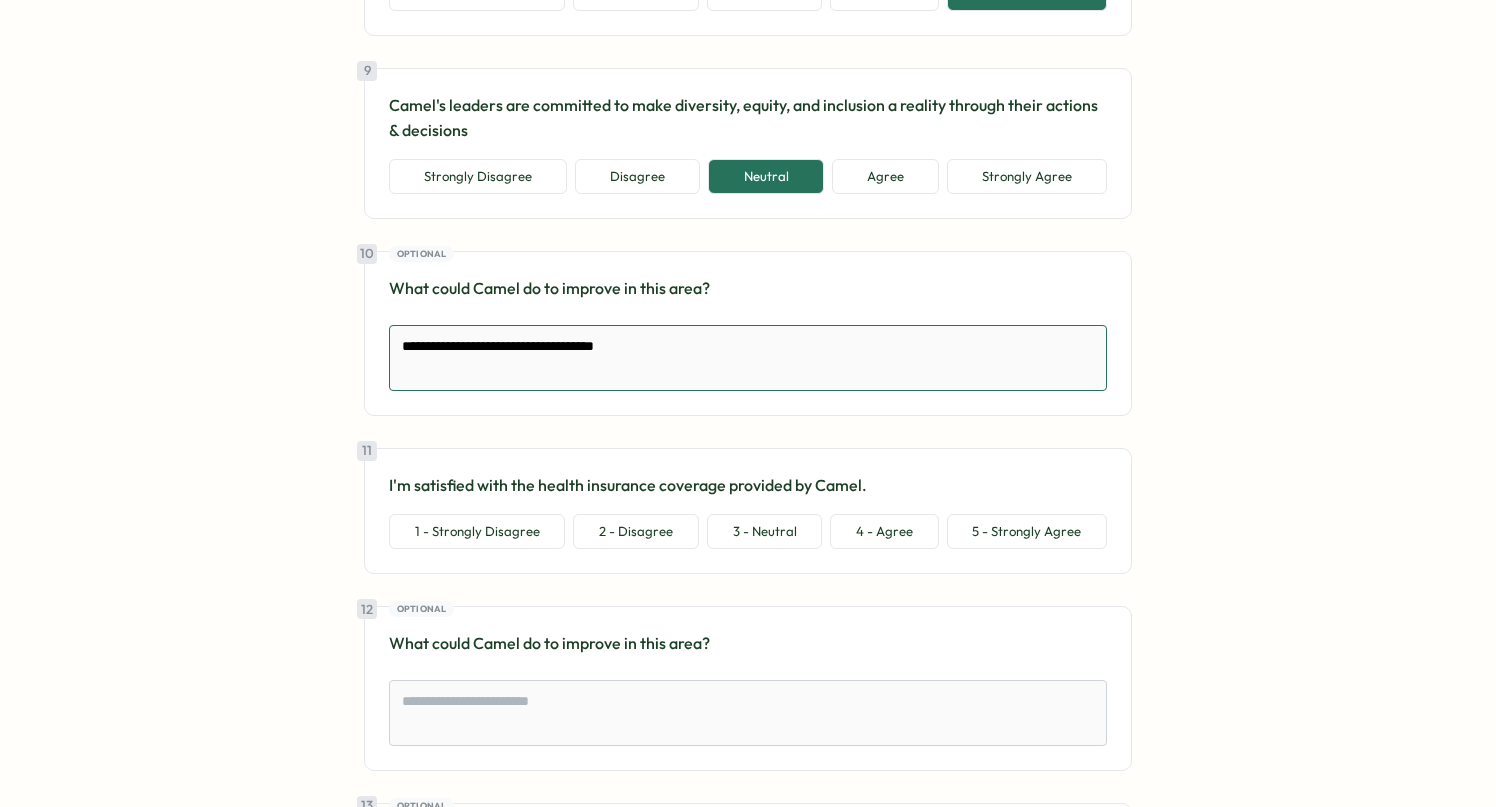 click on "**********" at bounding box center [748, 358] 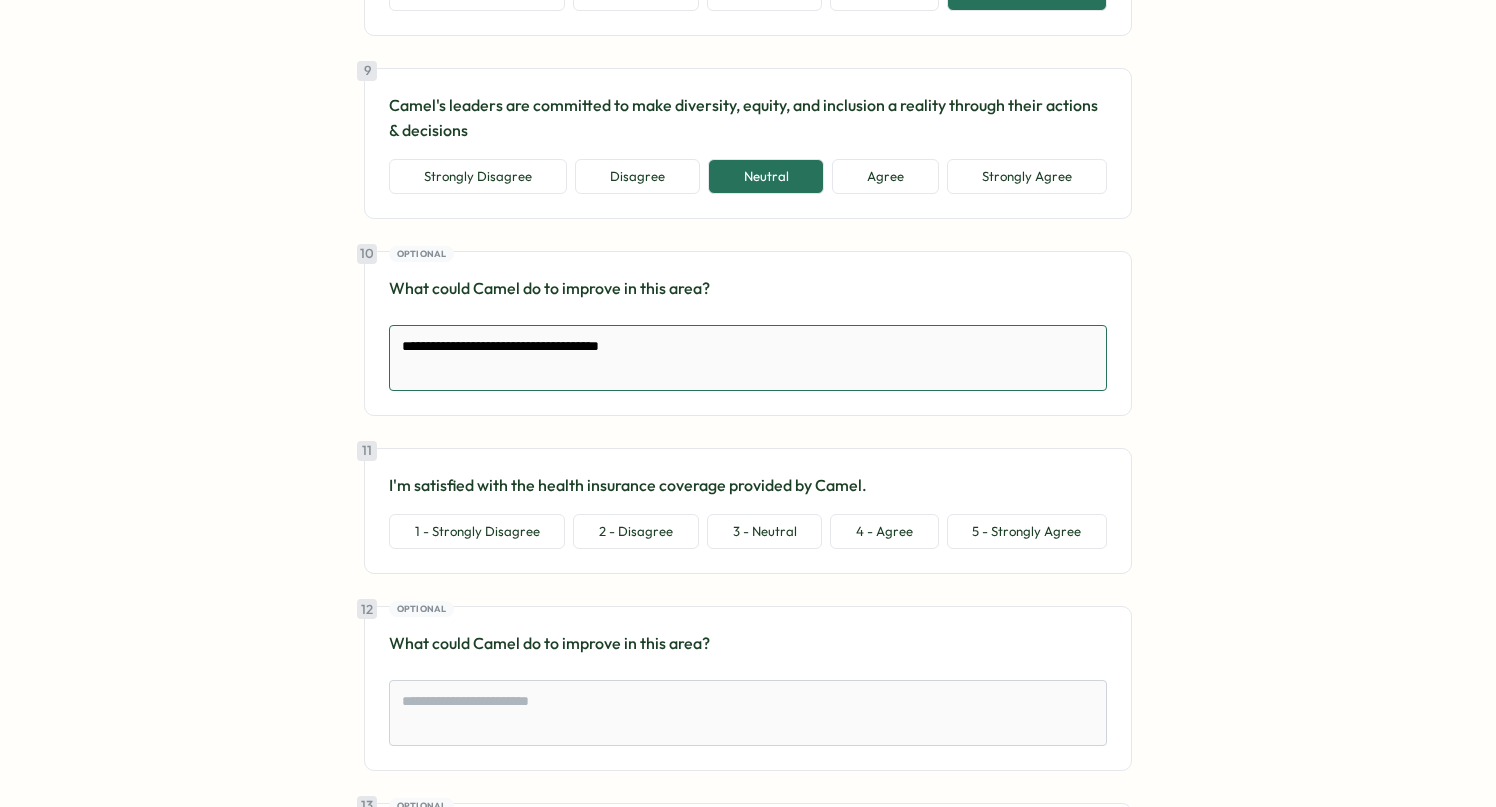 type on "*" 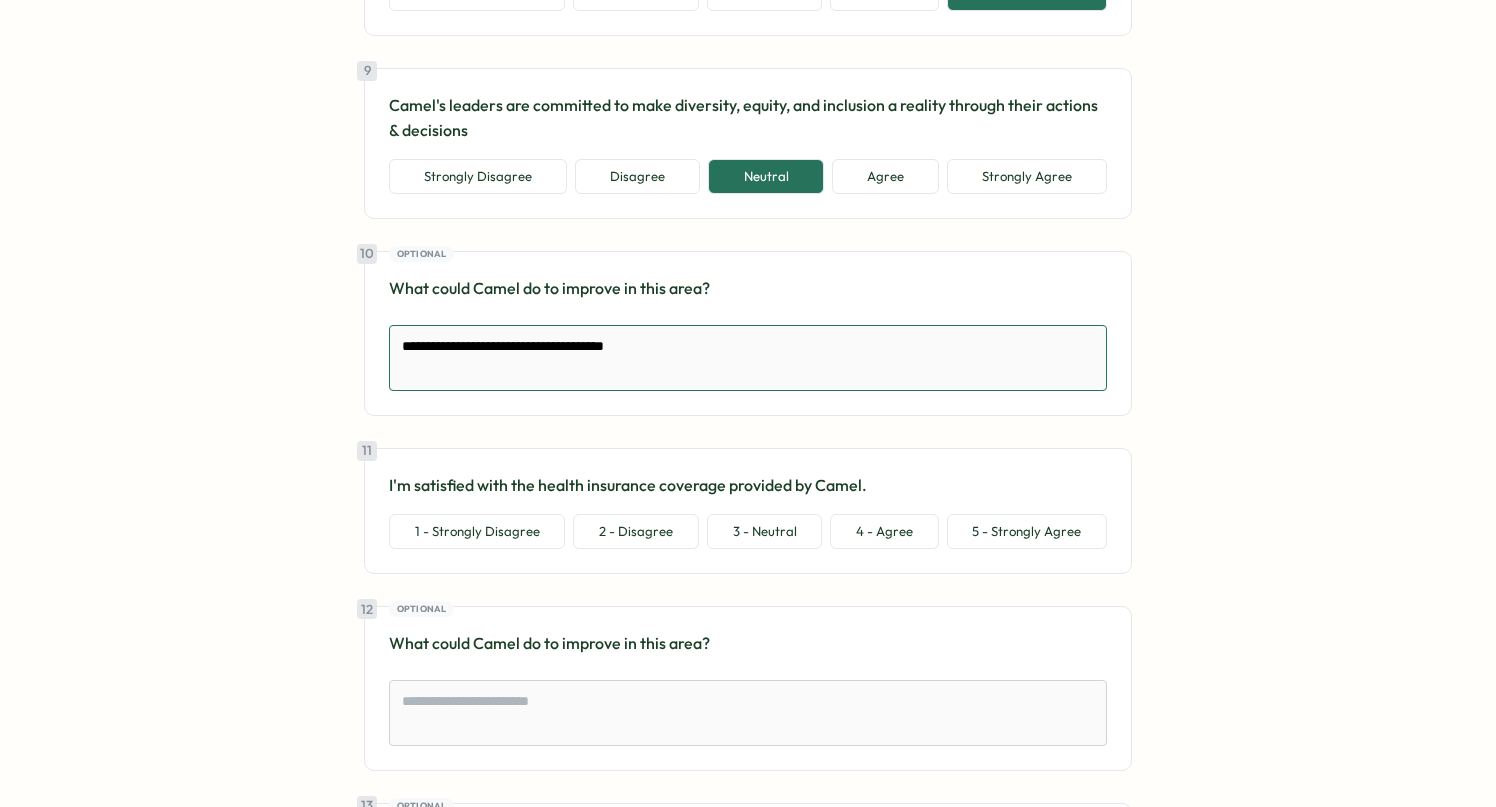 type on "*" 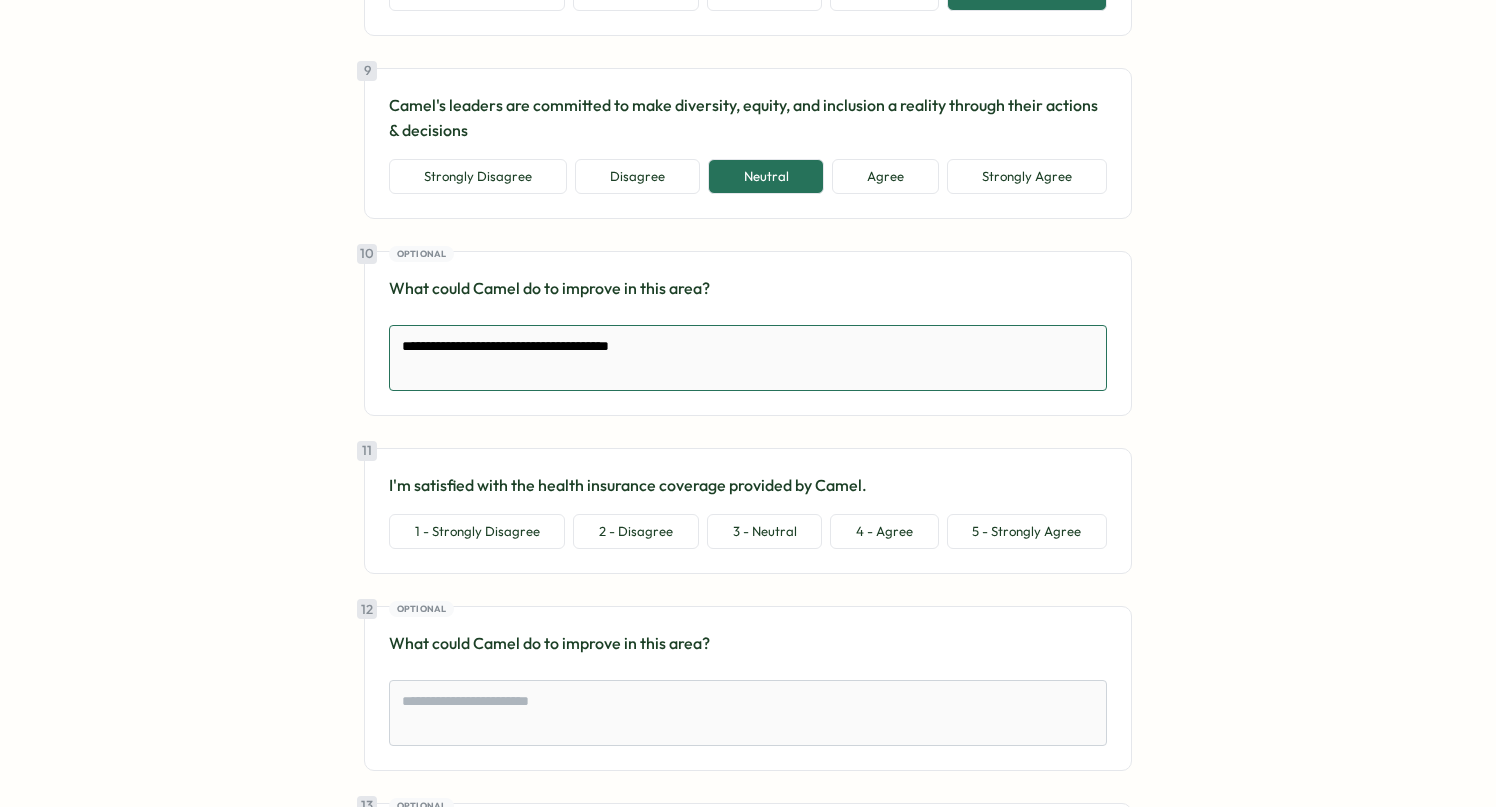 type on "*" 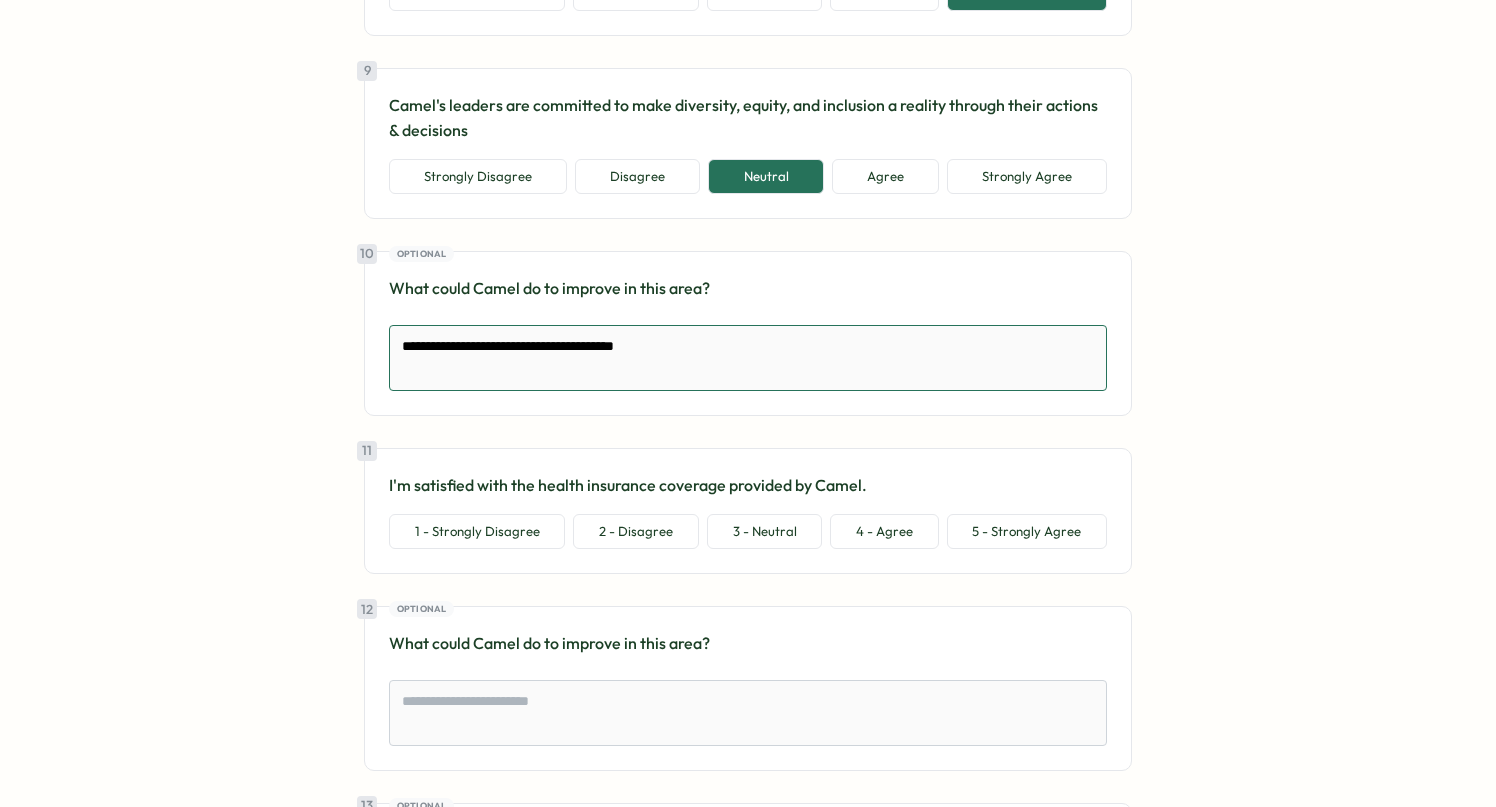 type on "*" 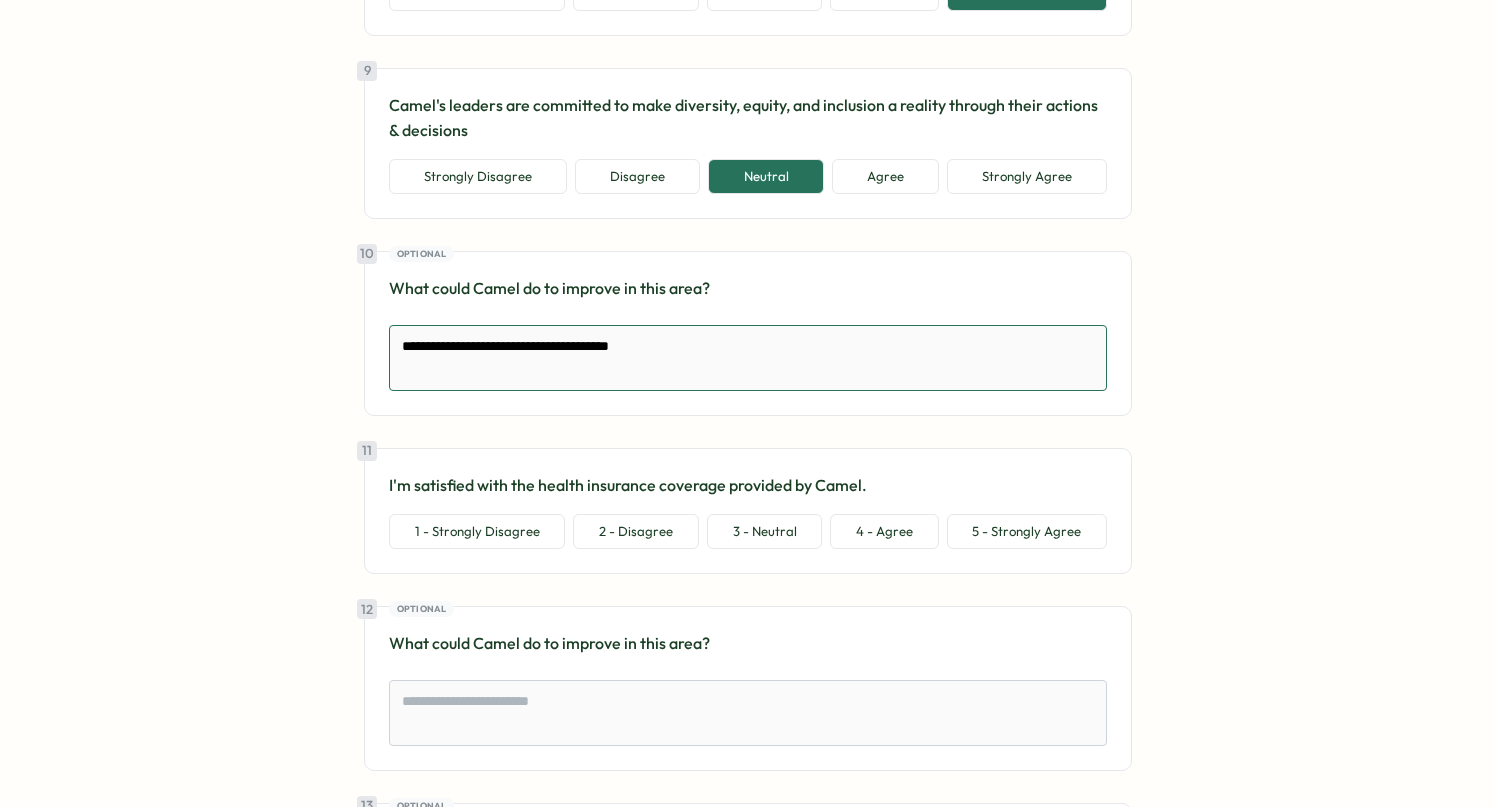 type on "*" 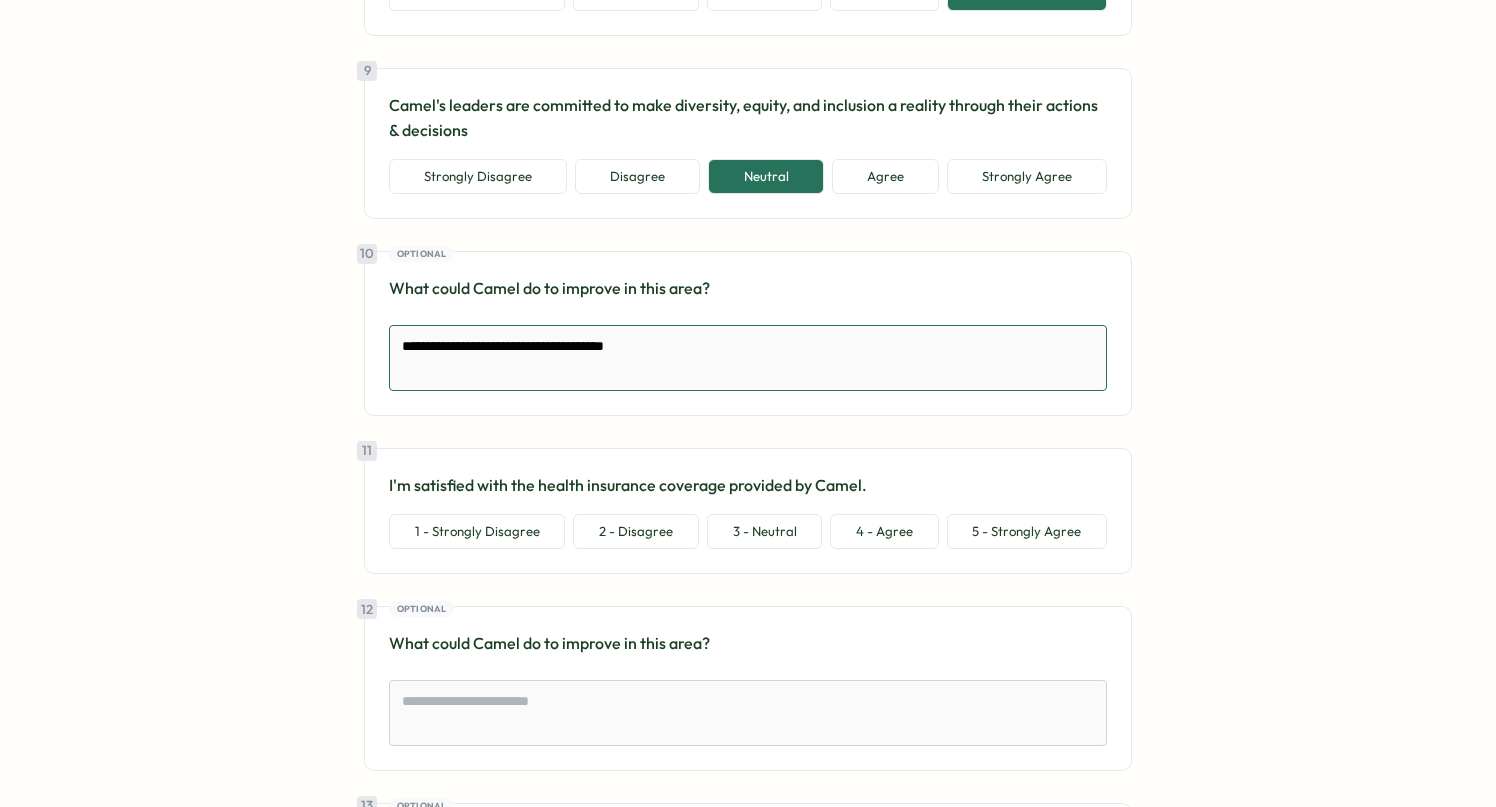 type on "*" 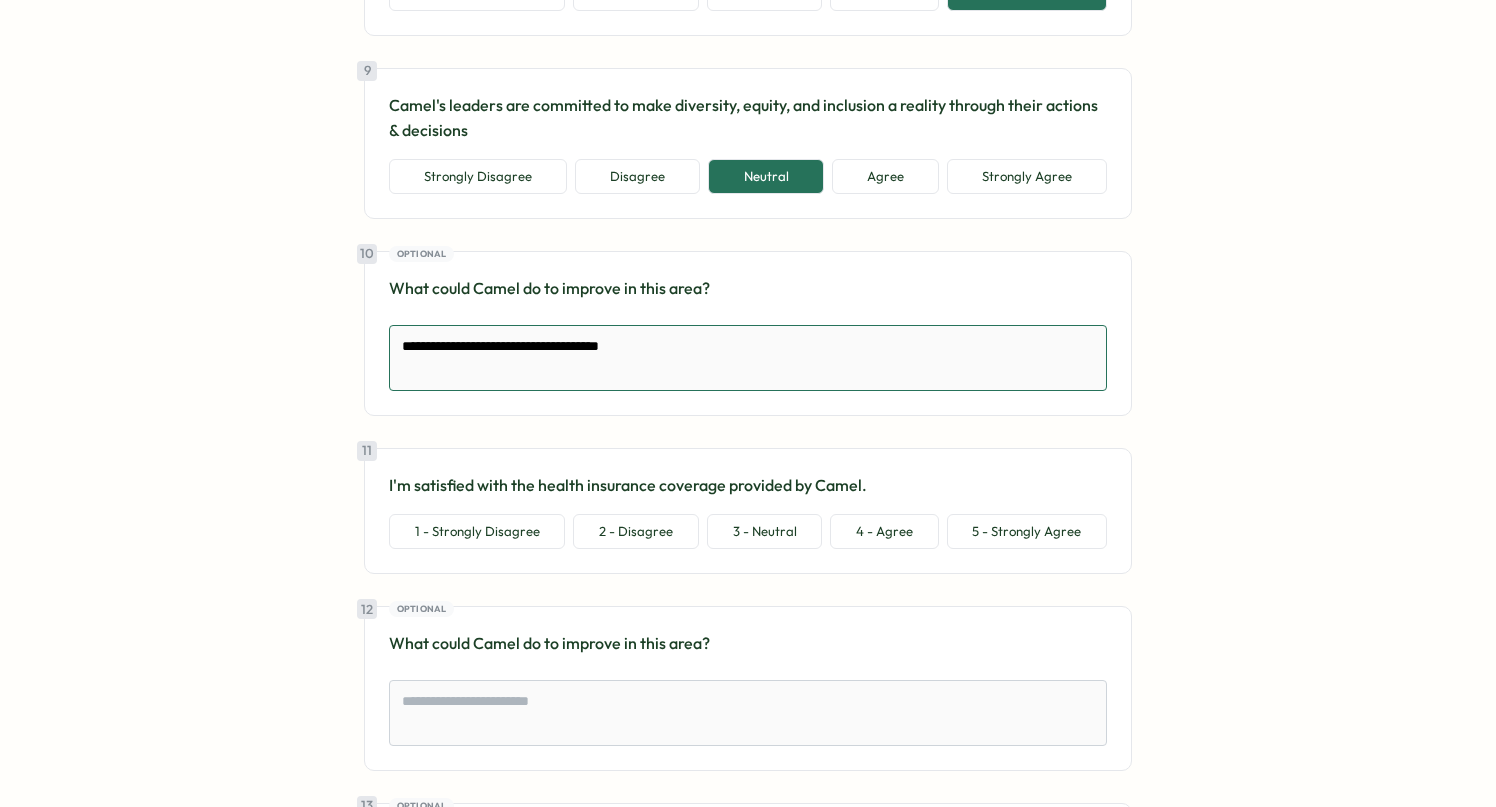 type on "*" 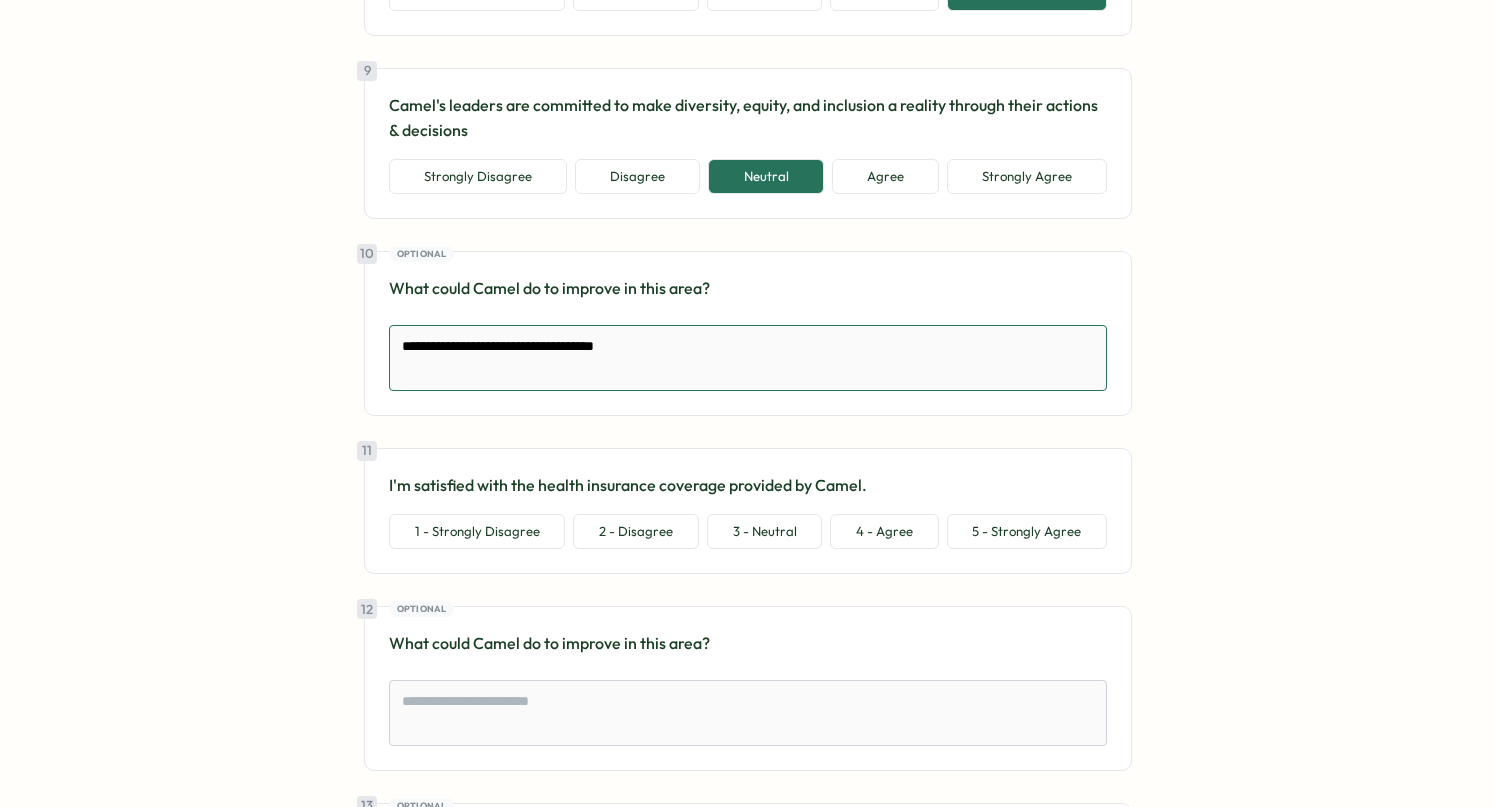 type on "*" 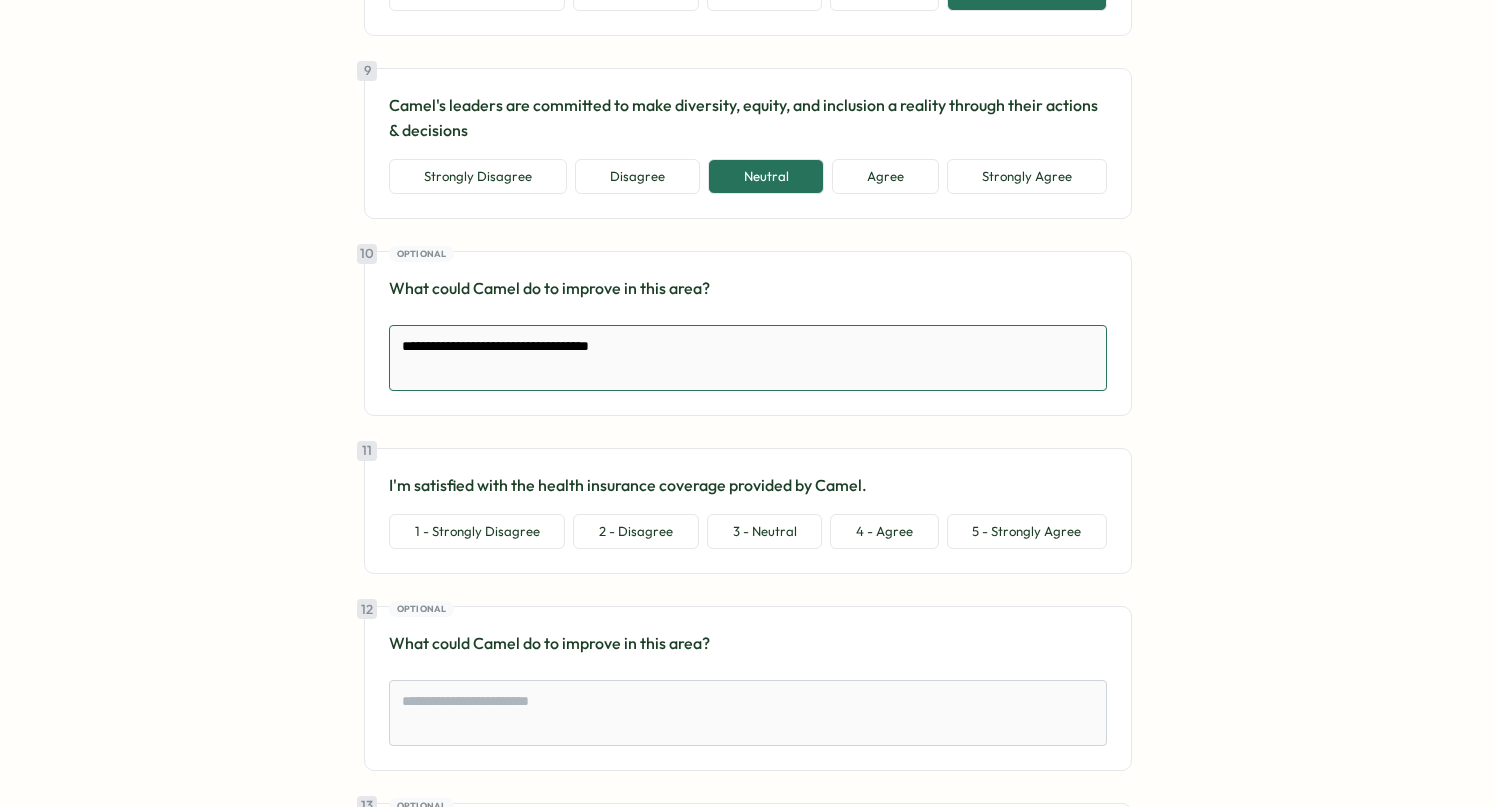 type on "*" 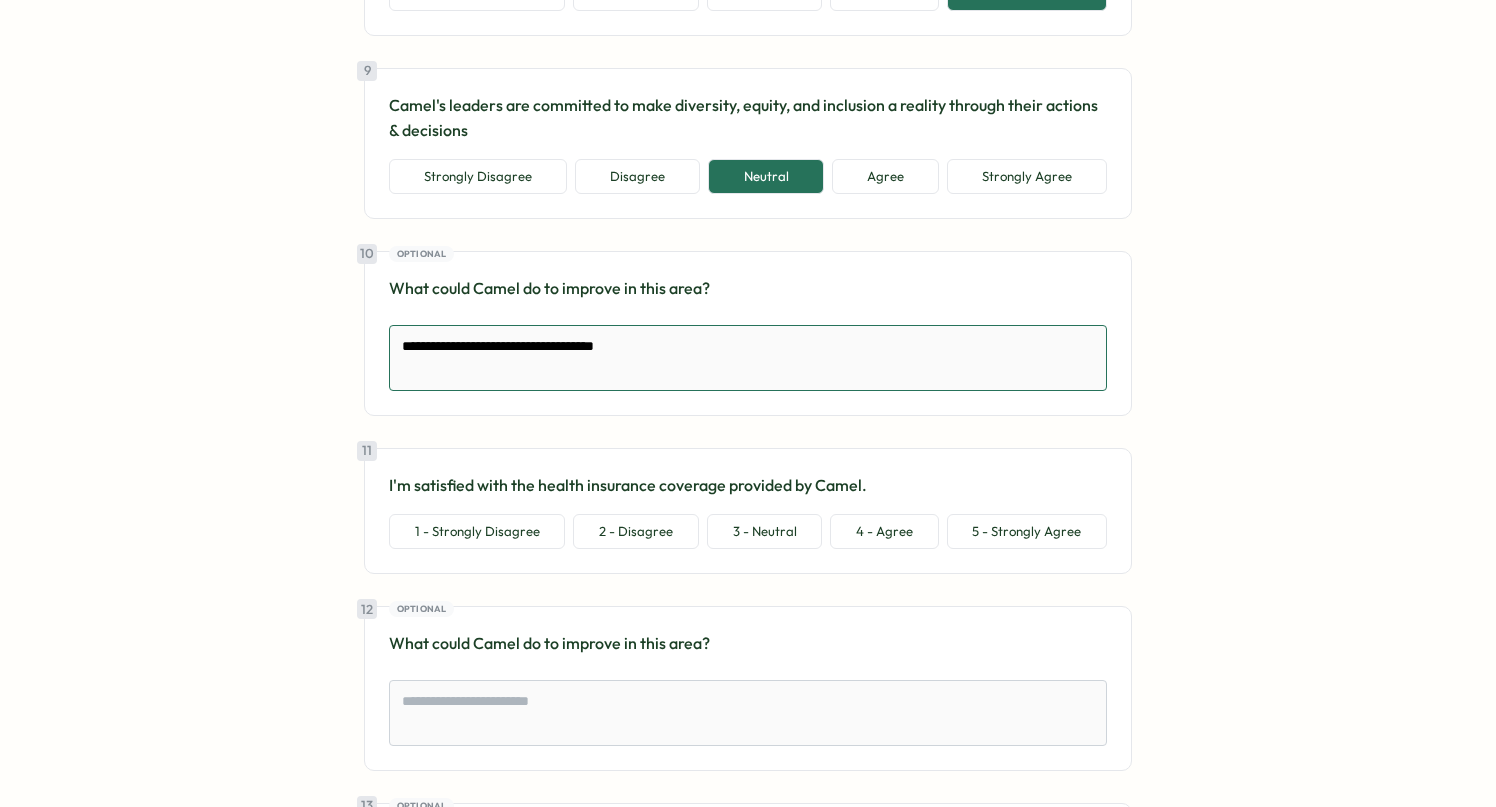 type on "*" 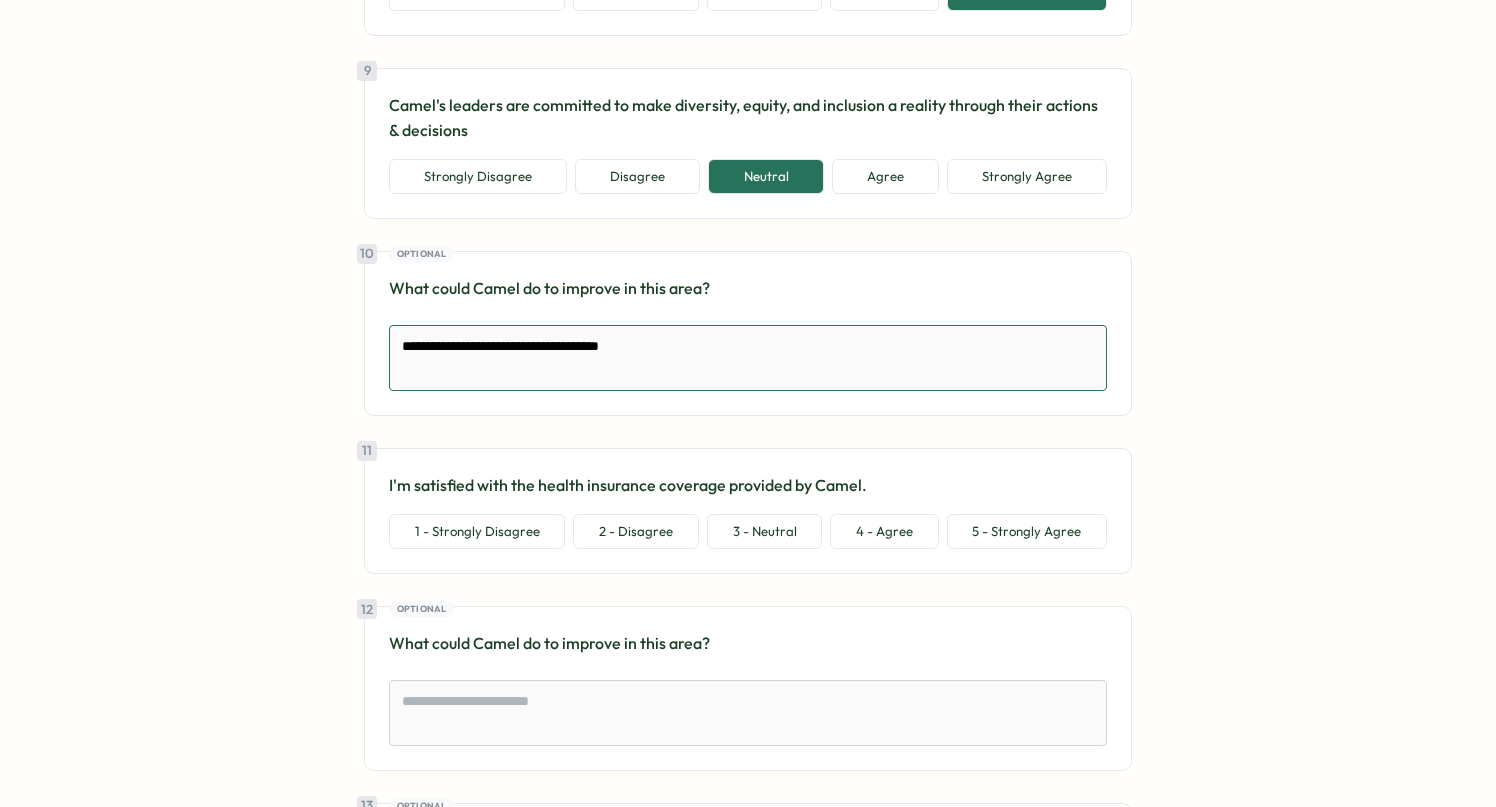 type on "*" 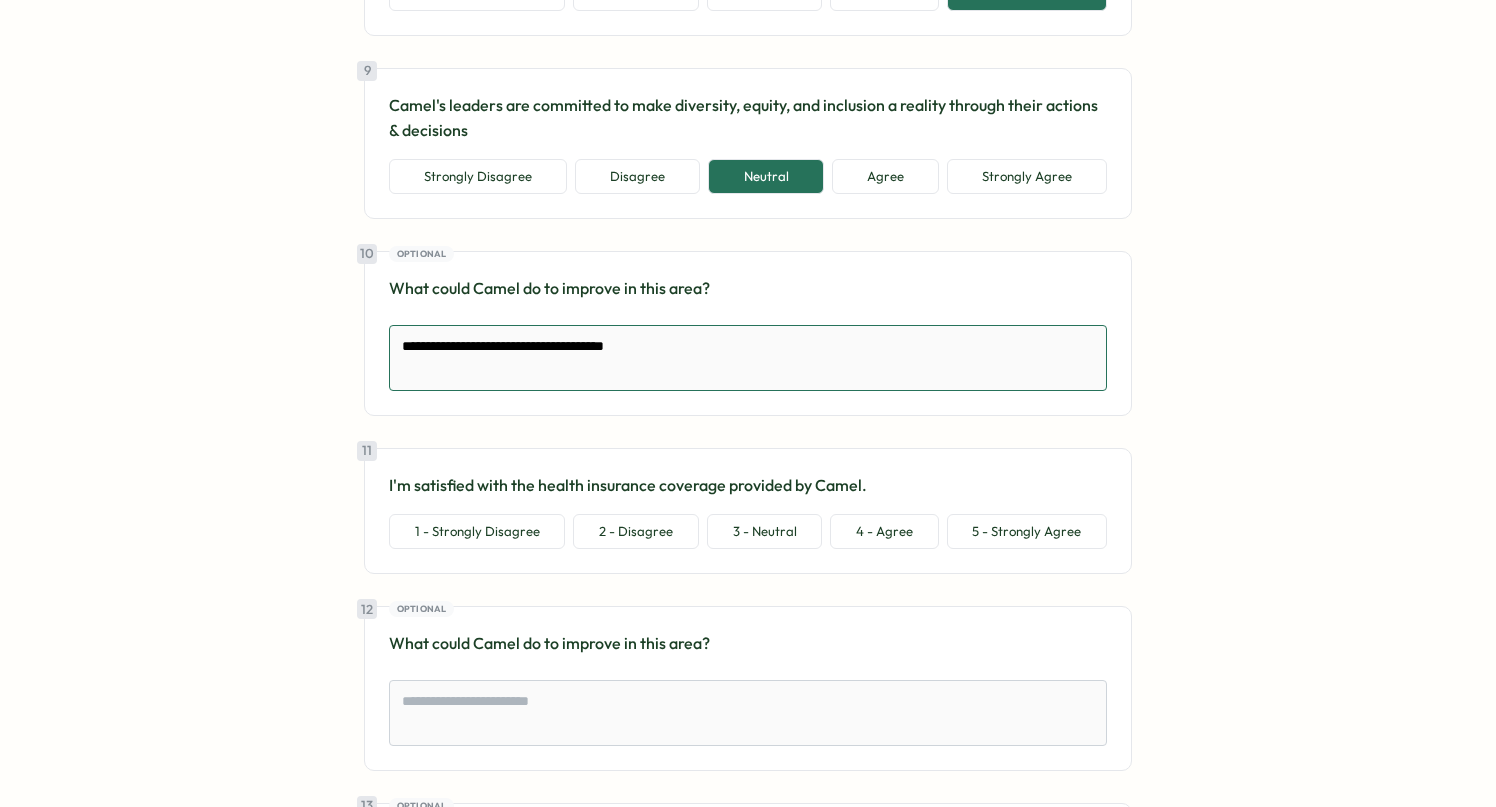 type on "*" 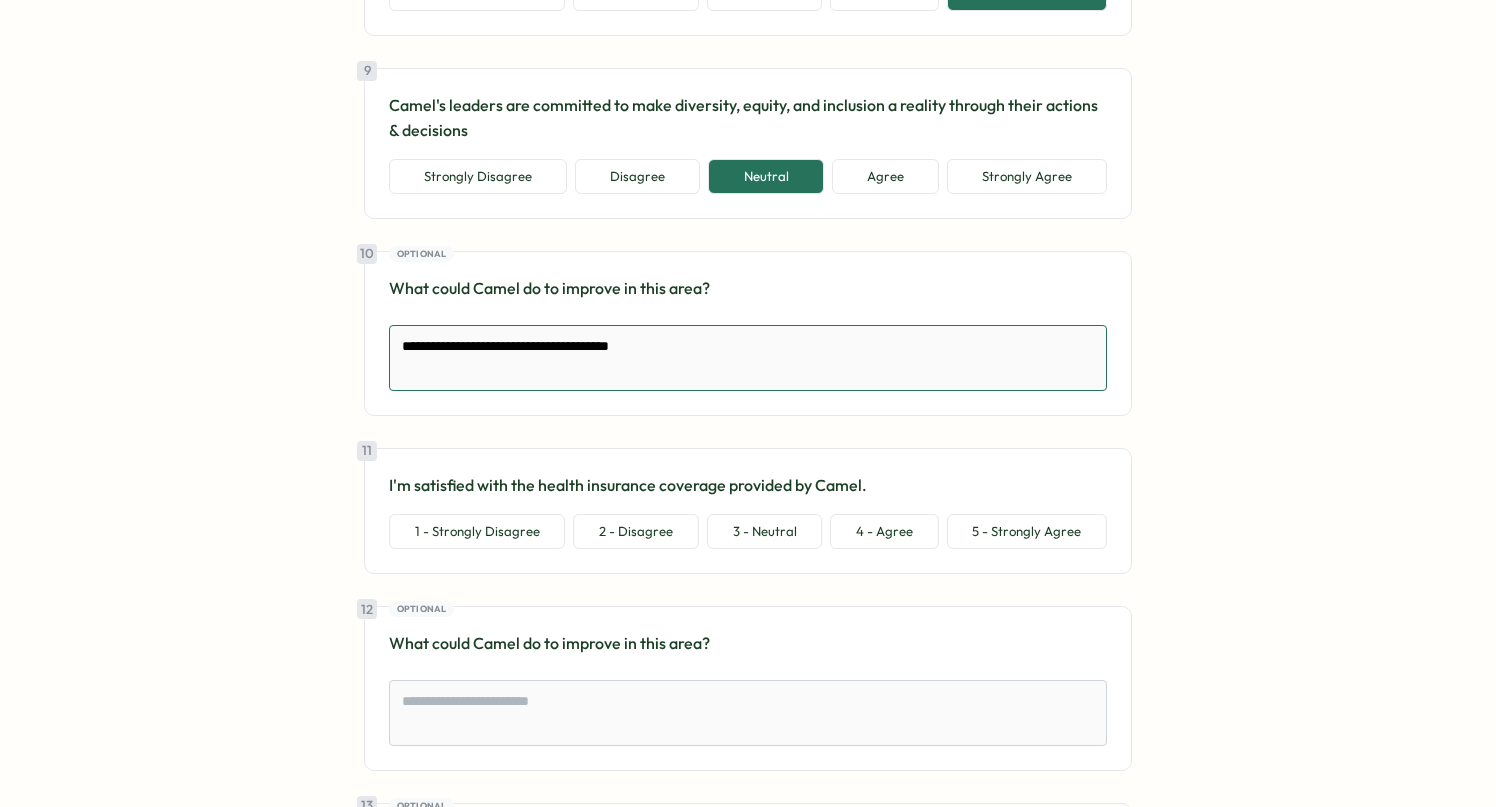 type on "*" 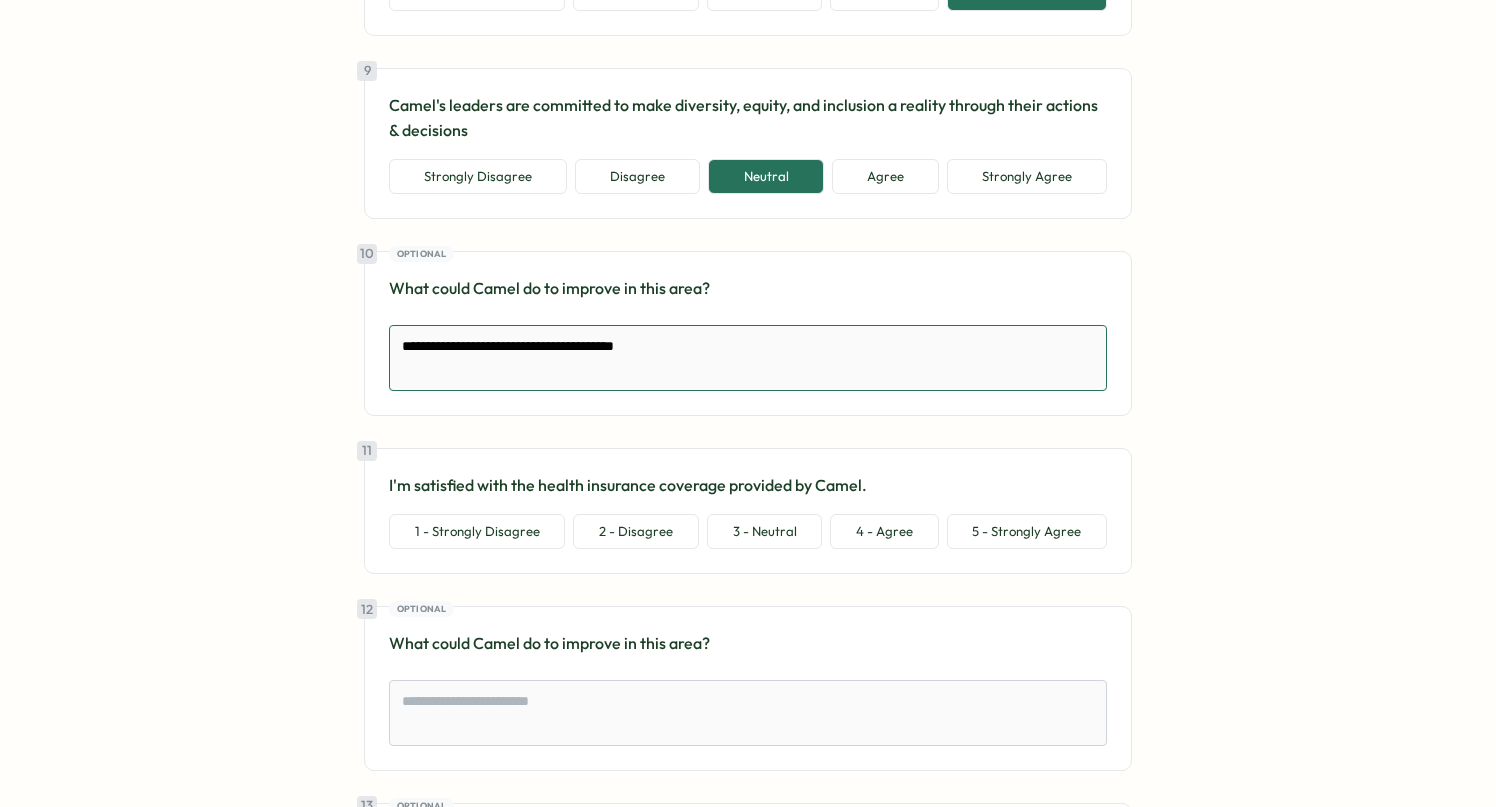 type on "*" 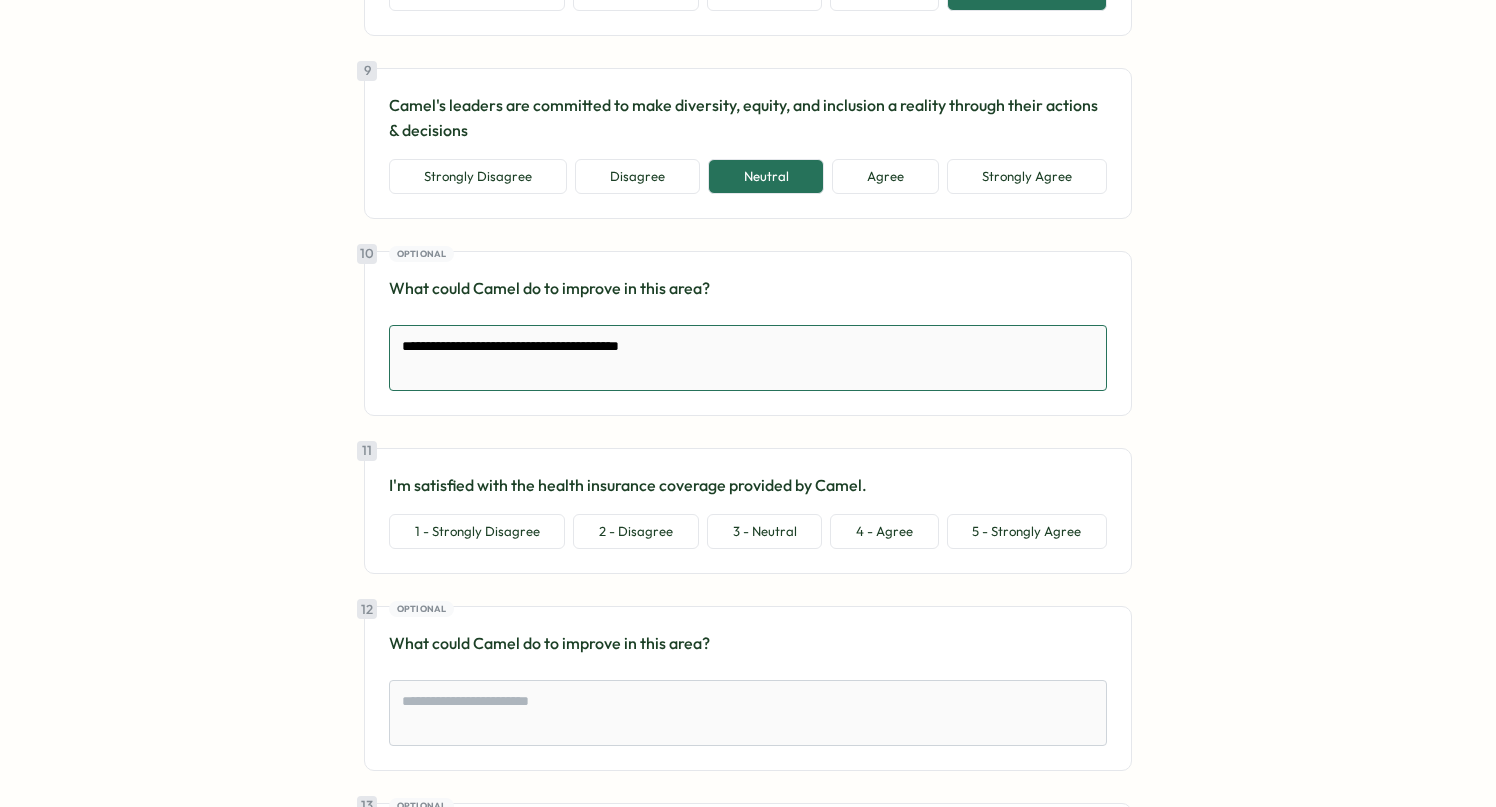 type on "*" 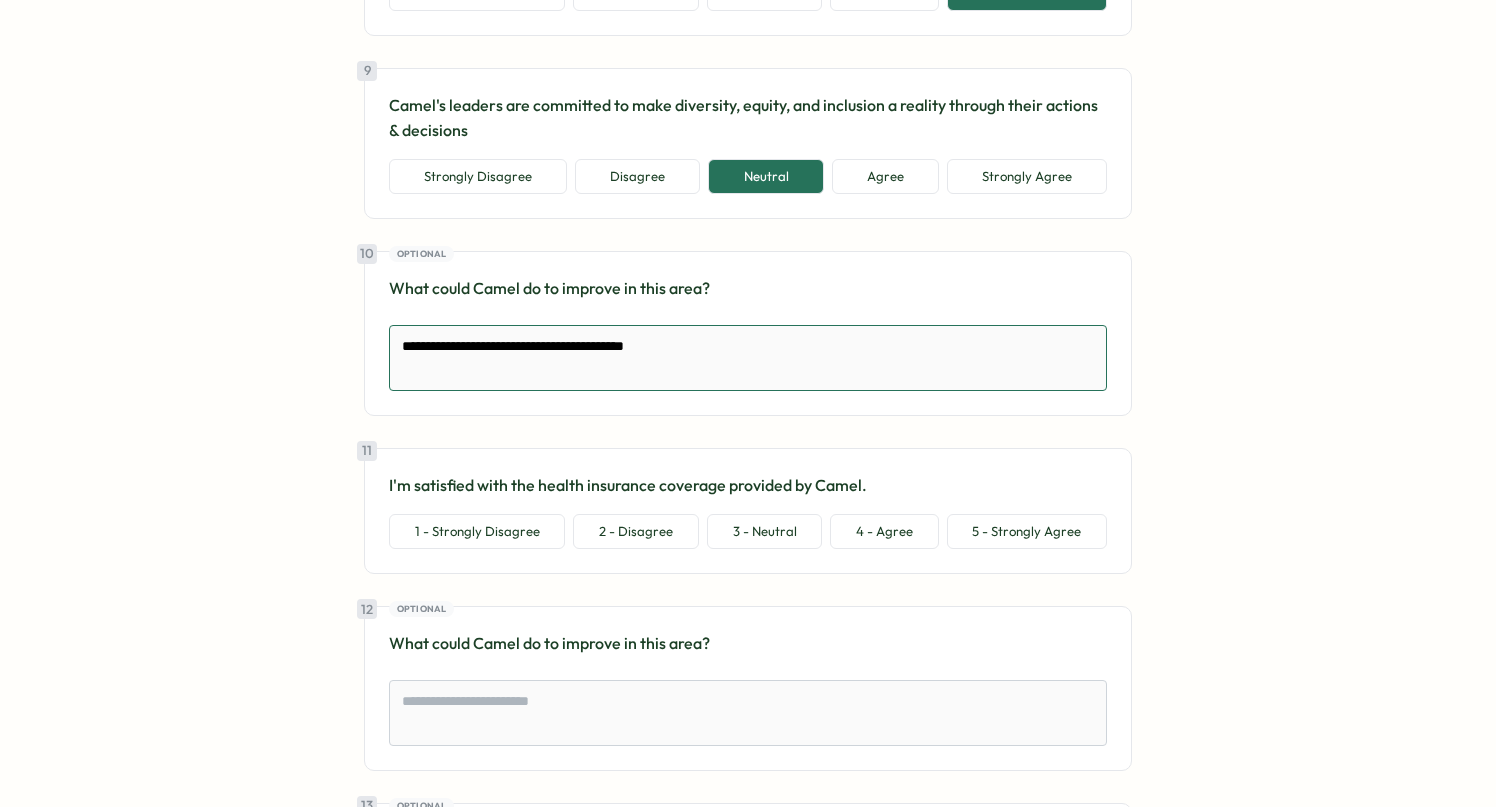 type on "*" 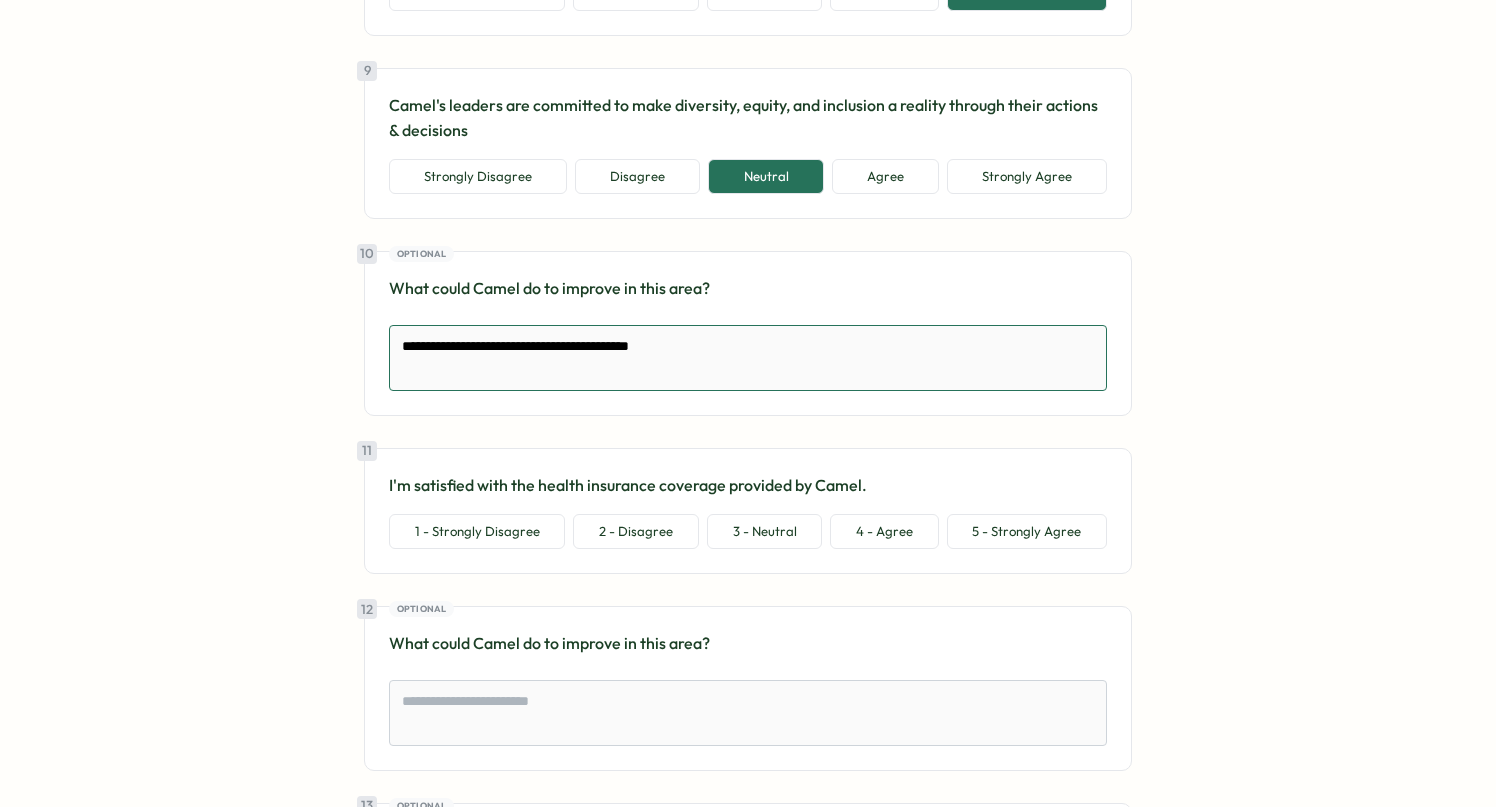 type on "*" 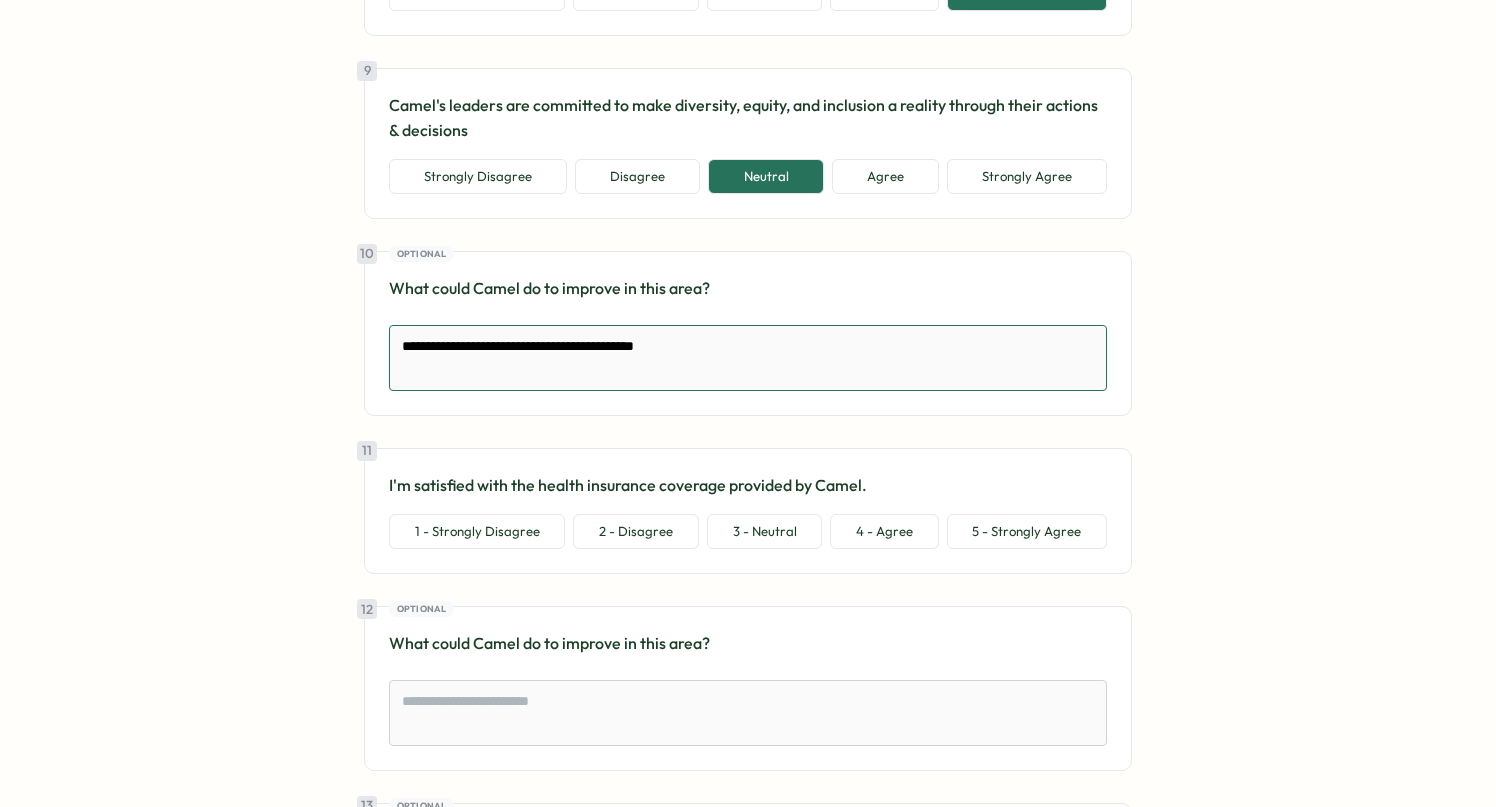 type on "*" 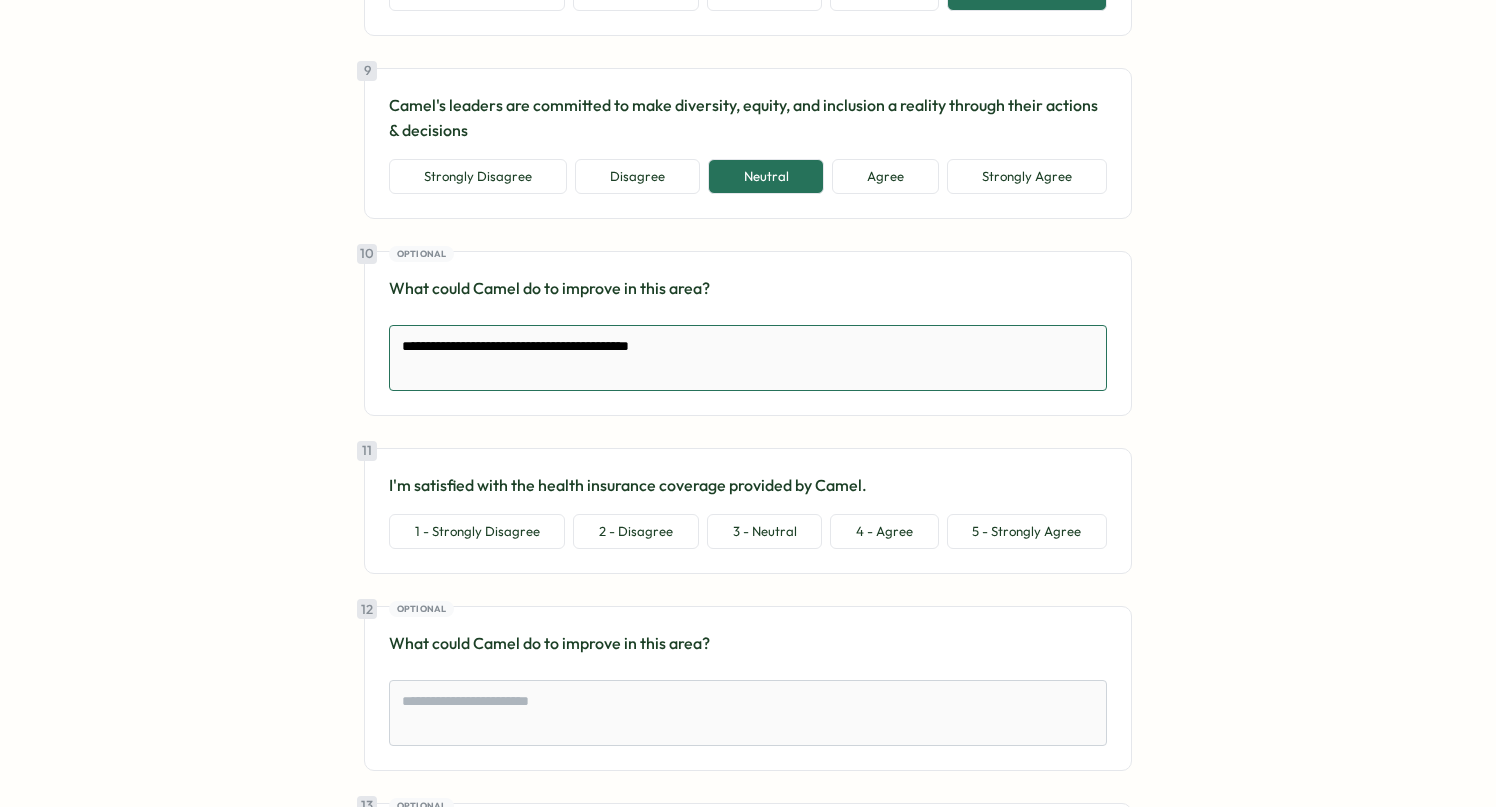 type on "*" 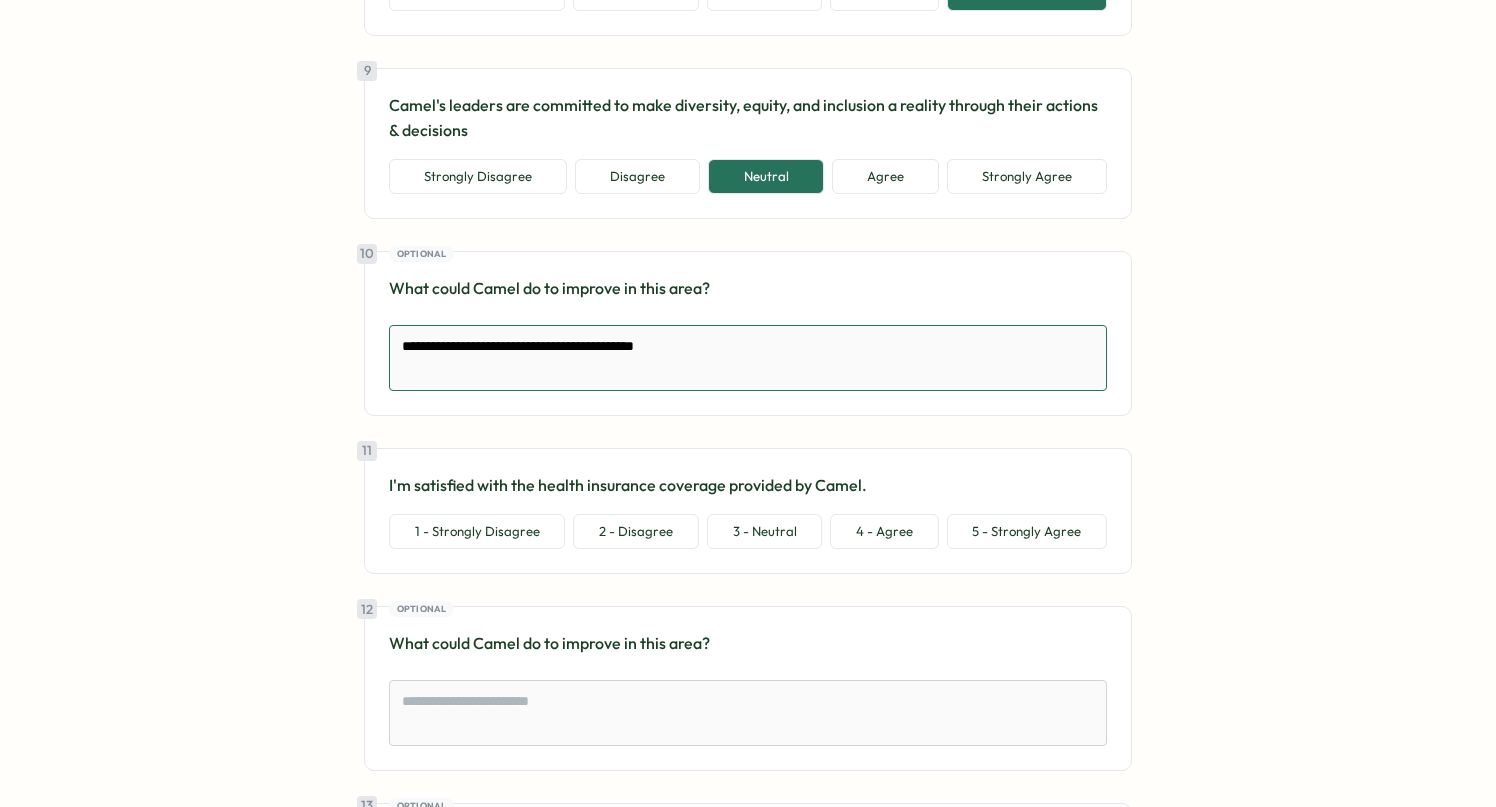 type on "*" 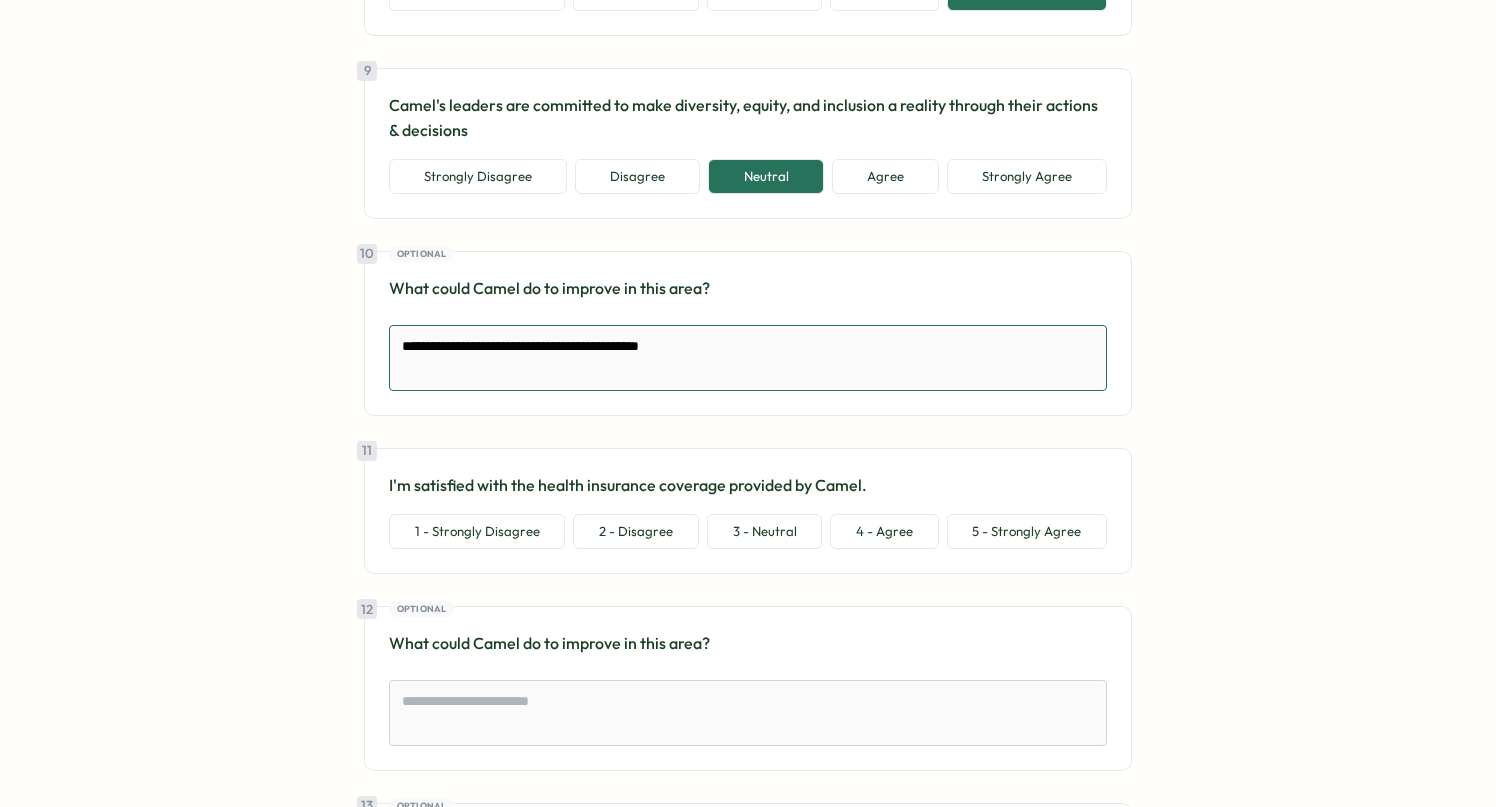 type on "*" 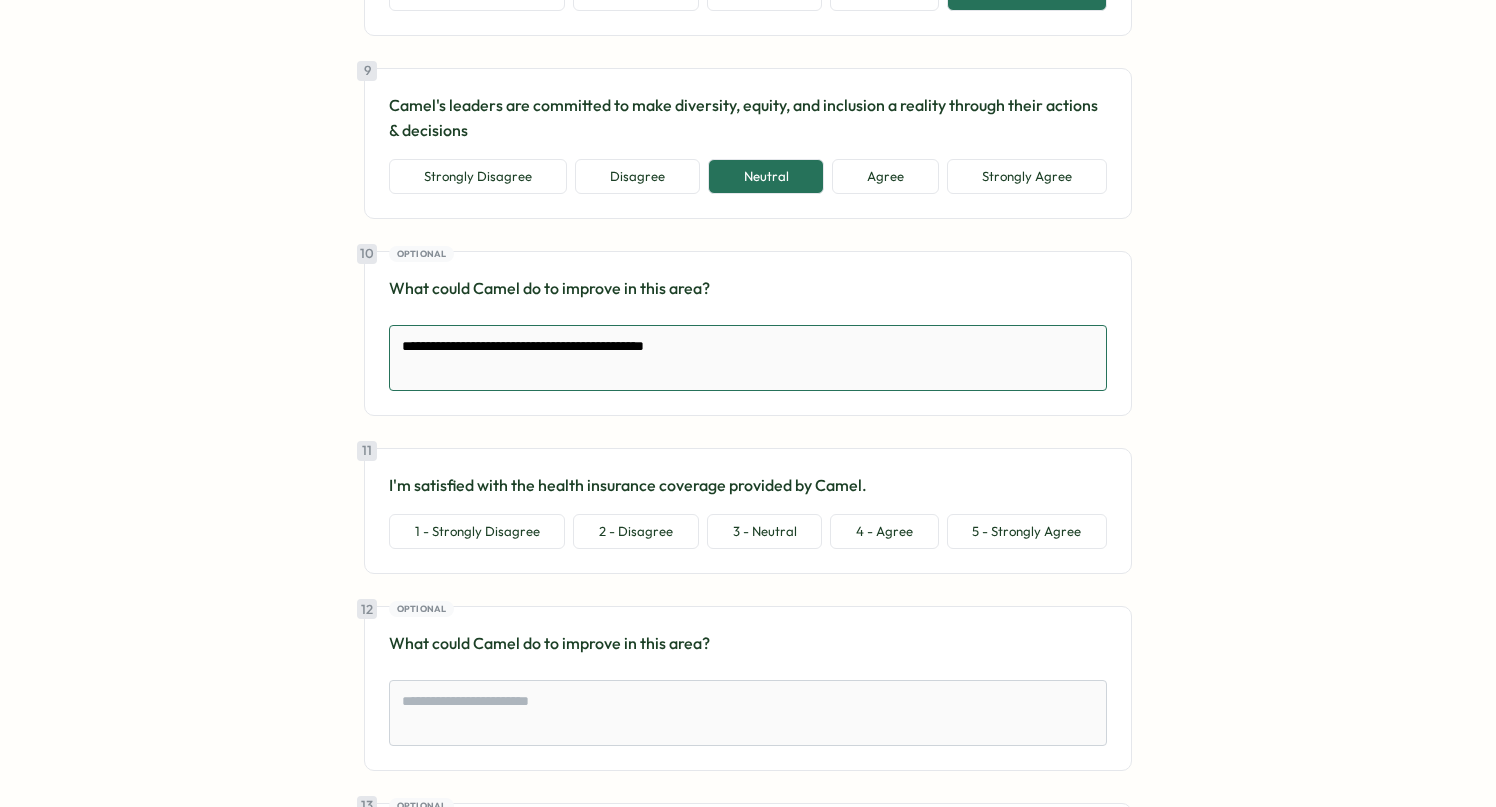 type on "*" 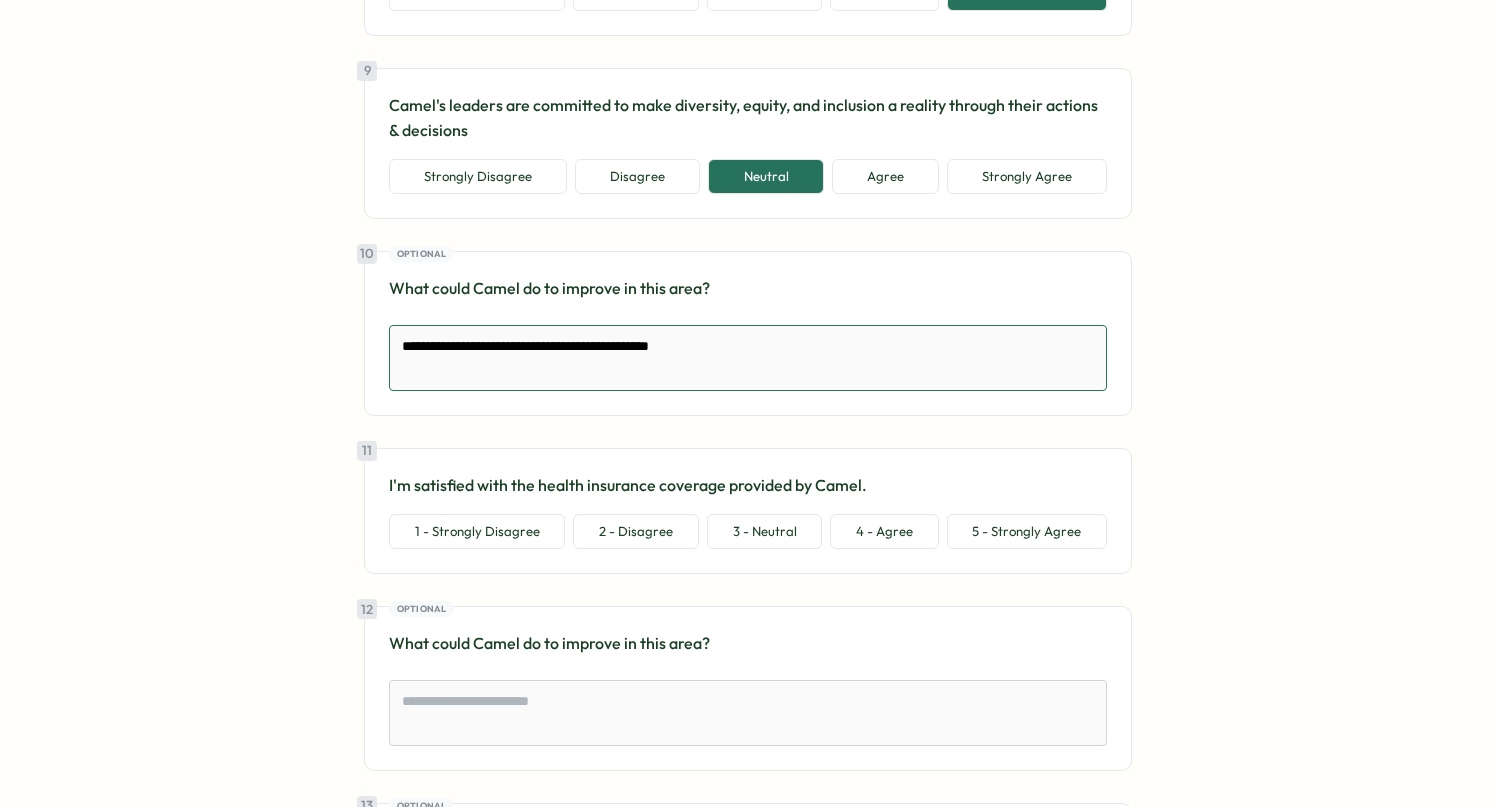 type on "*" 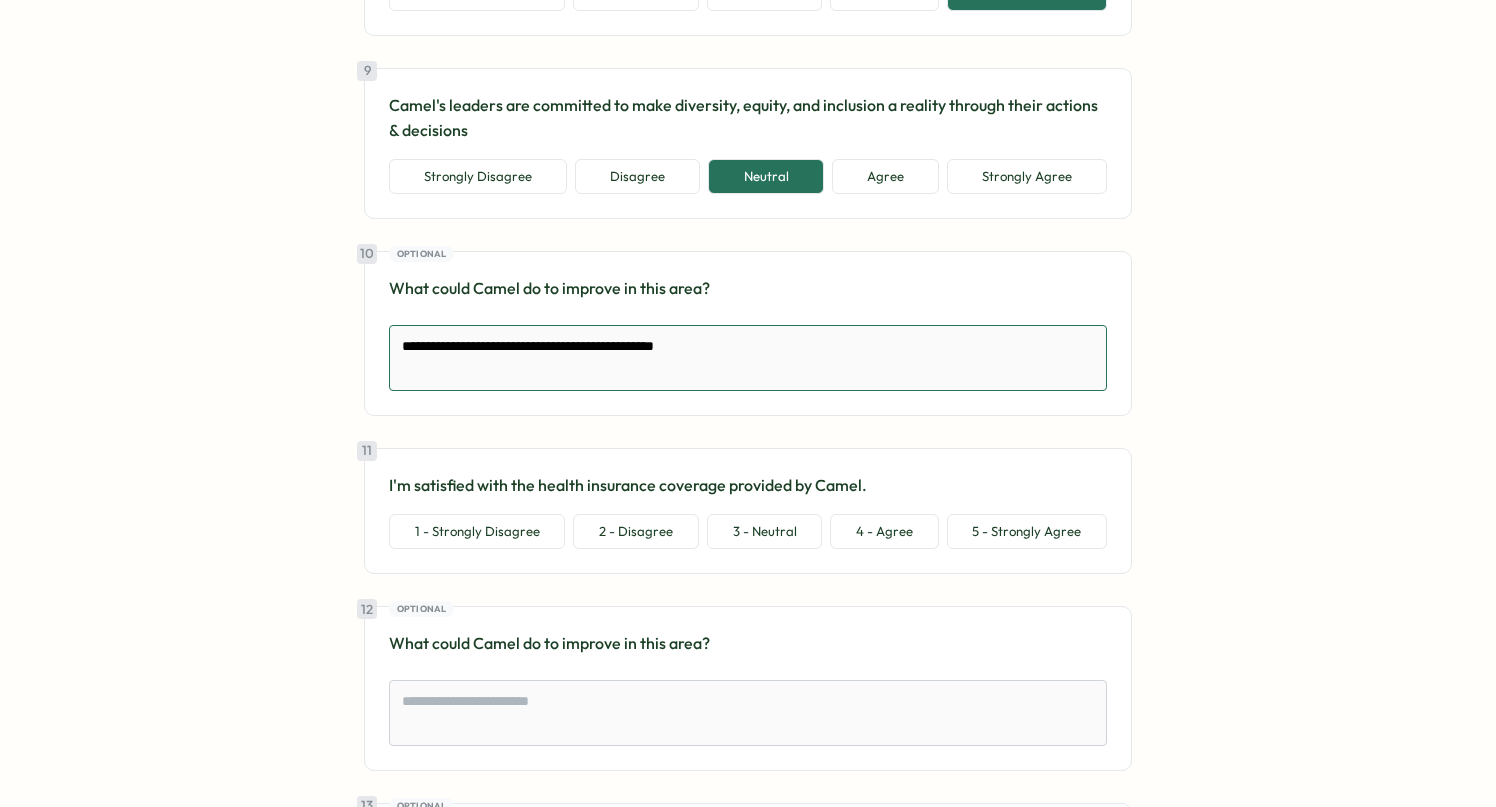 type on "*" 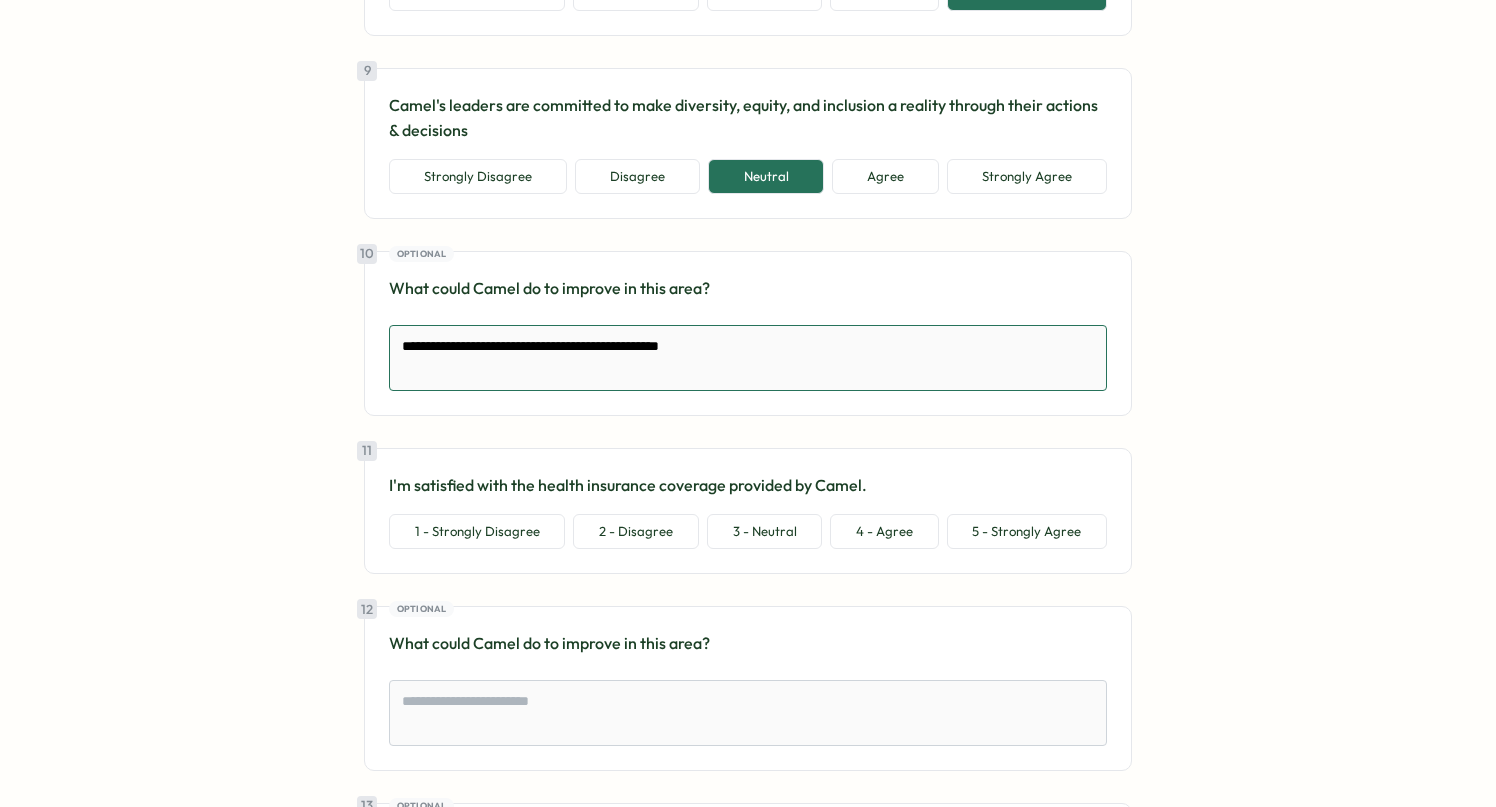 type on "*" 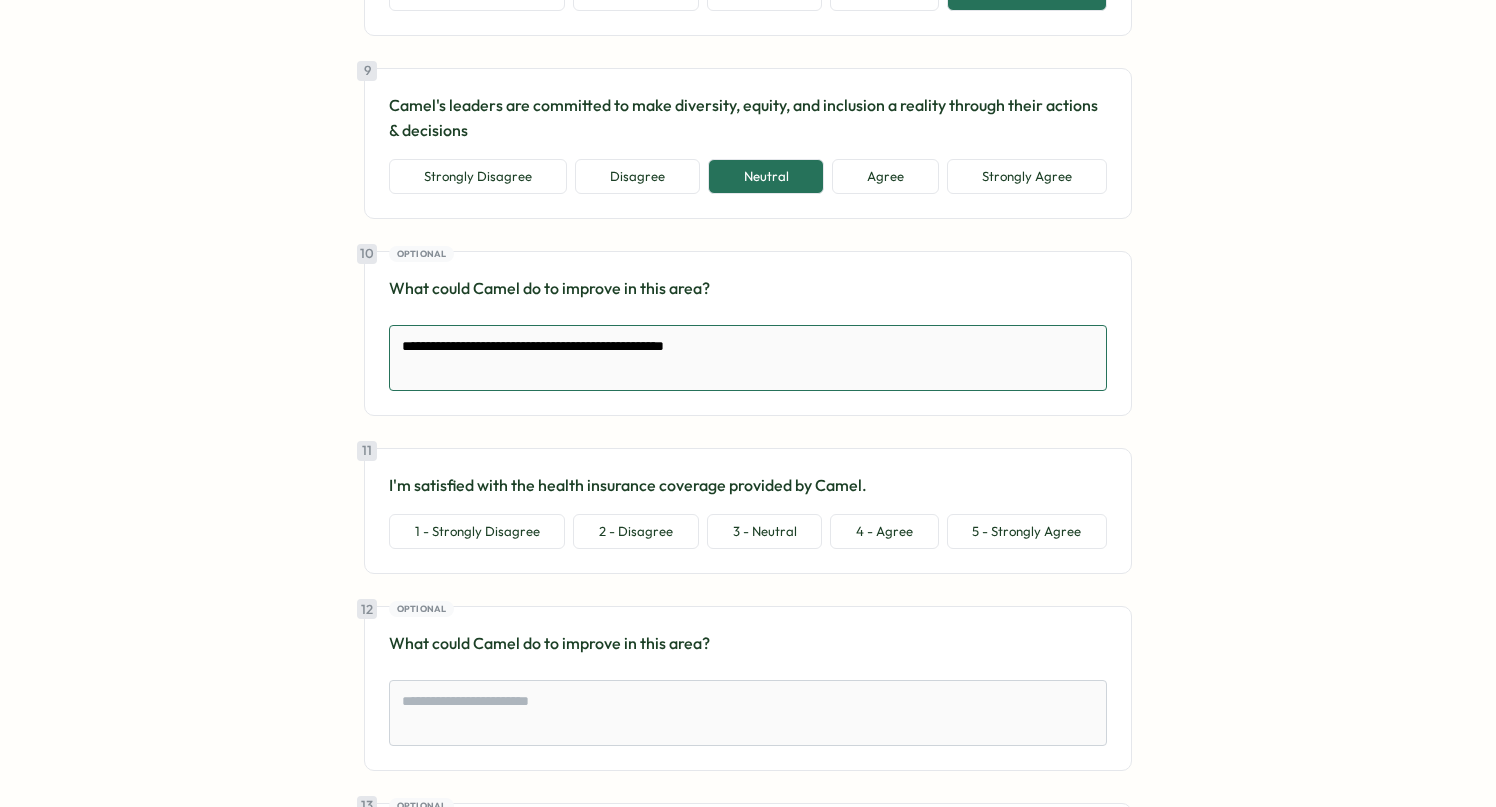 type on "*" 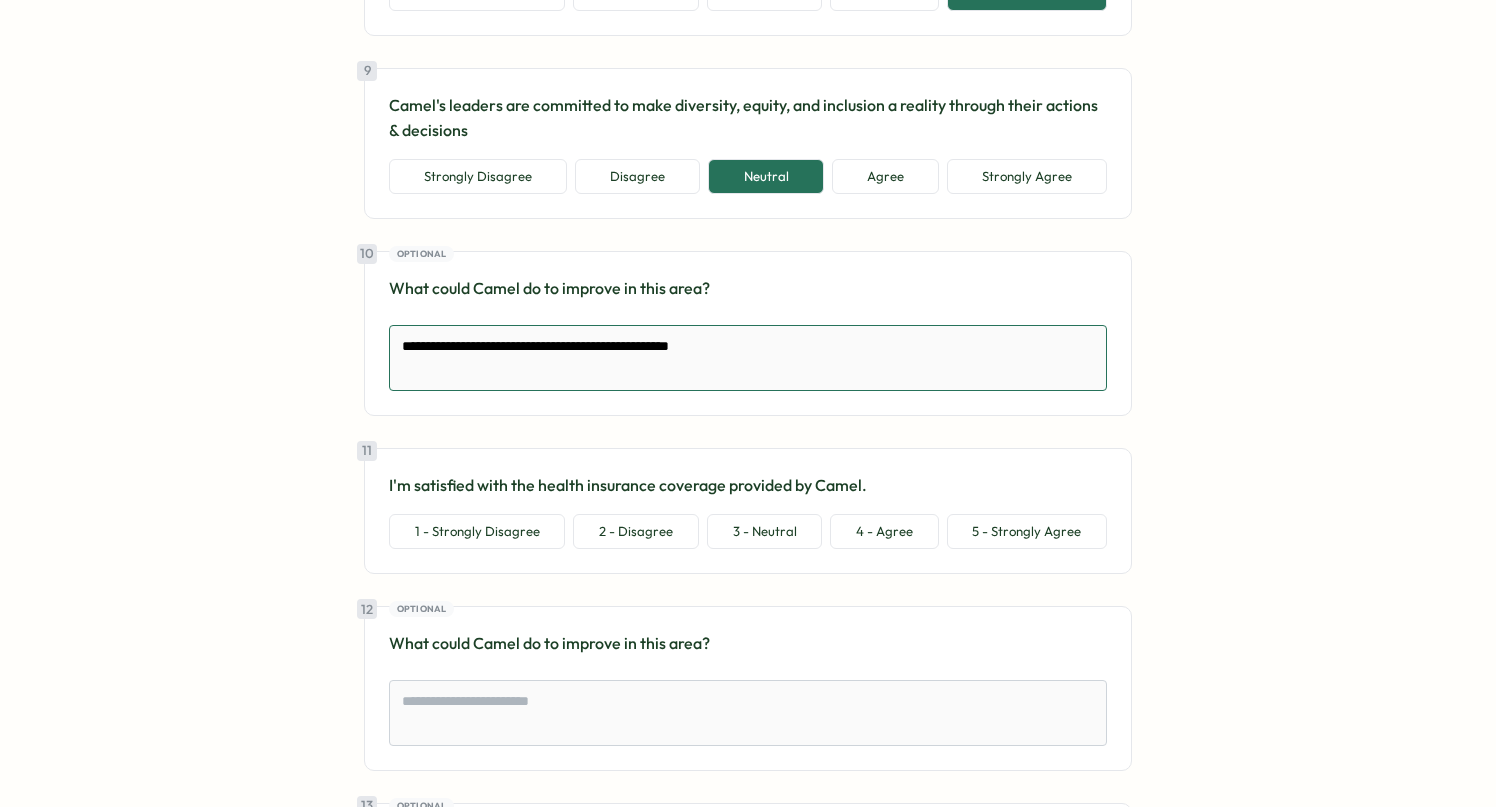 type on "*" 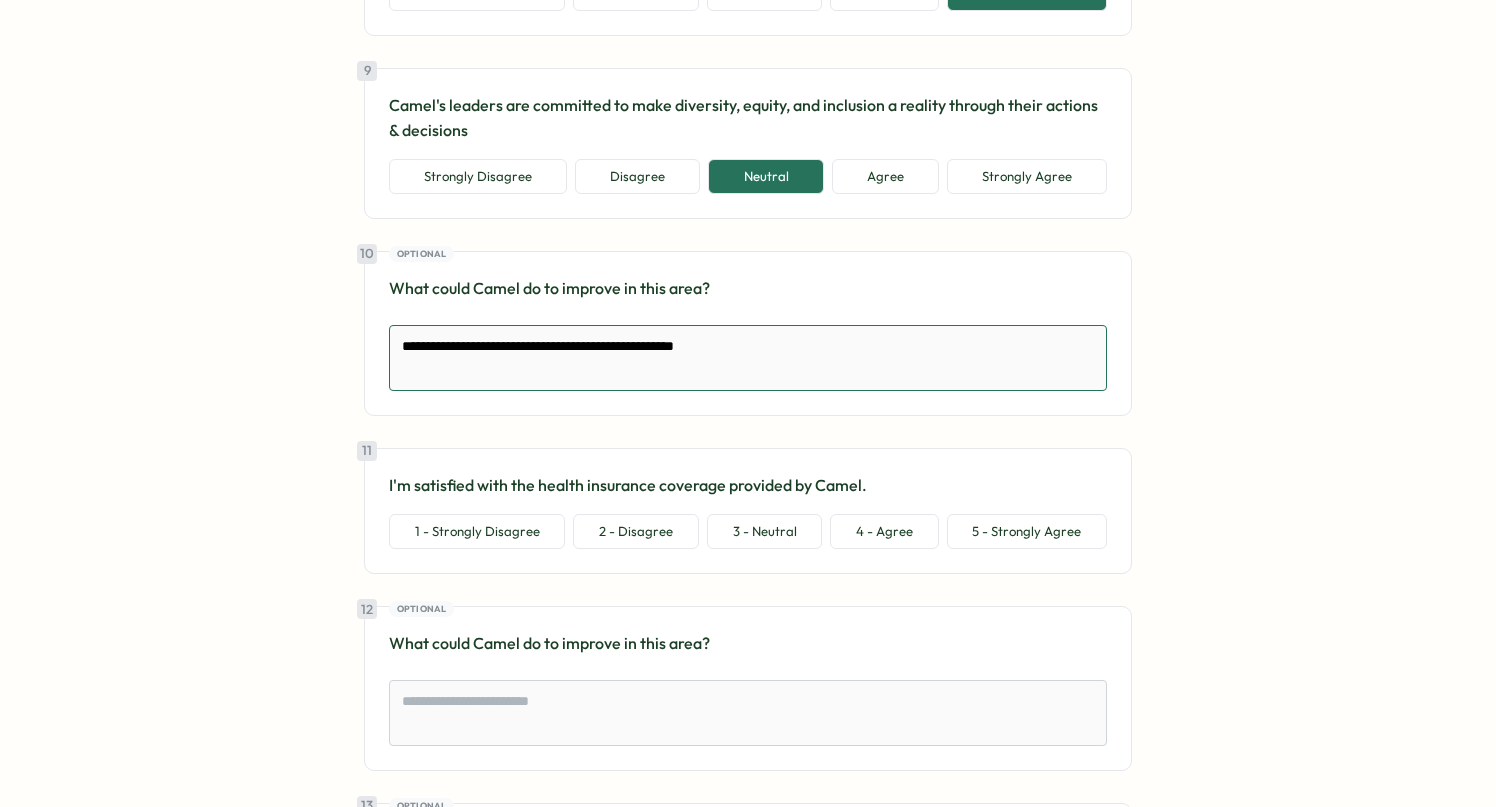 type on "*" 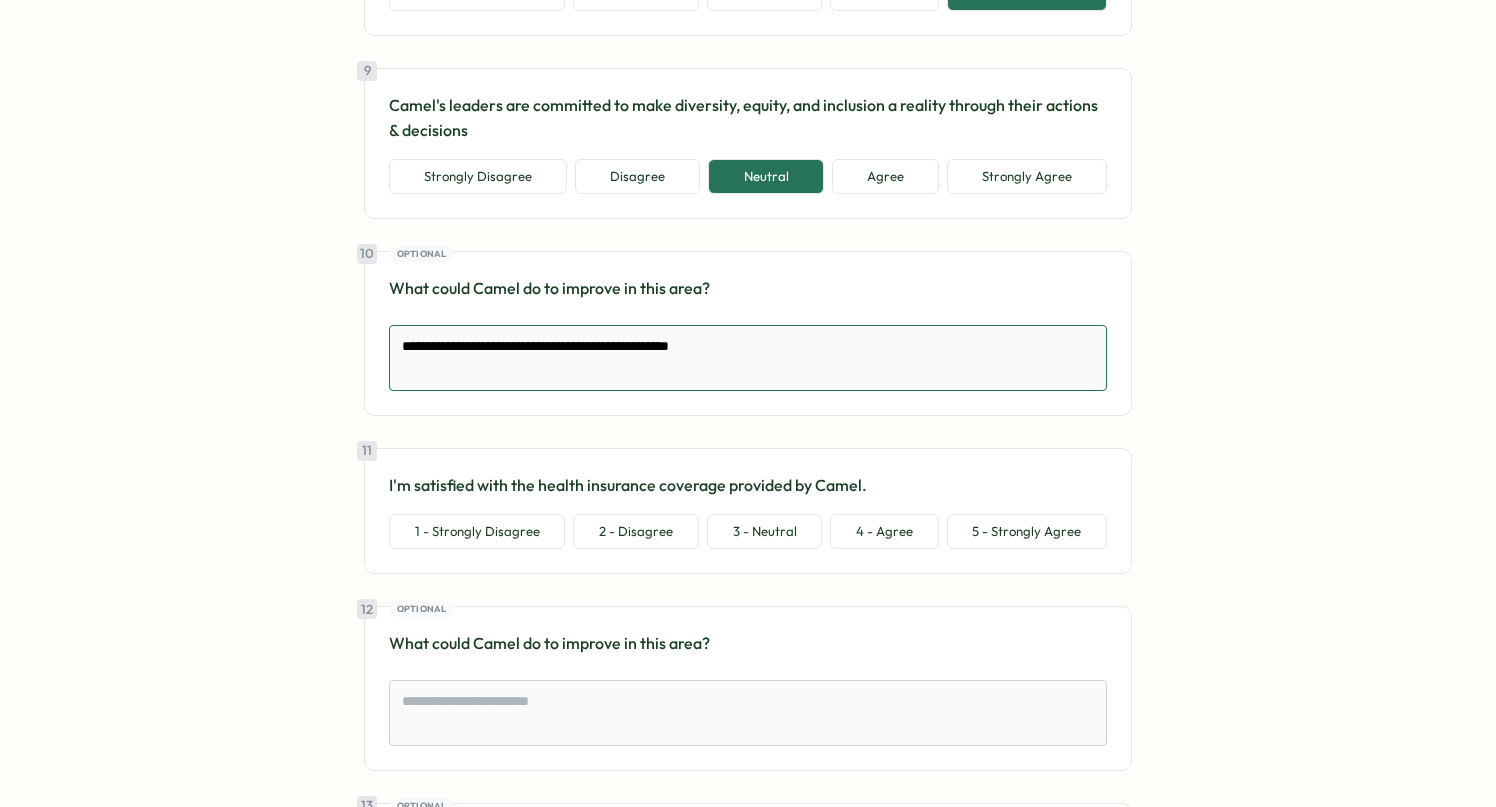 type on "*" 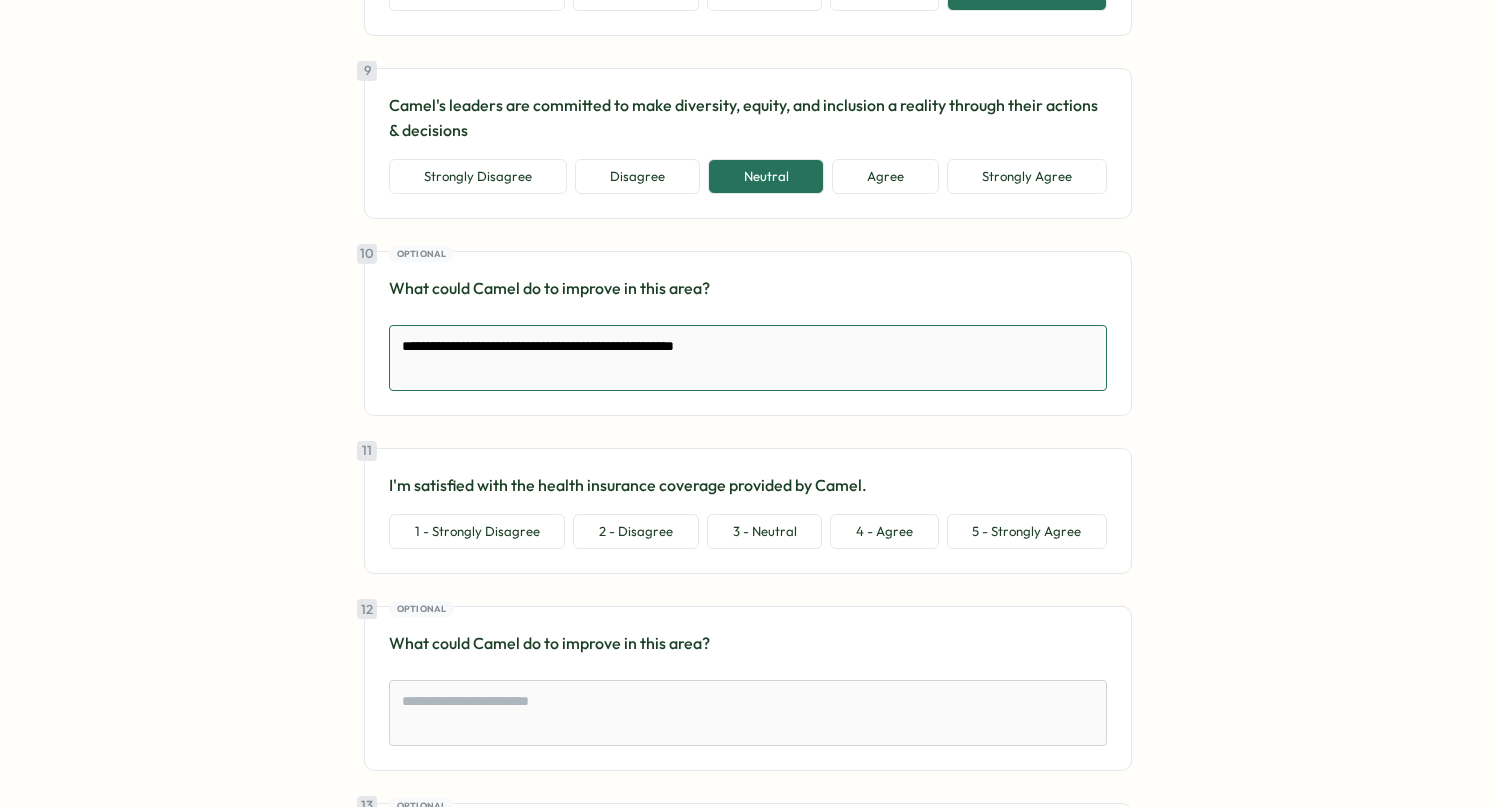 type on "*" 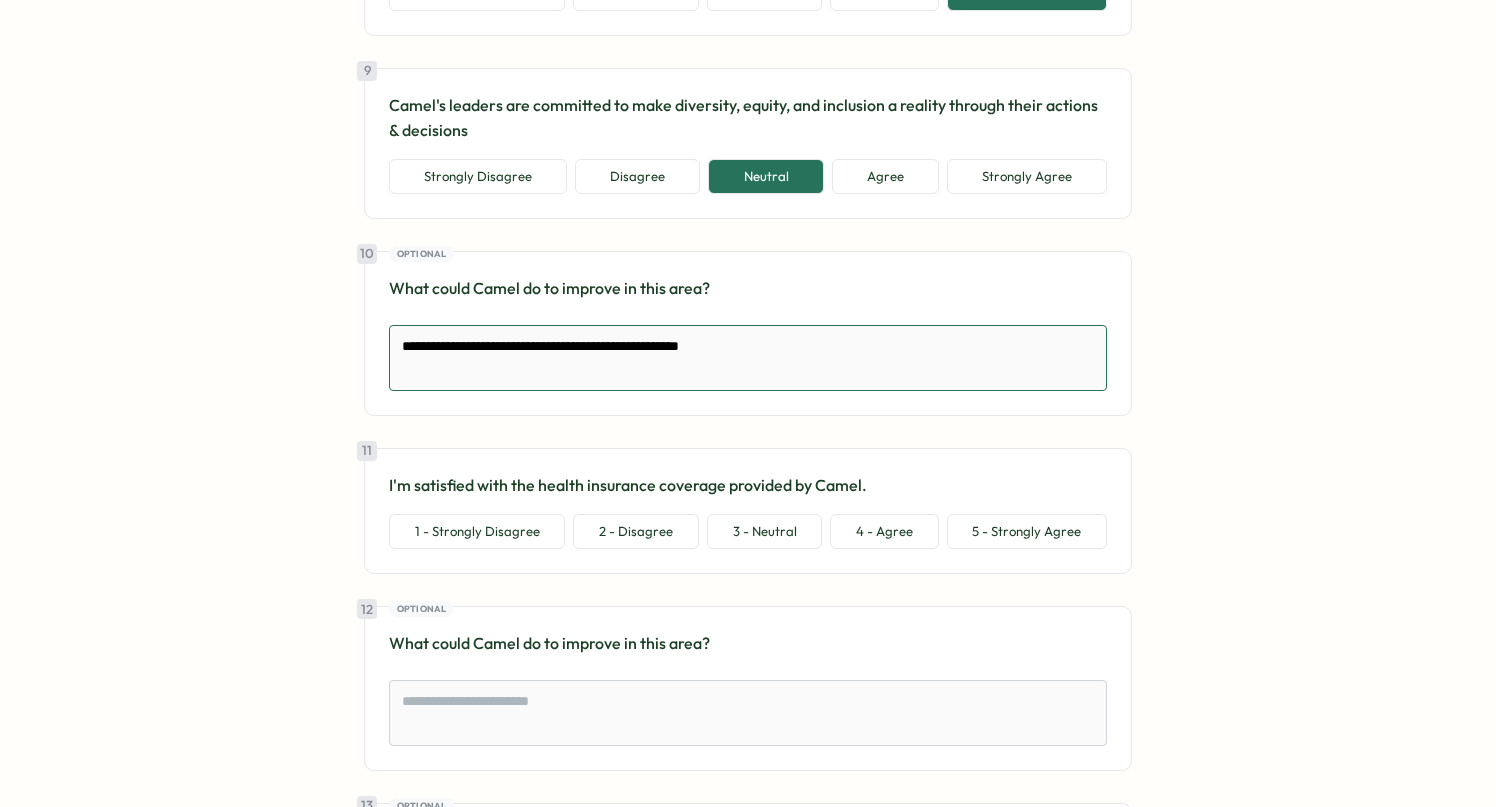 type on "*" 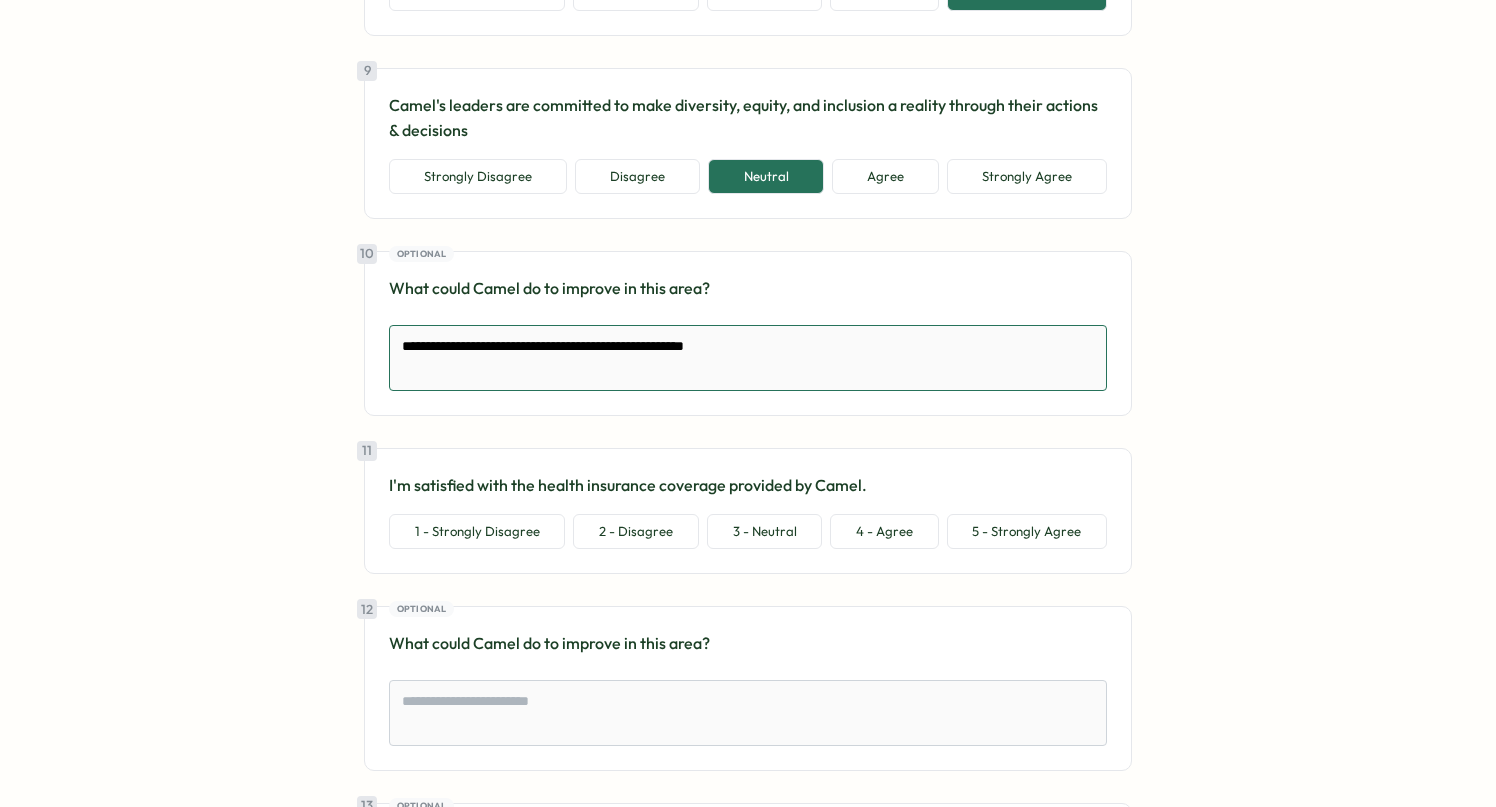 type on "*" 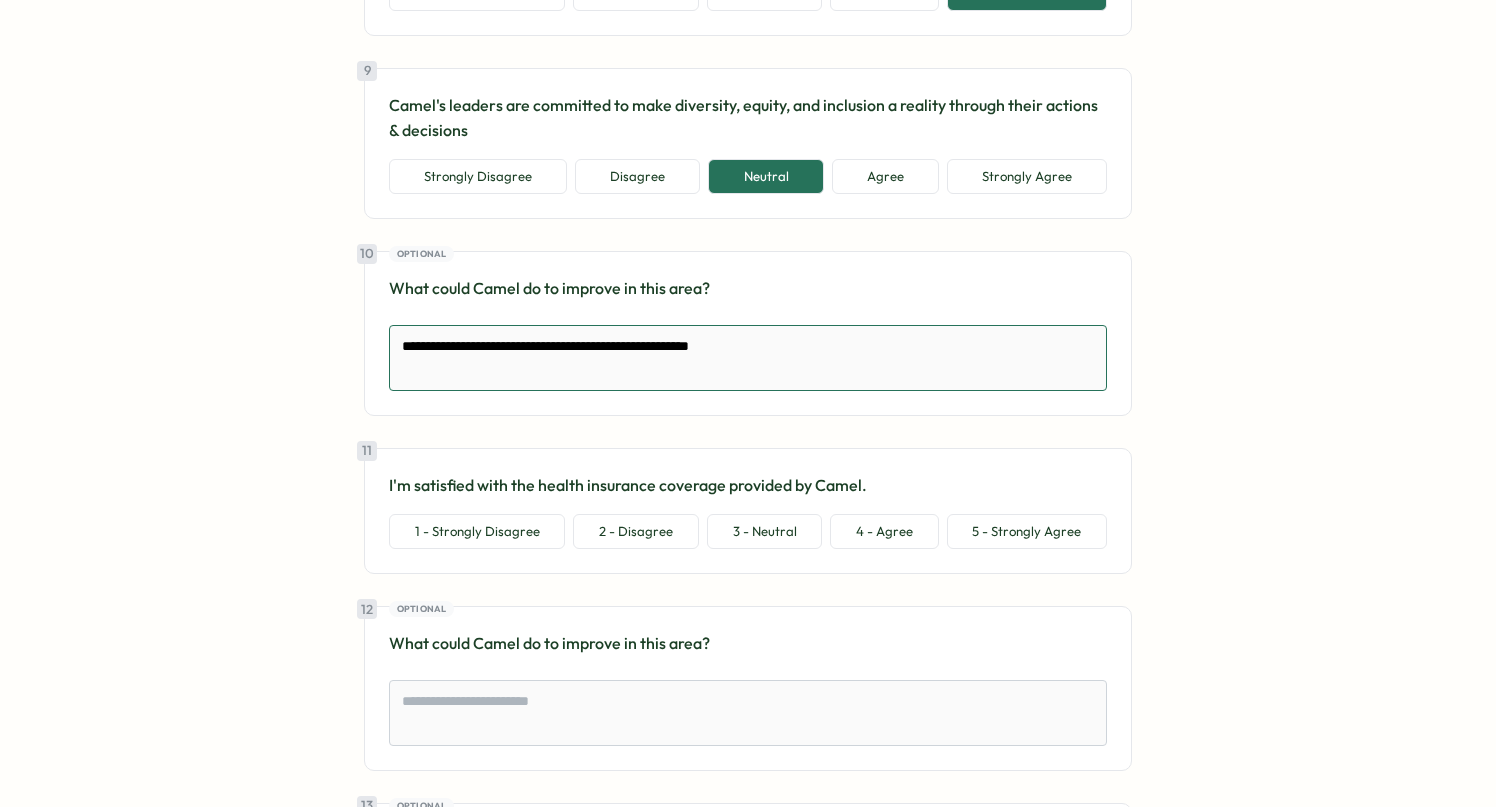type on "*" 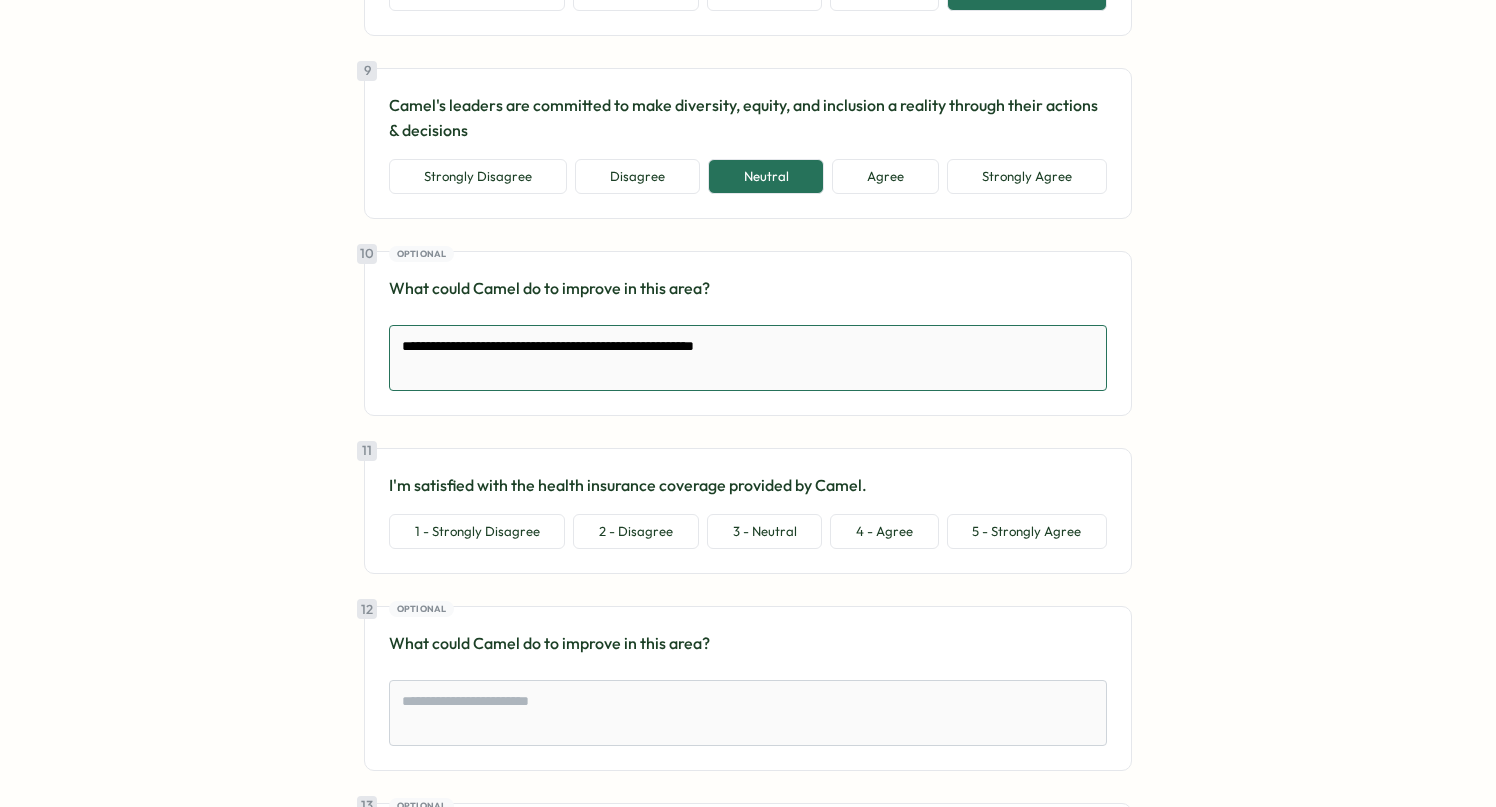 type on "*" 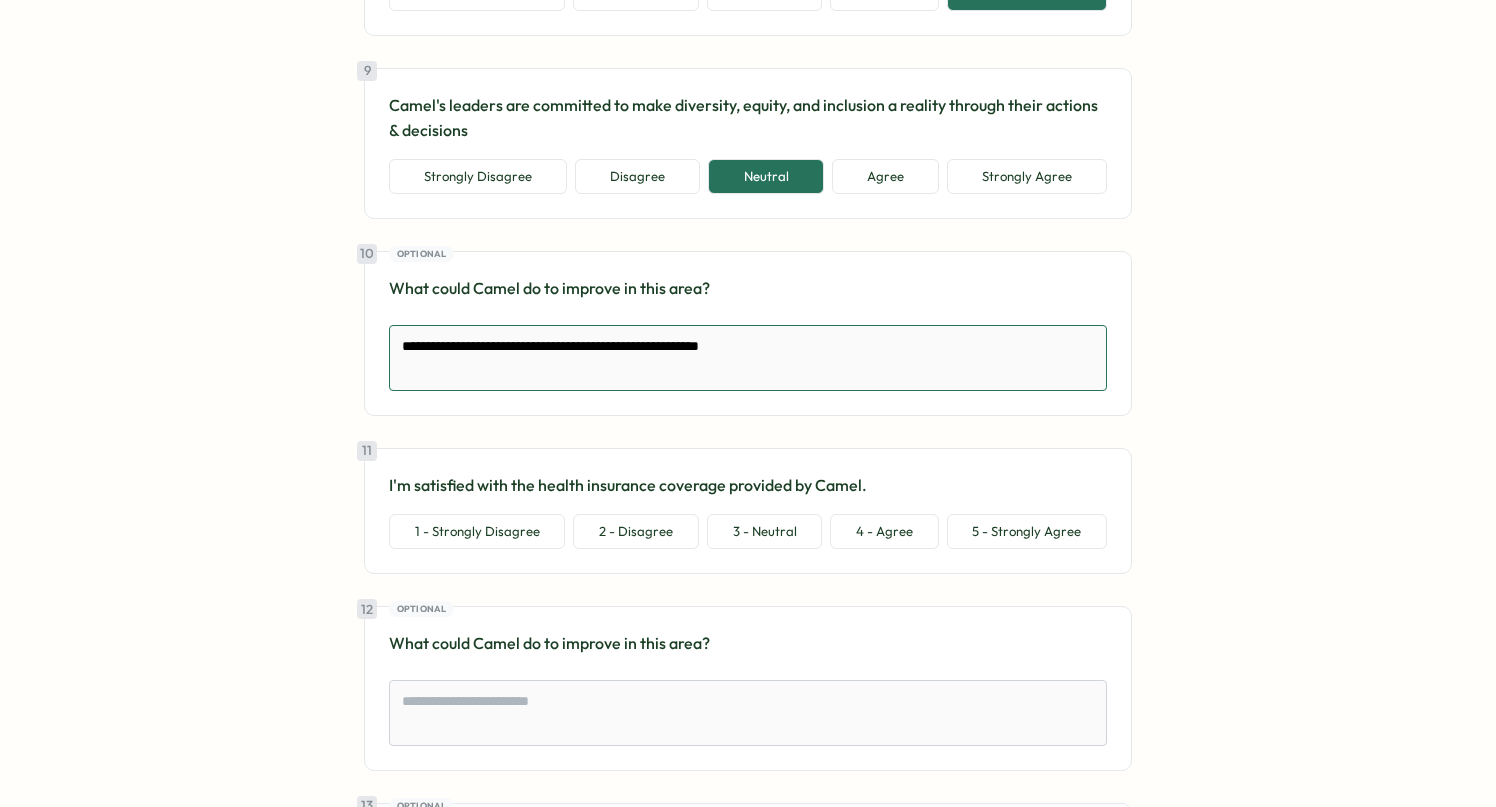 type on "*" 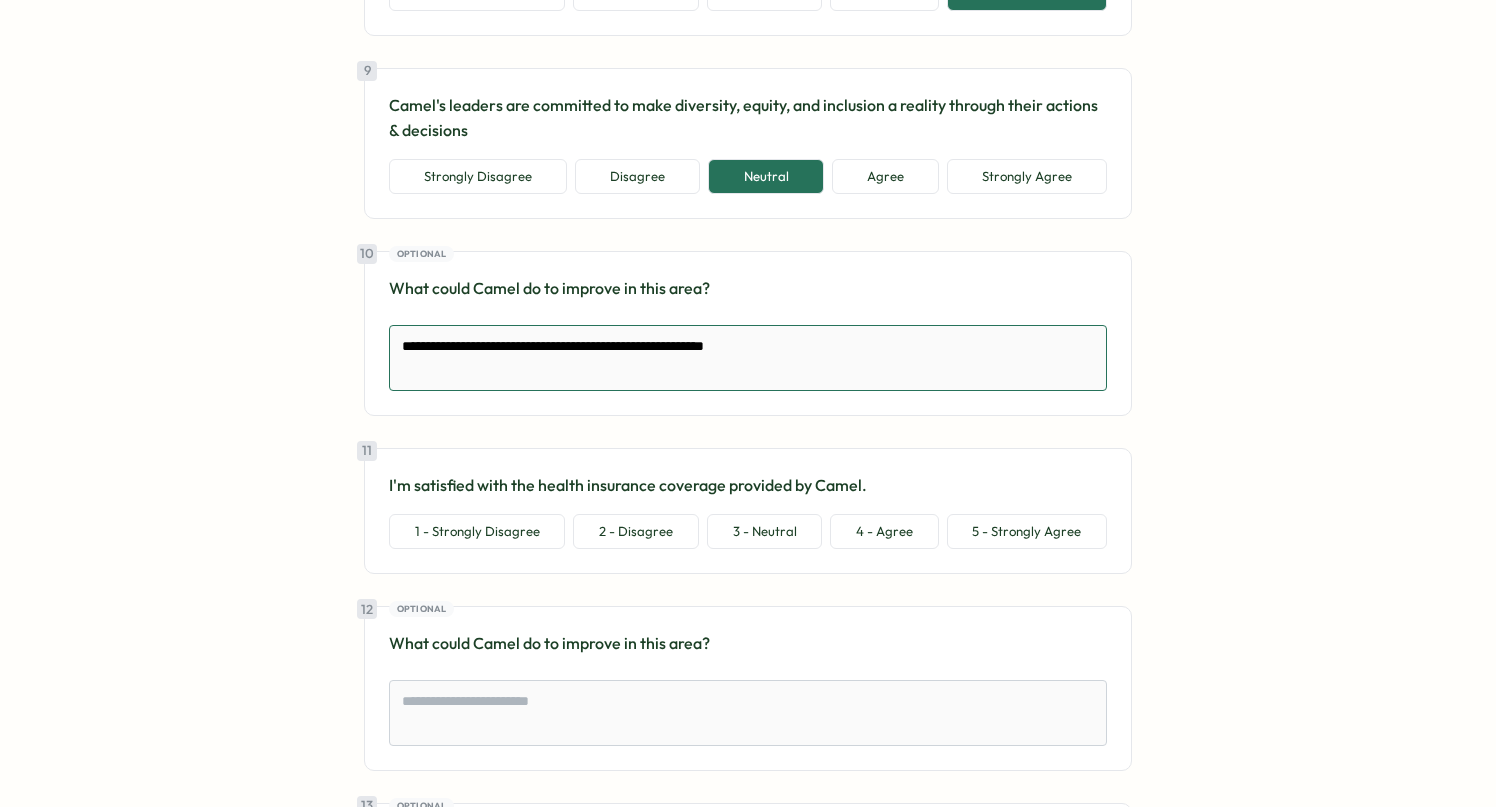 type on "*" 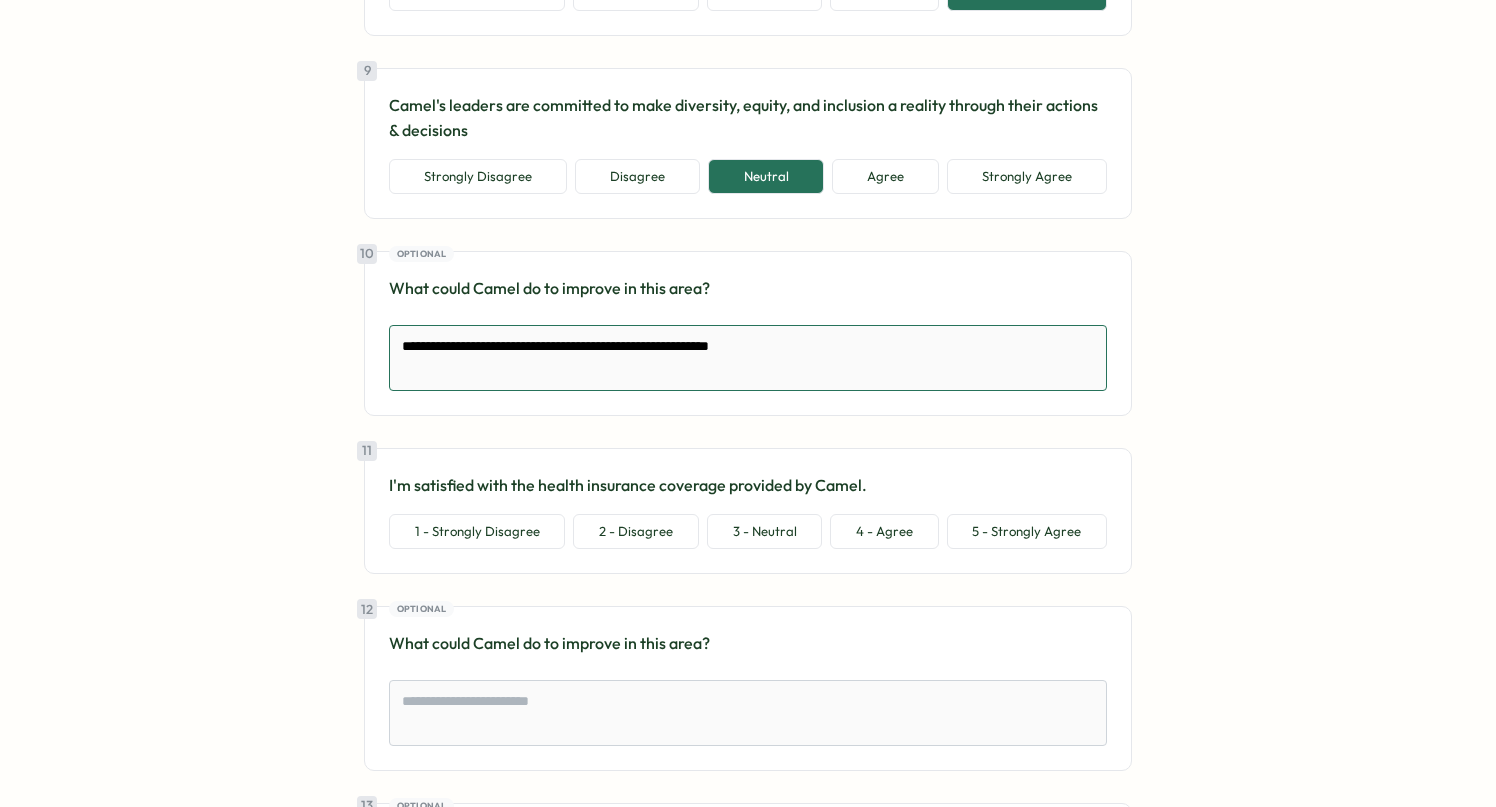 type on "*" 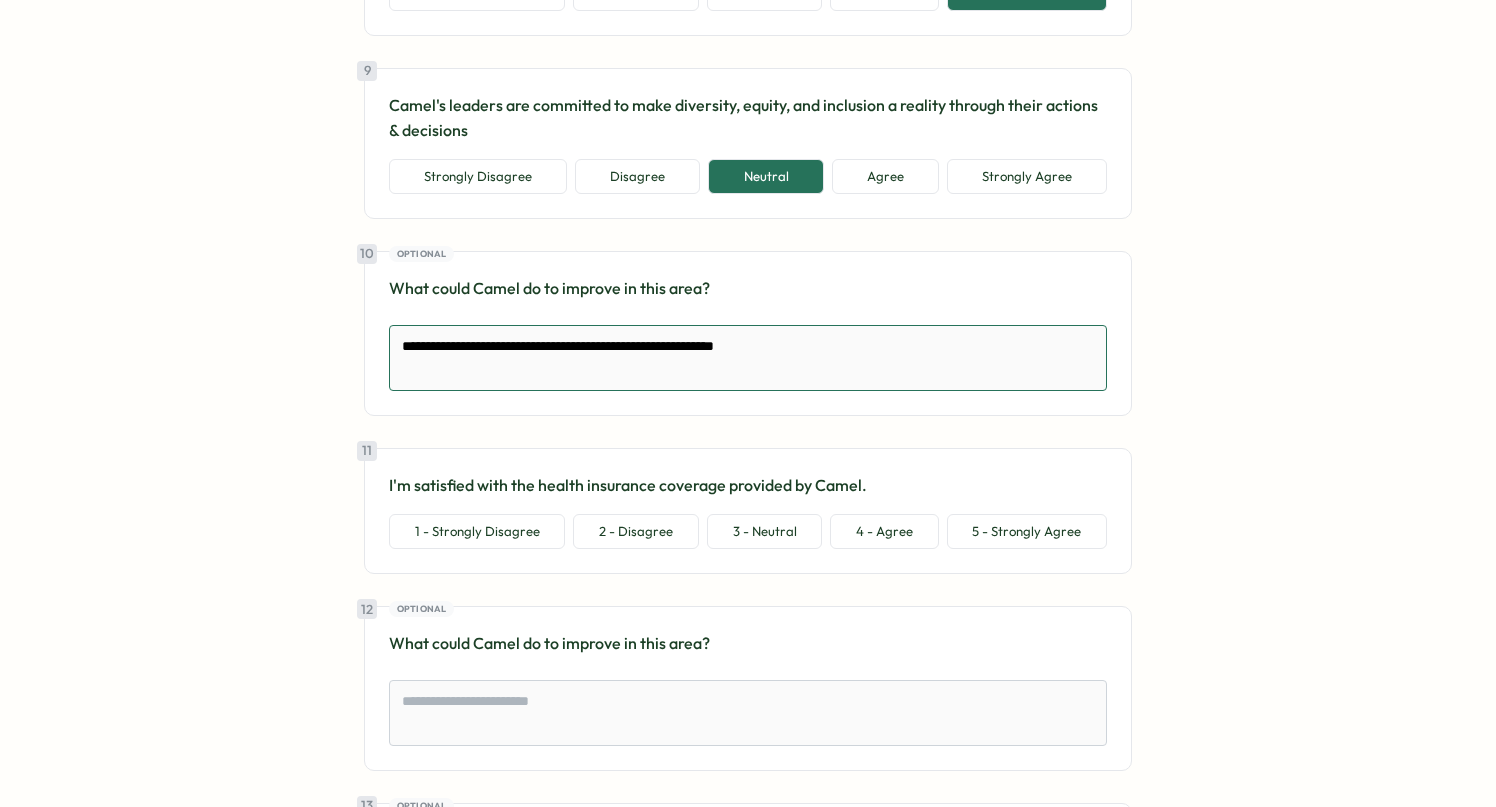 type on "*" 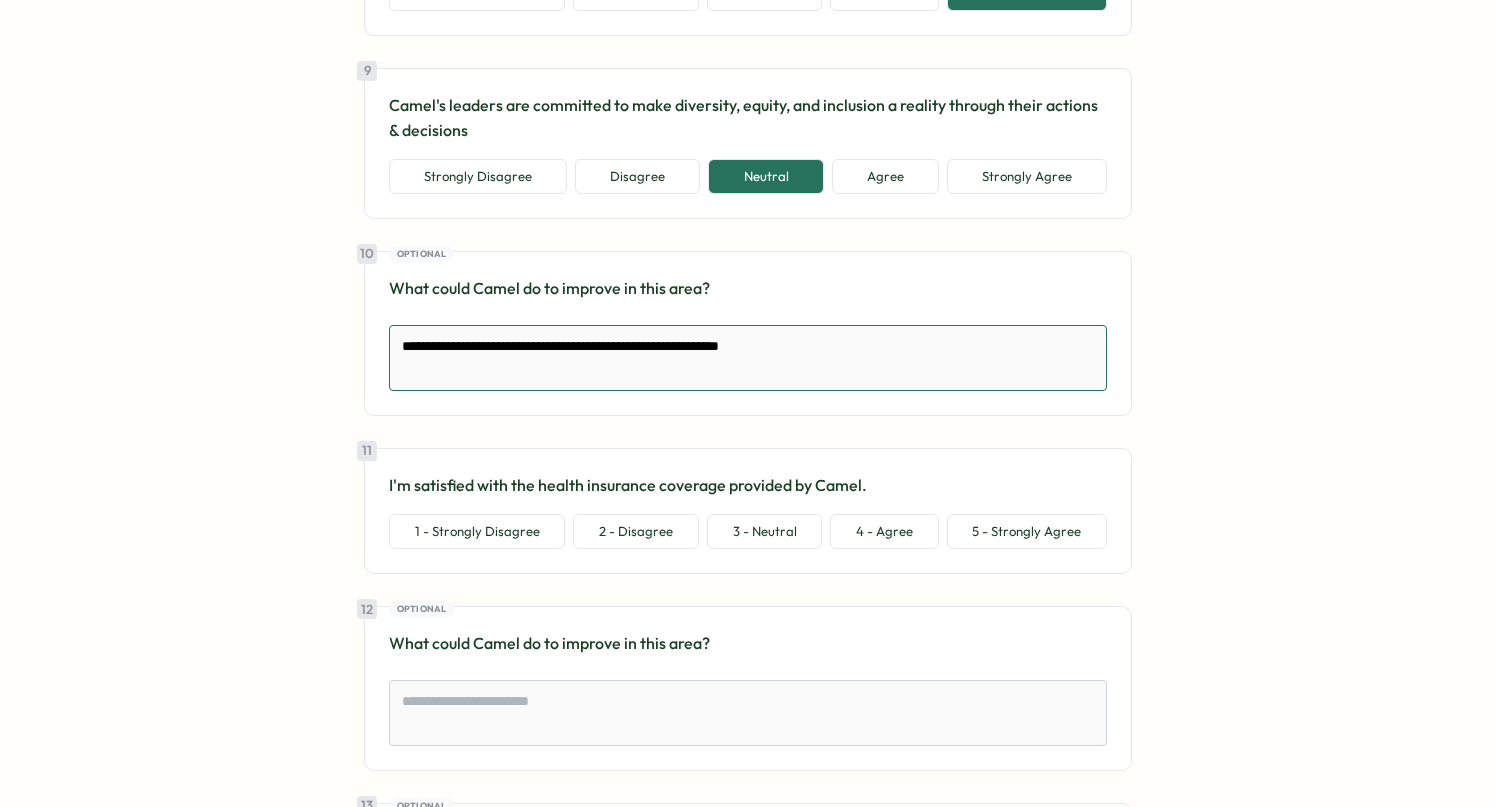 type on "*" 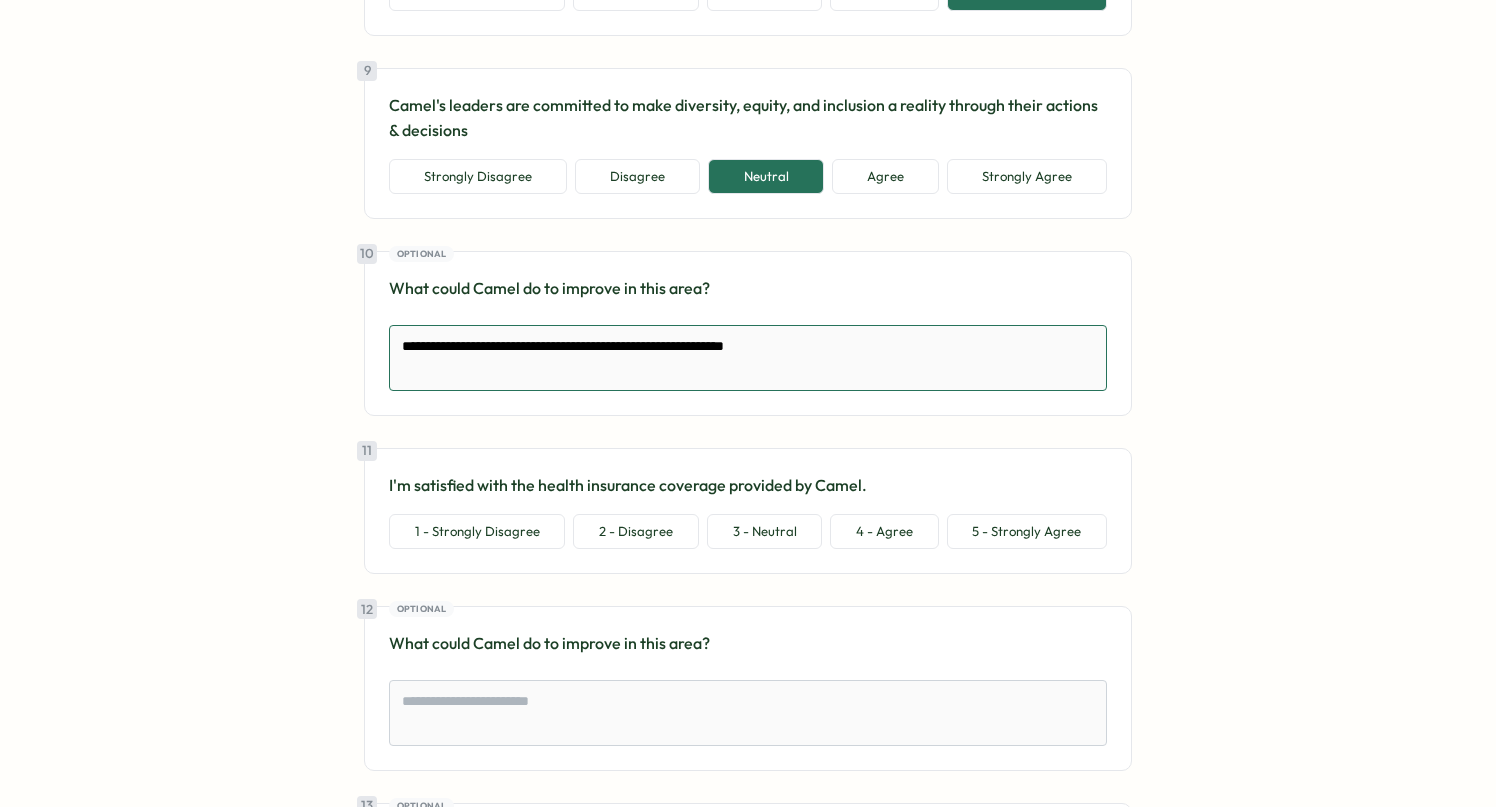 type on "*" 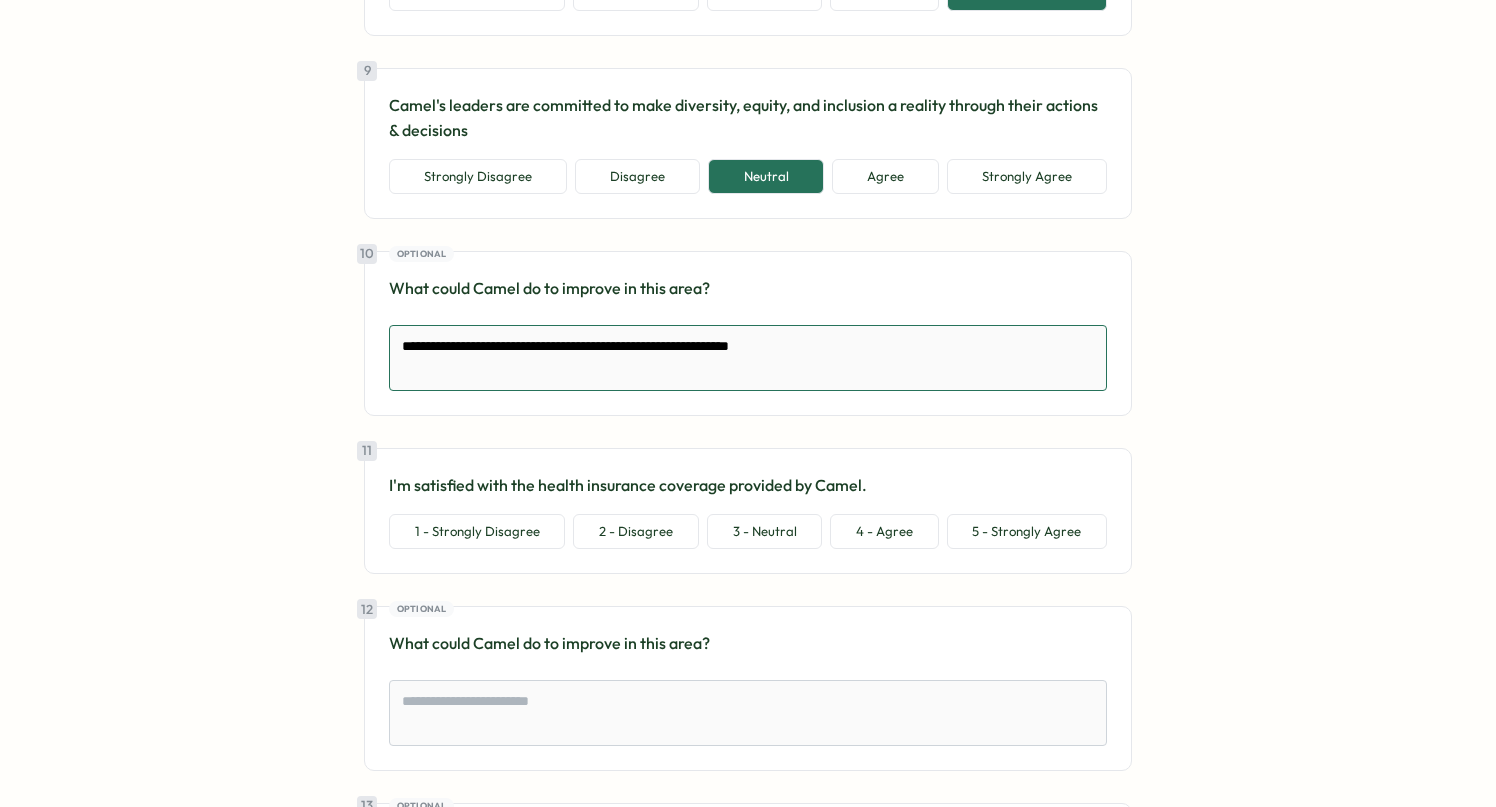 type on "*" 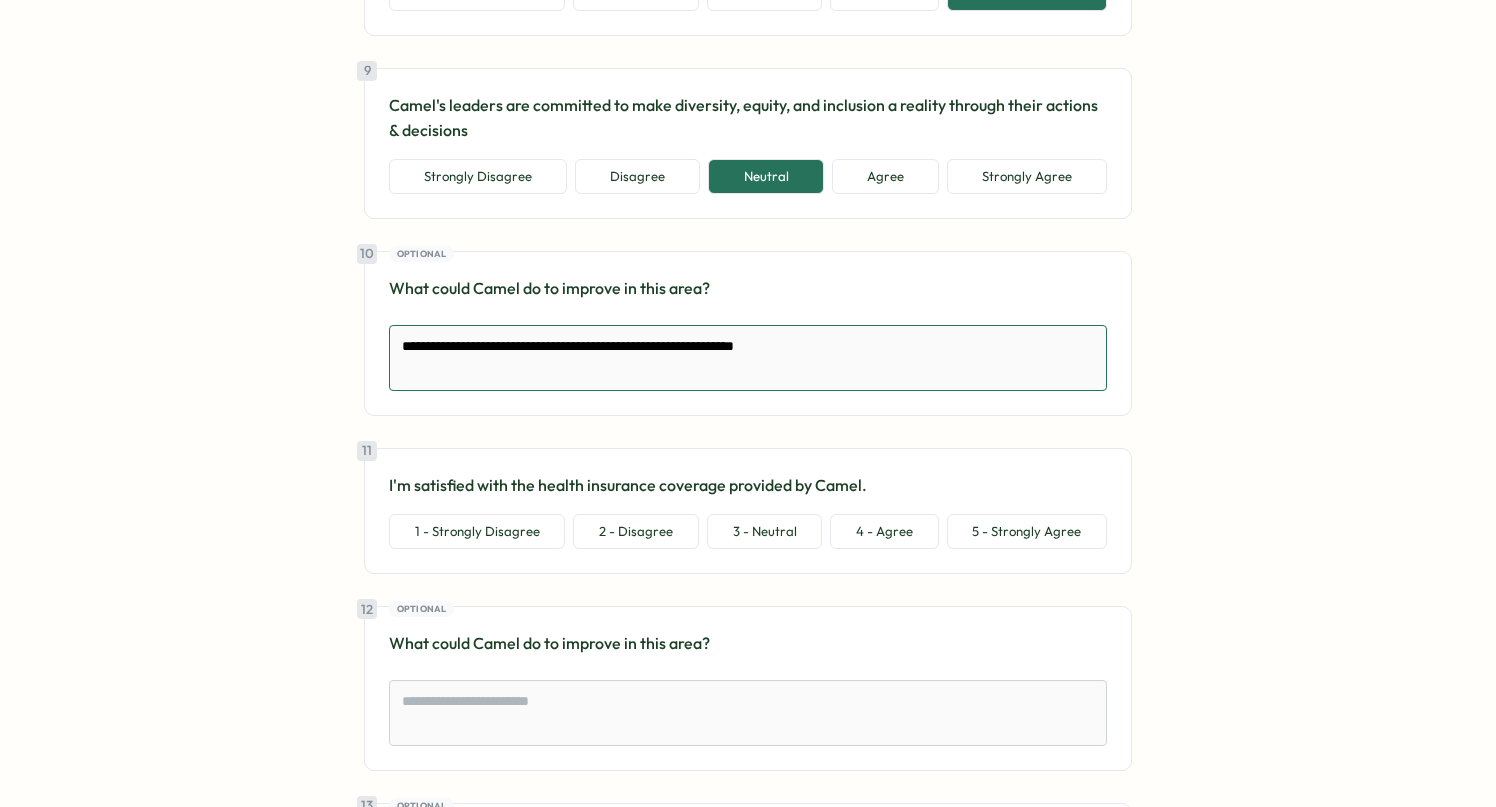 type on "*" 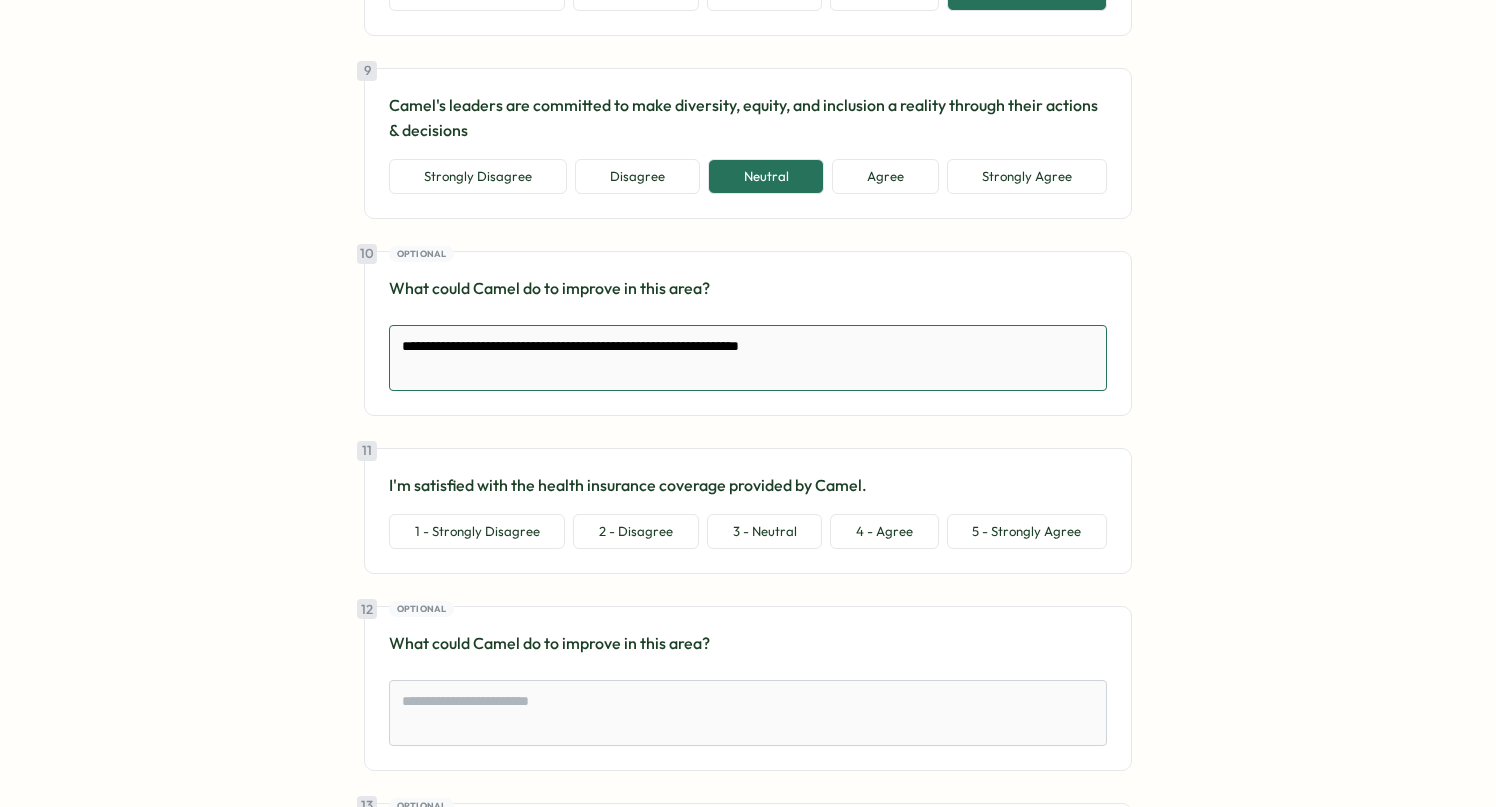 type on "*" 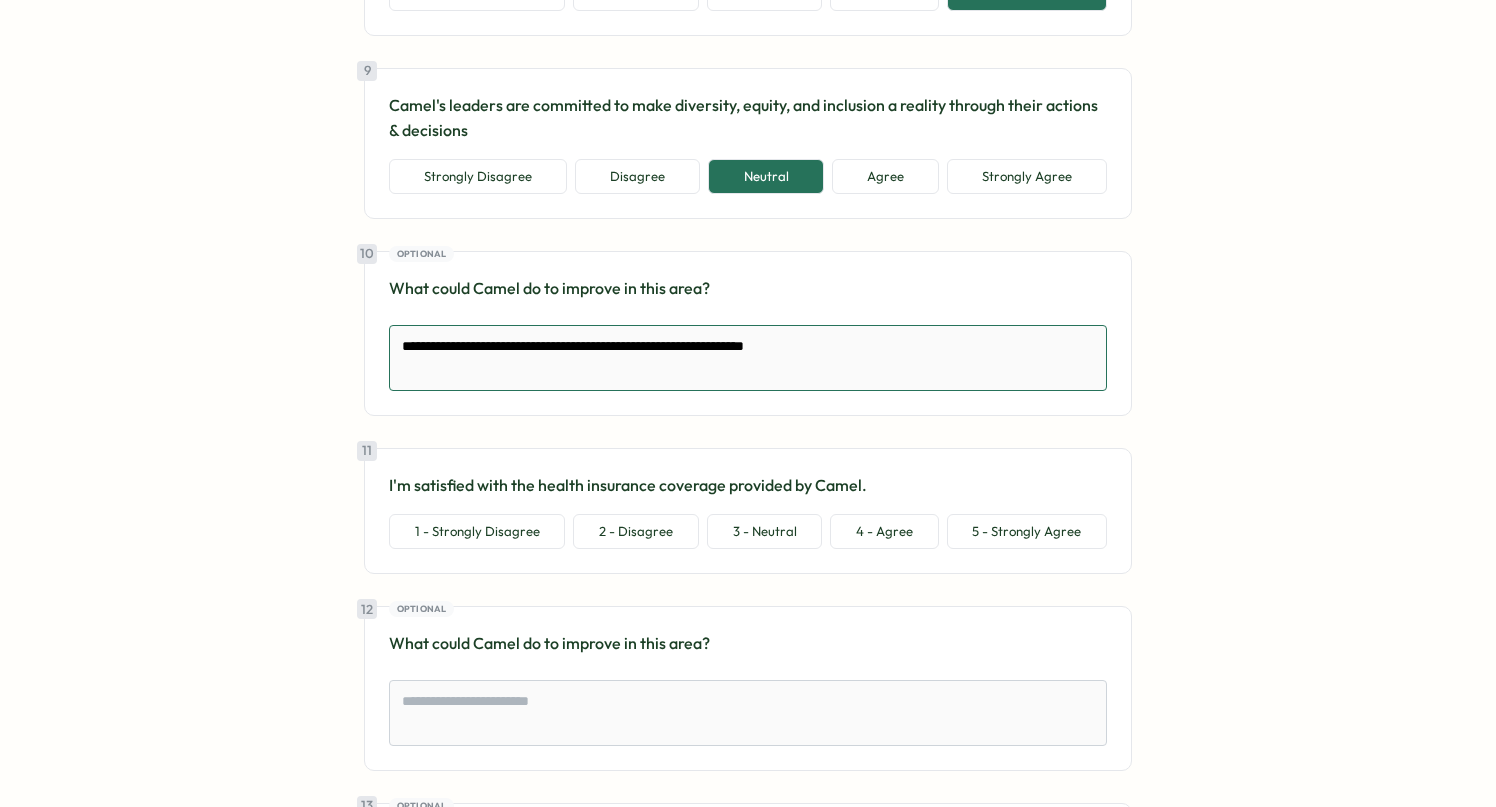 type on "*" 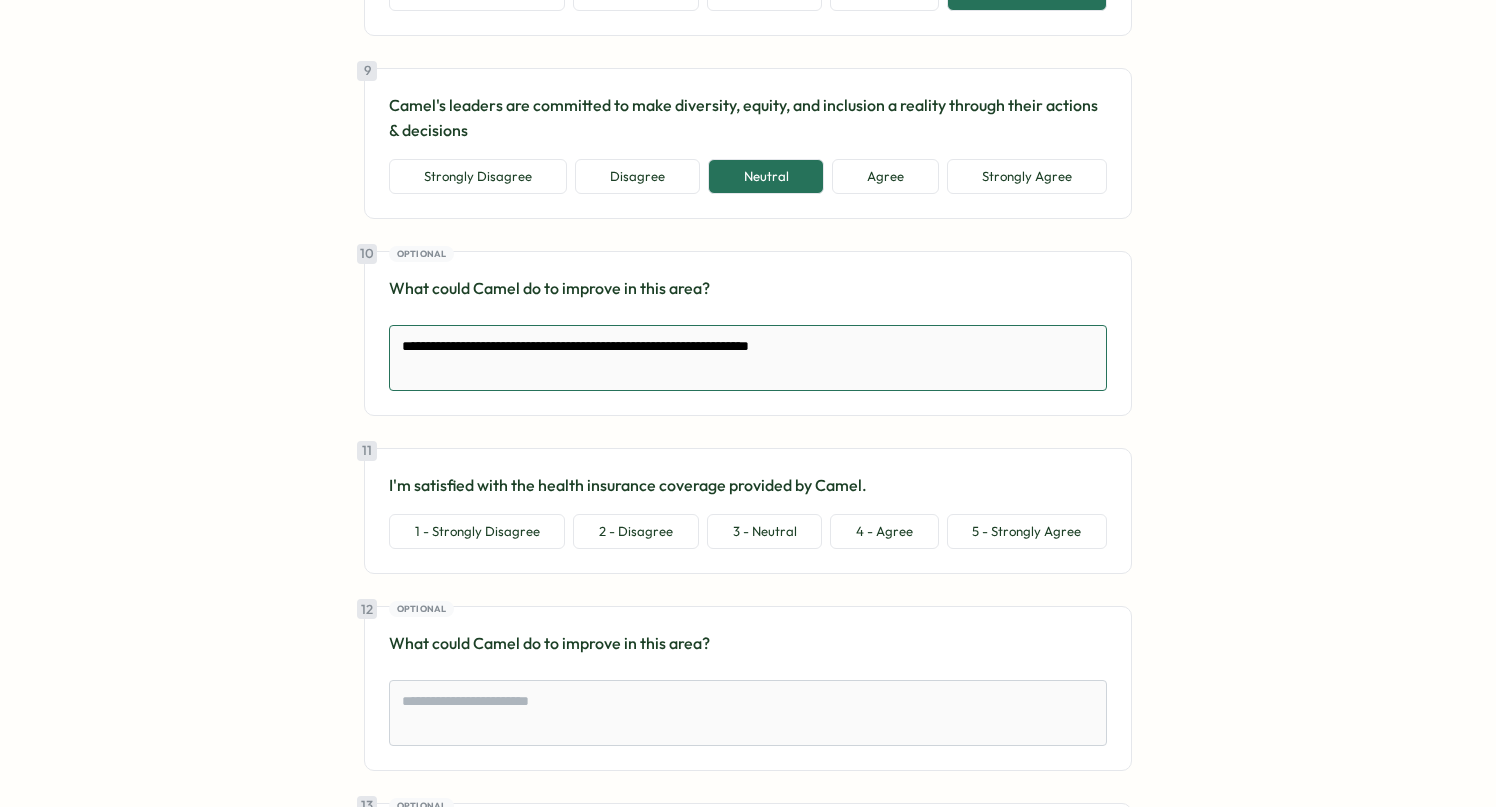 type on "*" 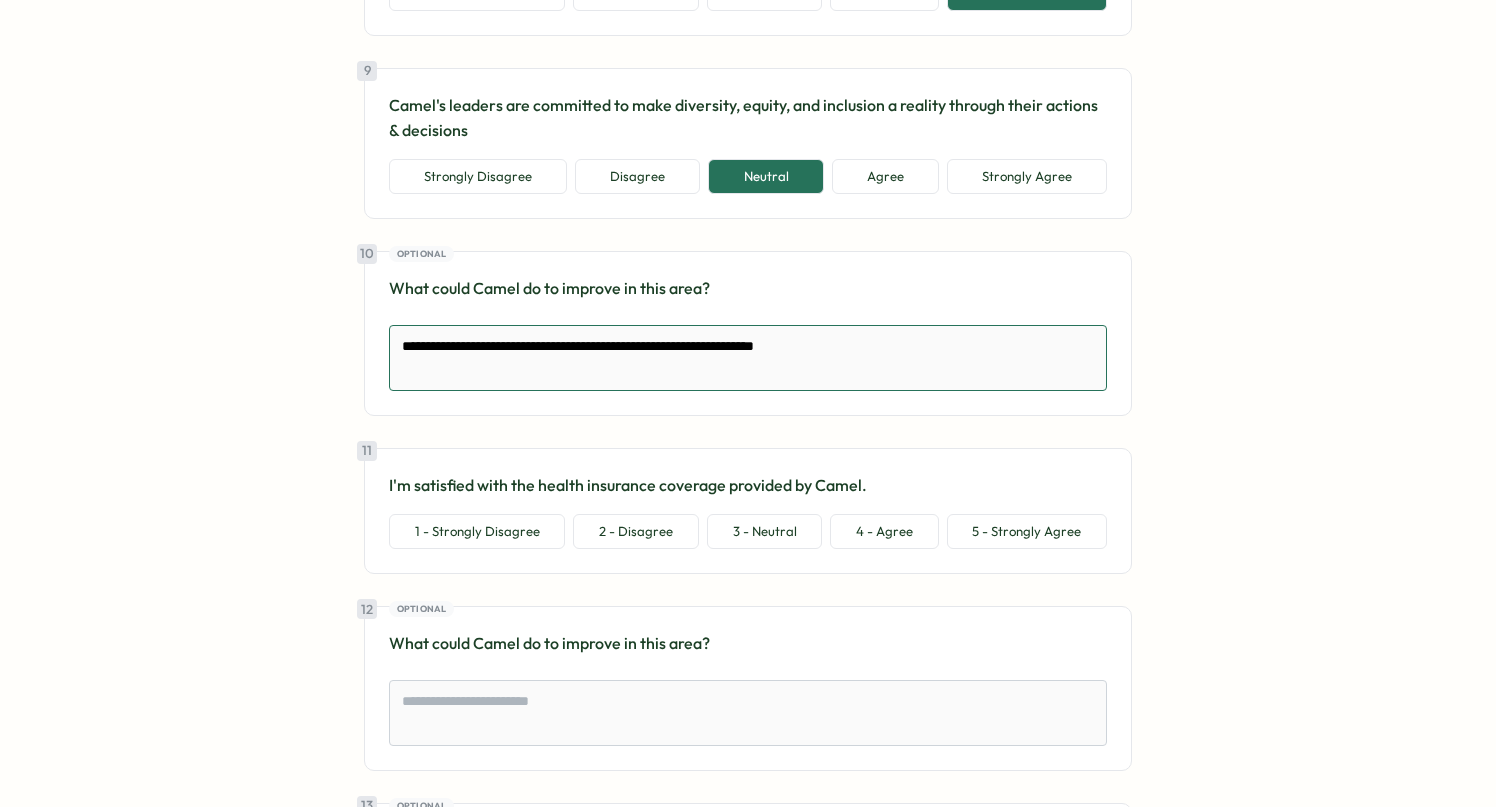 type on "*" 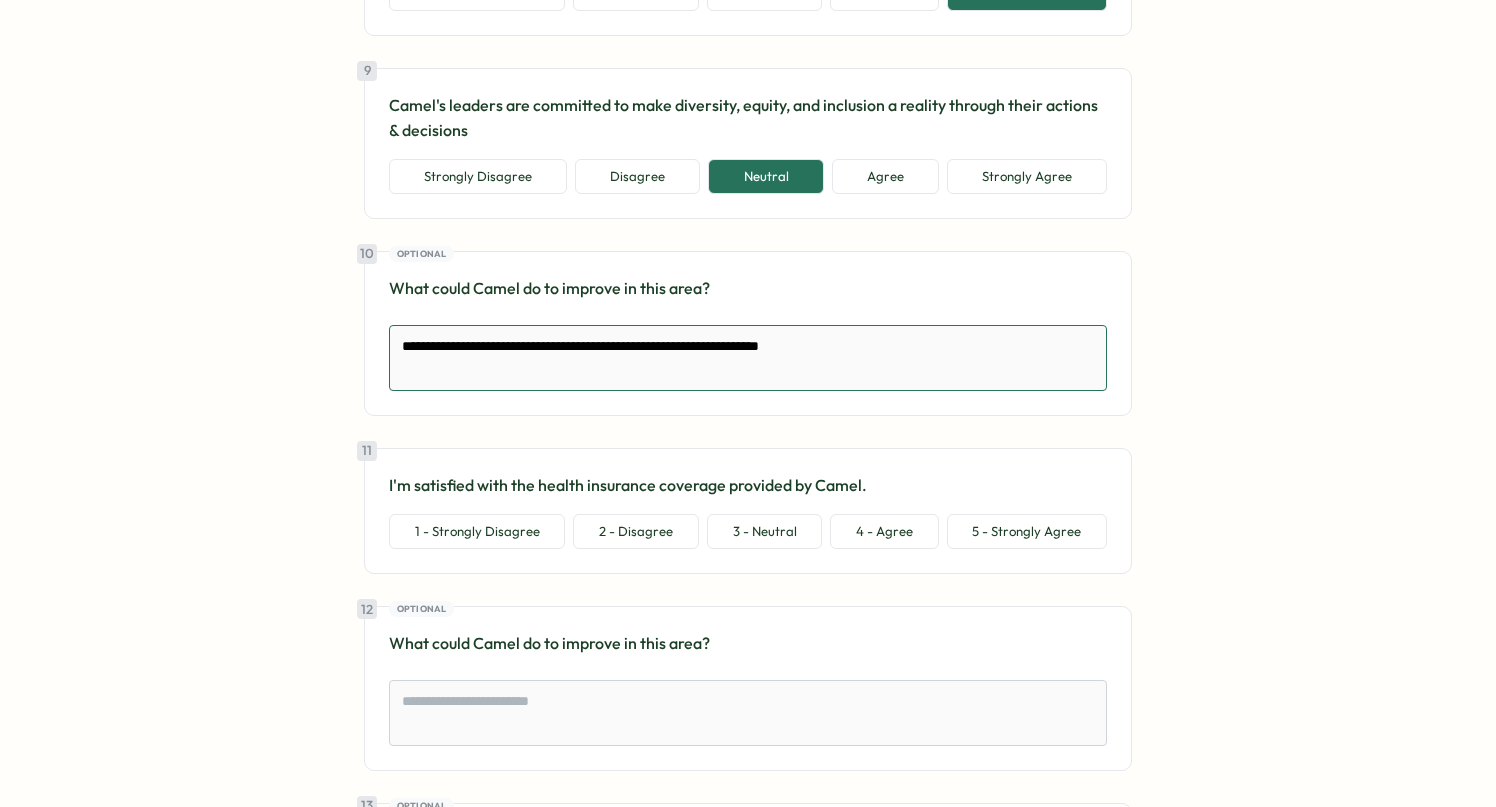 type on "*" 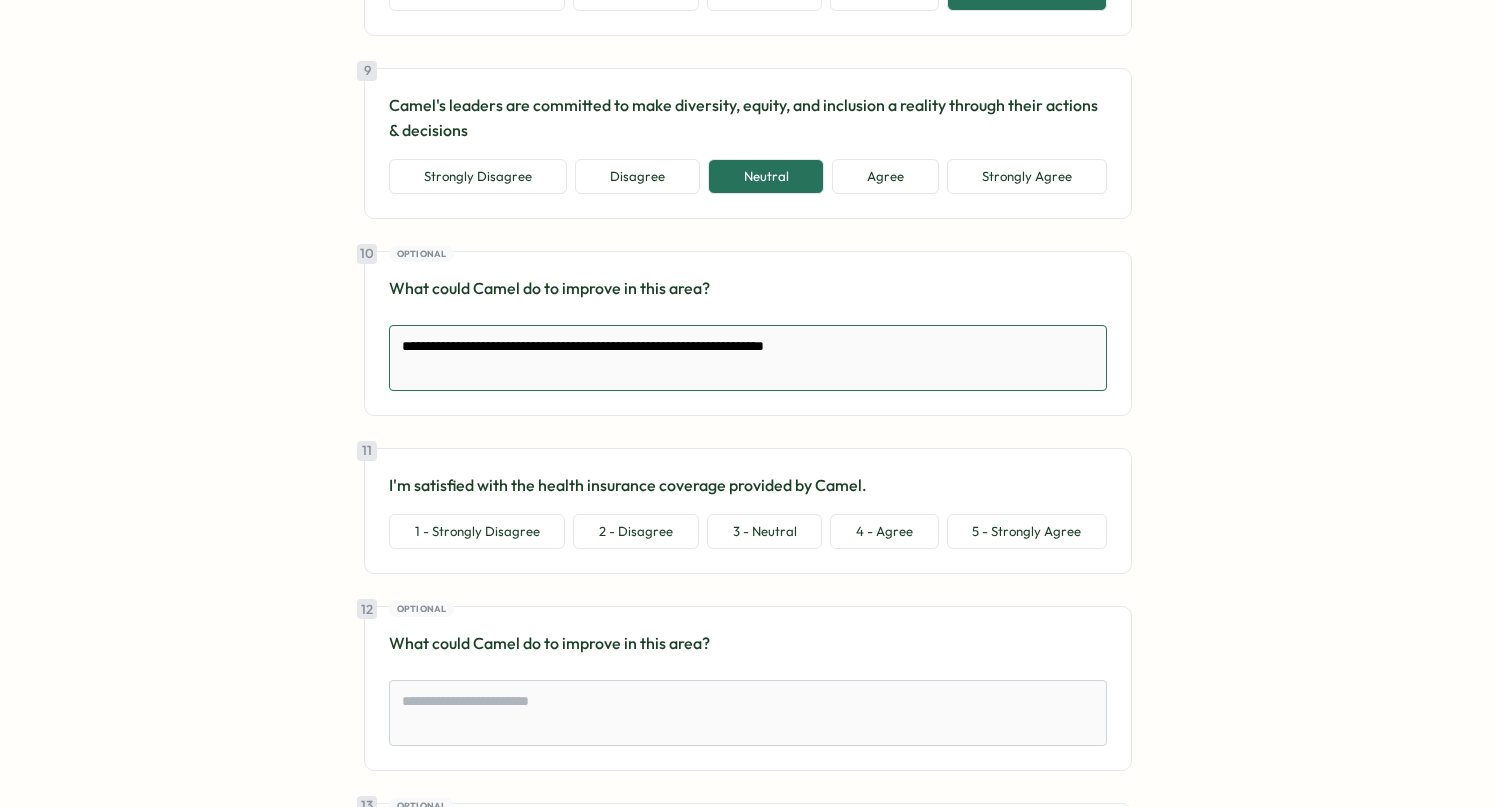 type on "*" 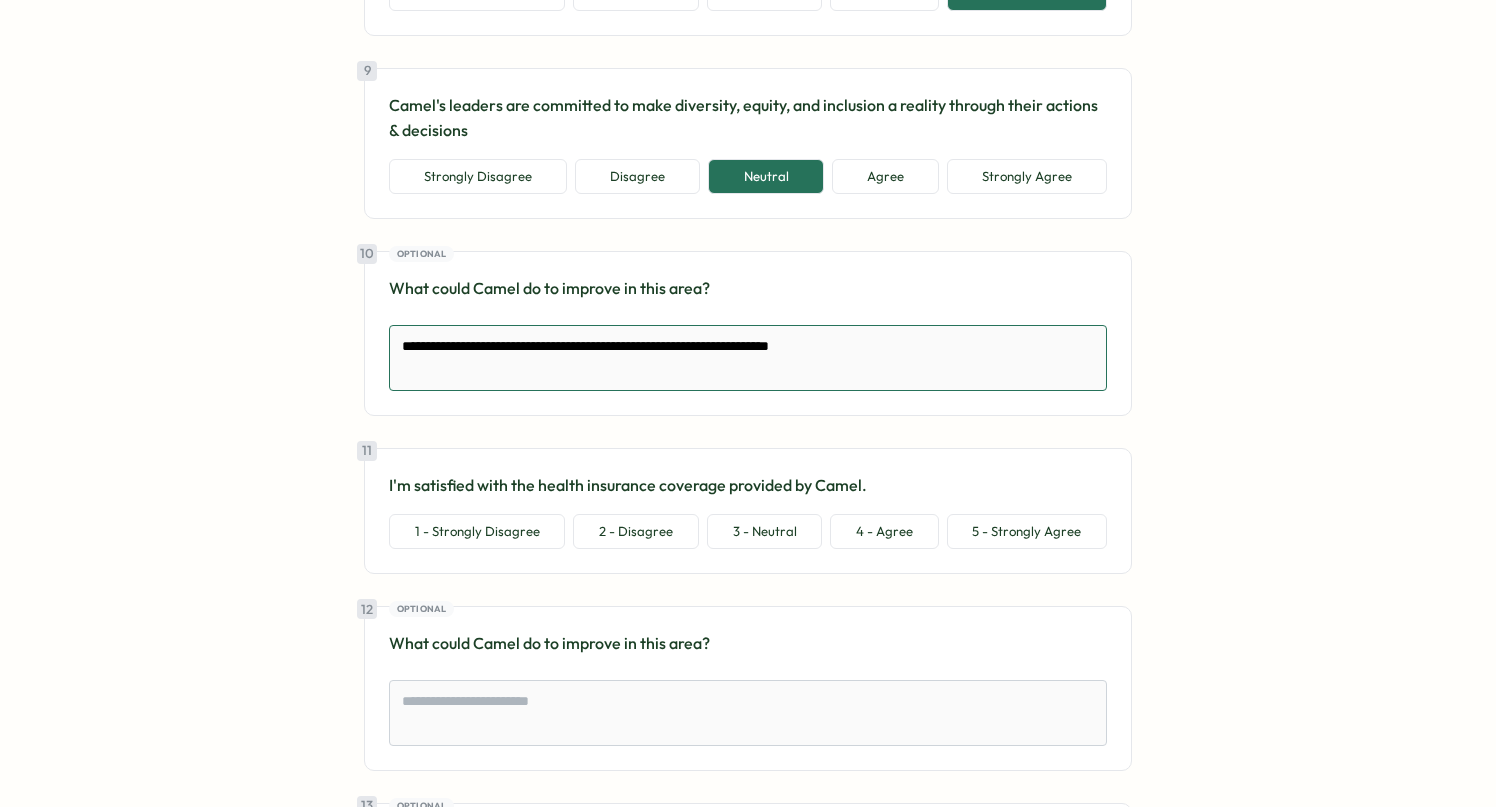 type on "*" 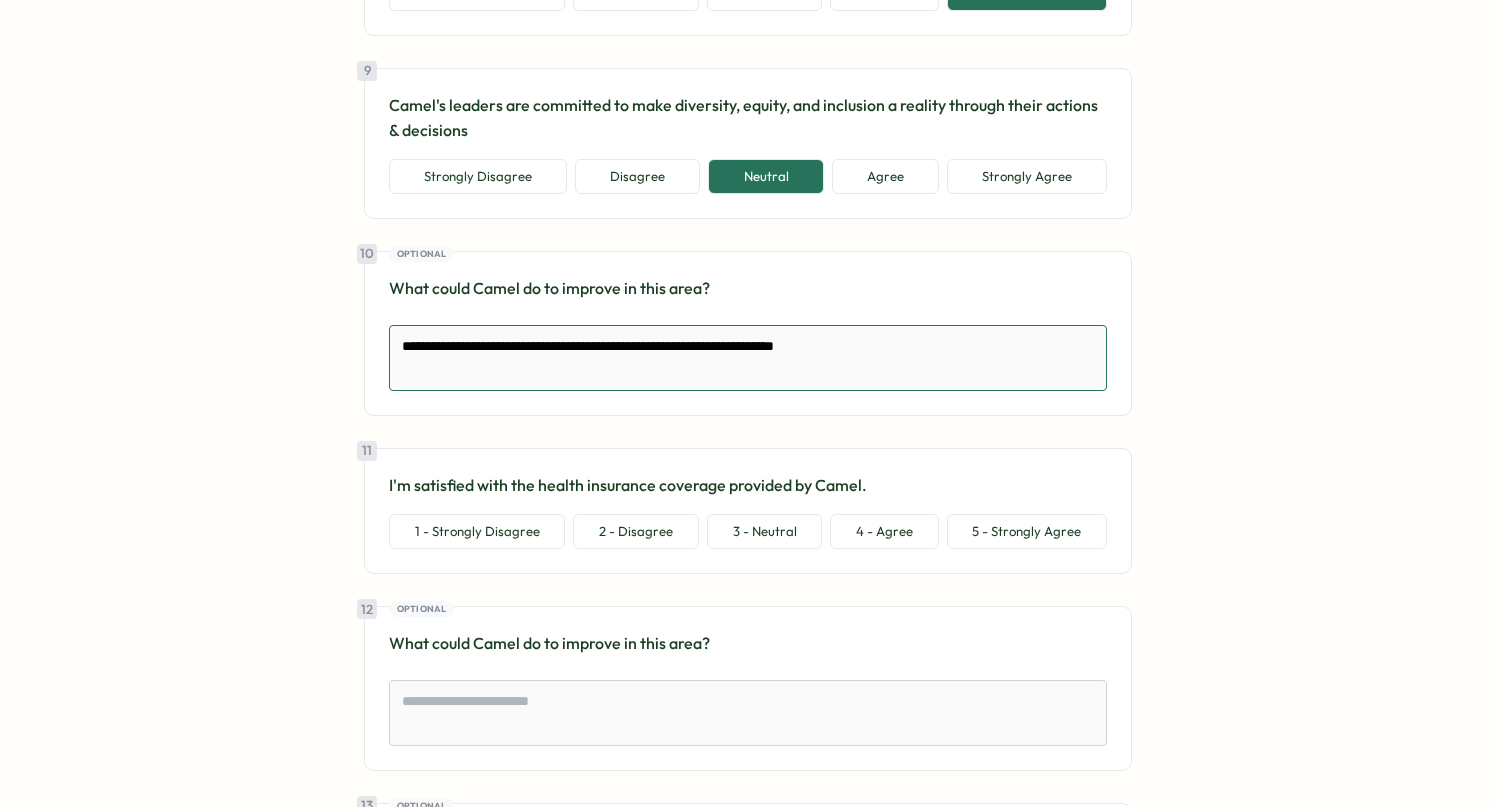 type on "*" 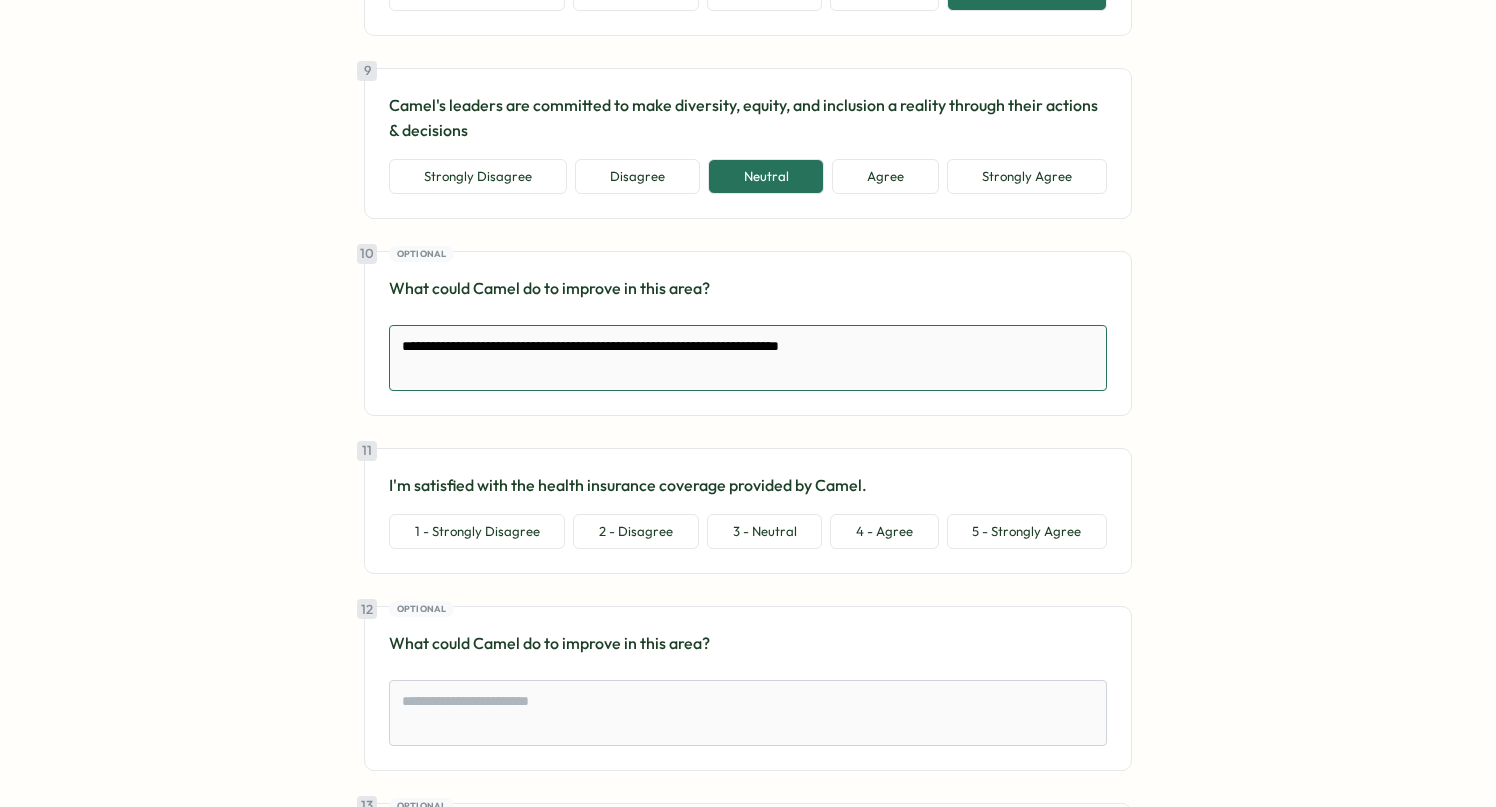 type on "*" 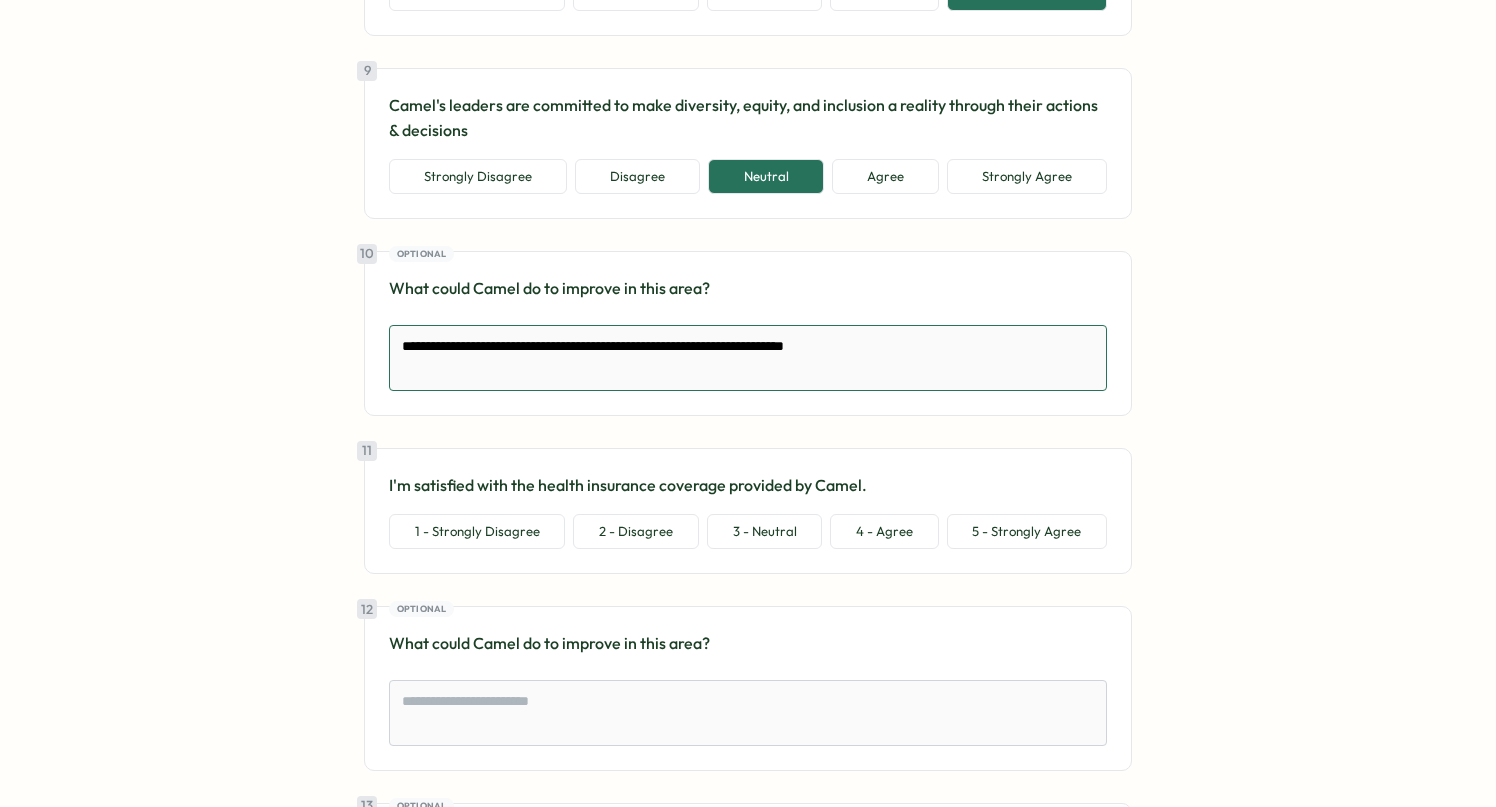 type on "*" 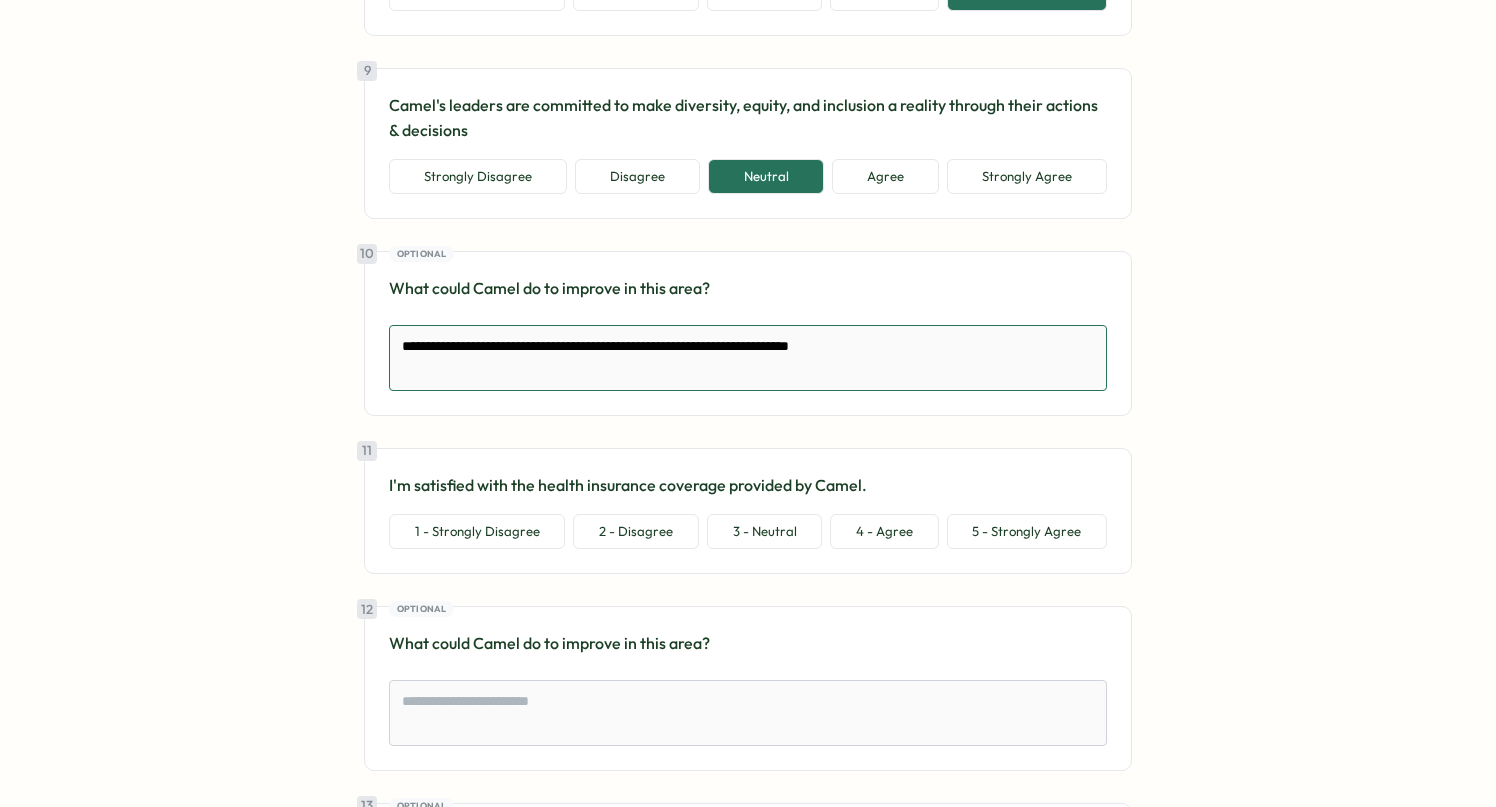 type on "*" 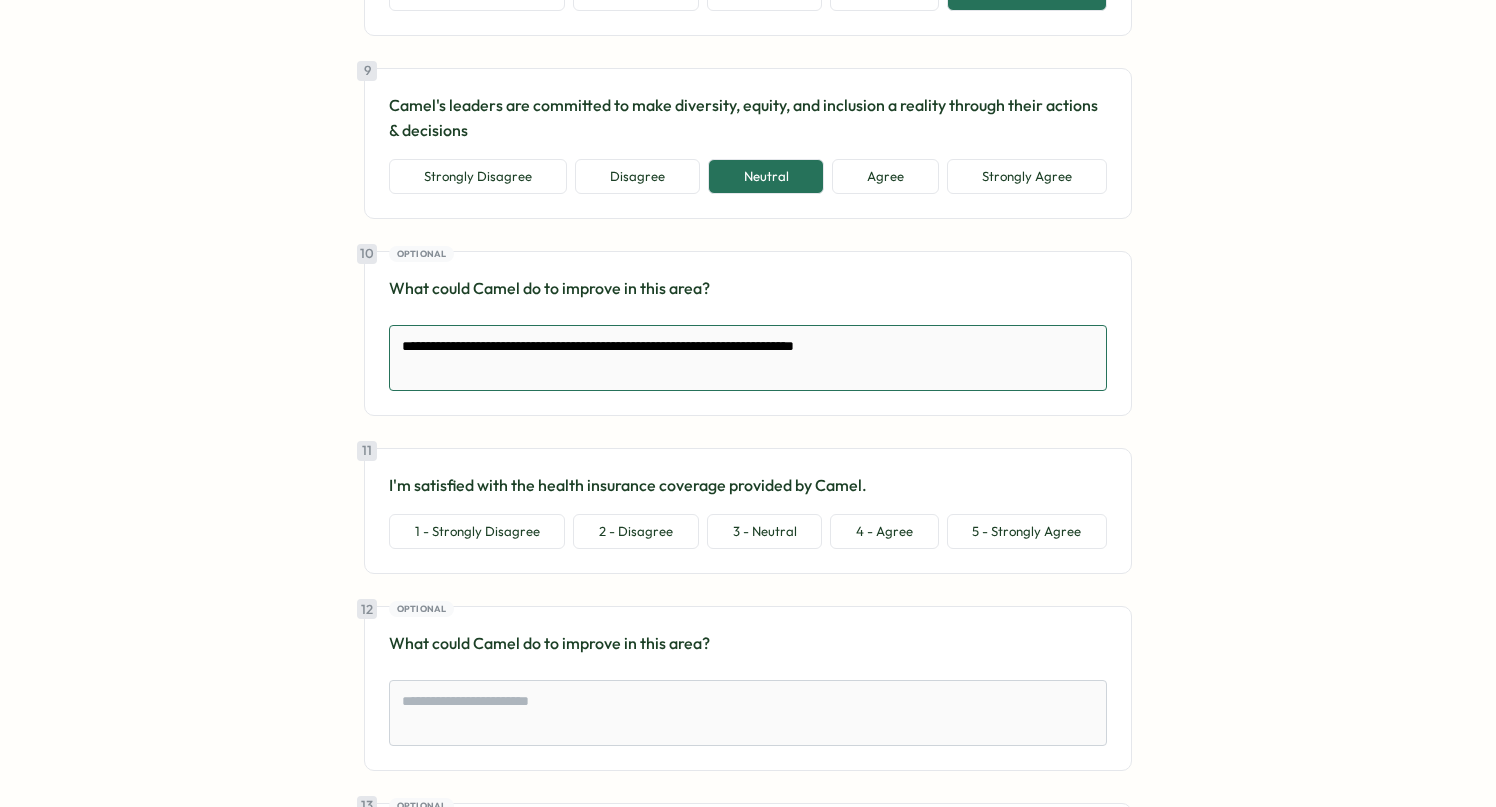 type on "*" 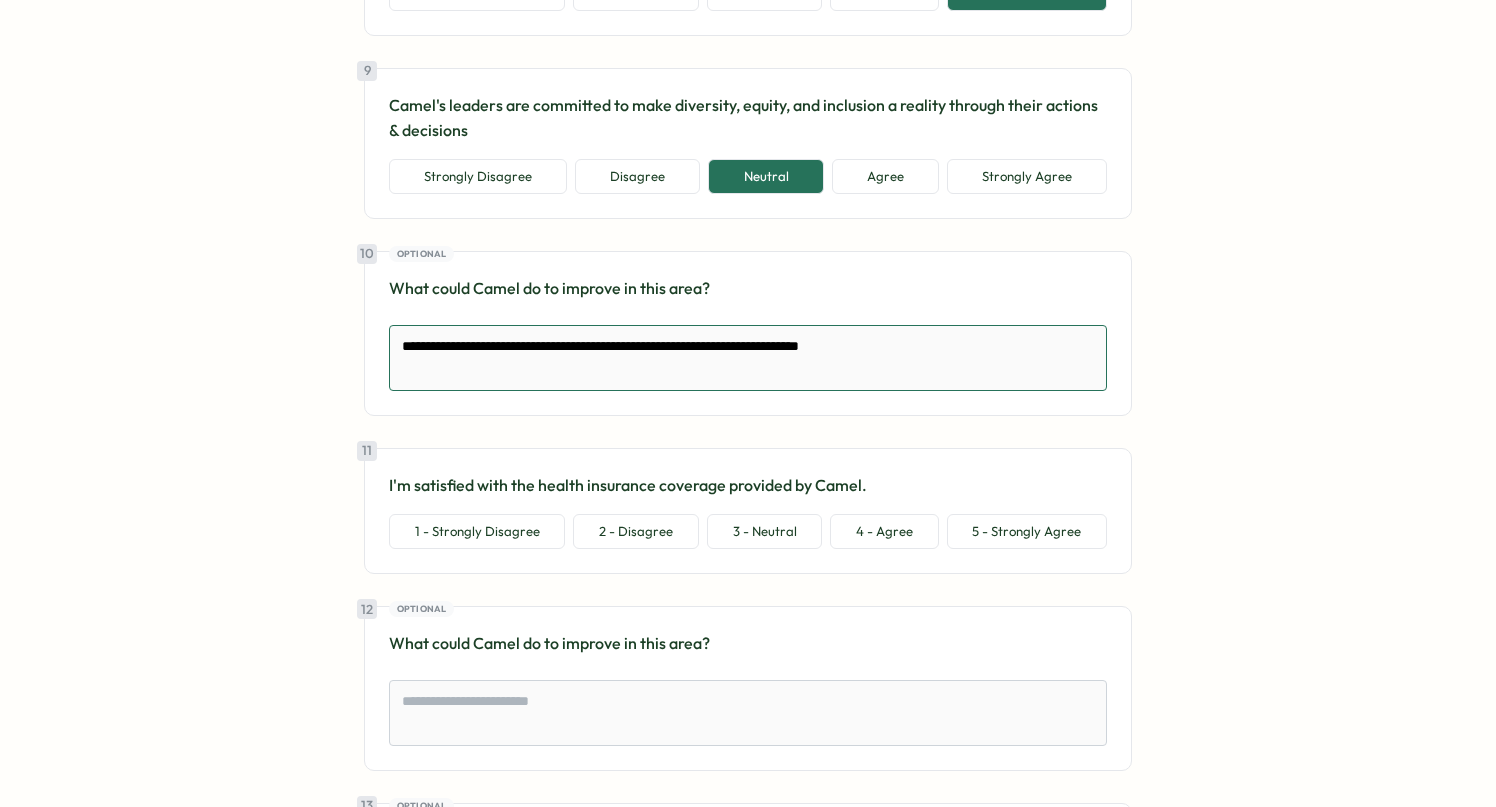 type on "*" 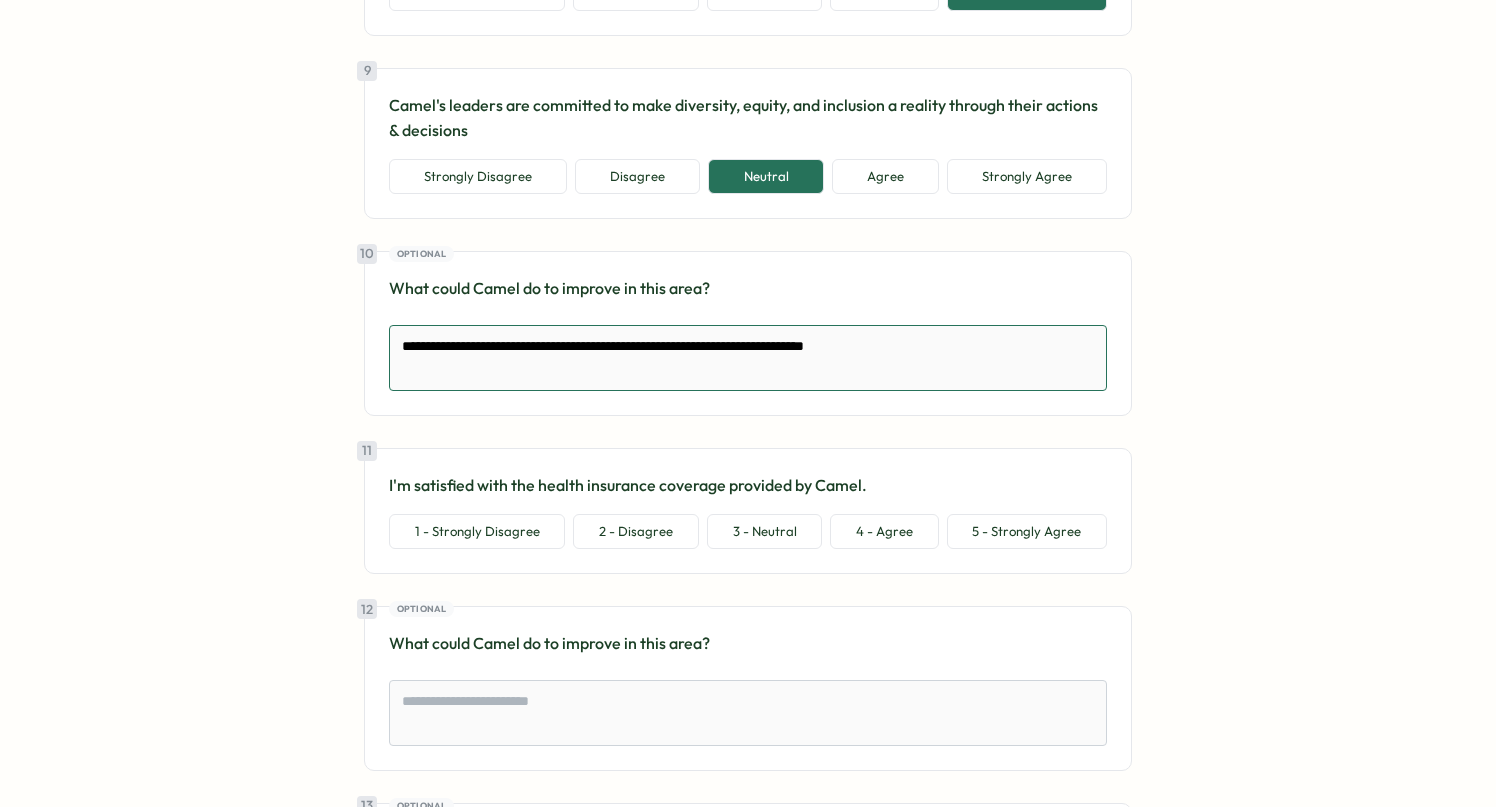 type on "*" 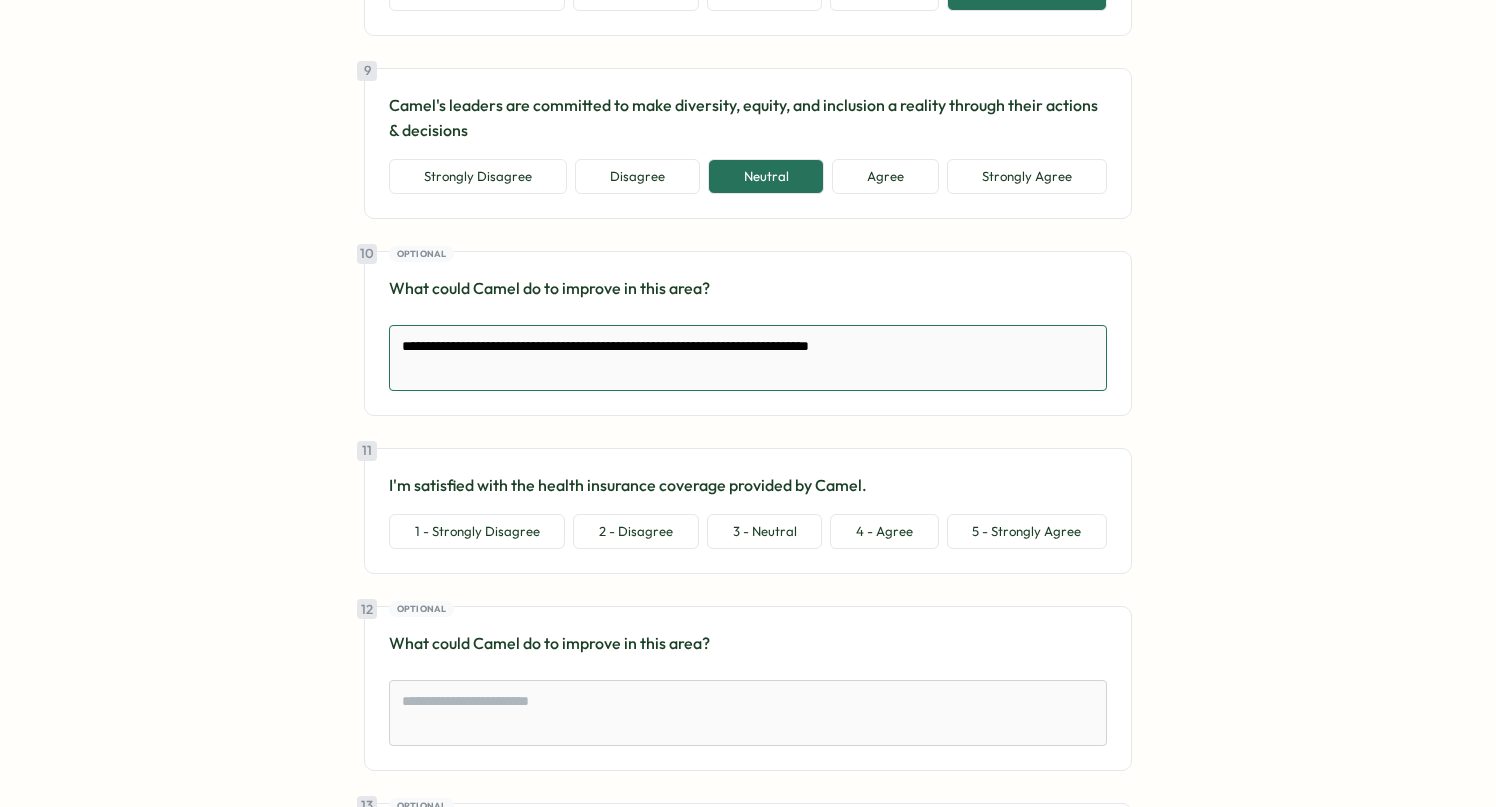 type on "*" 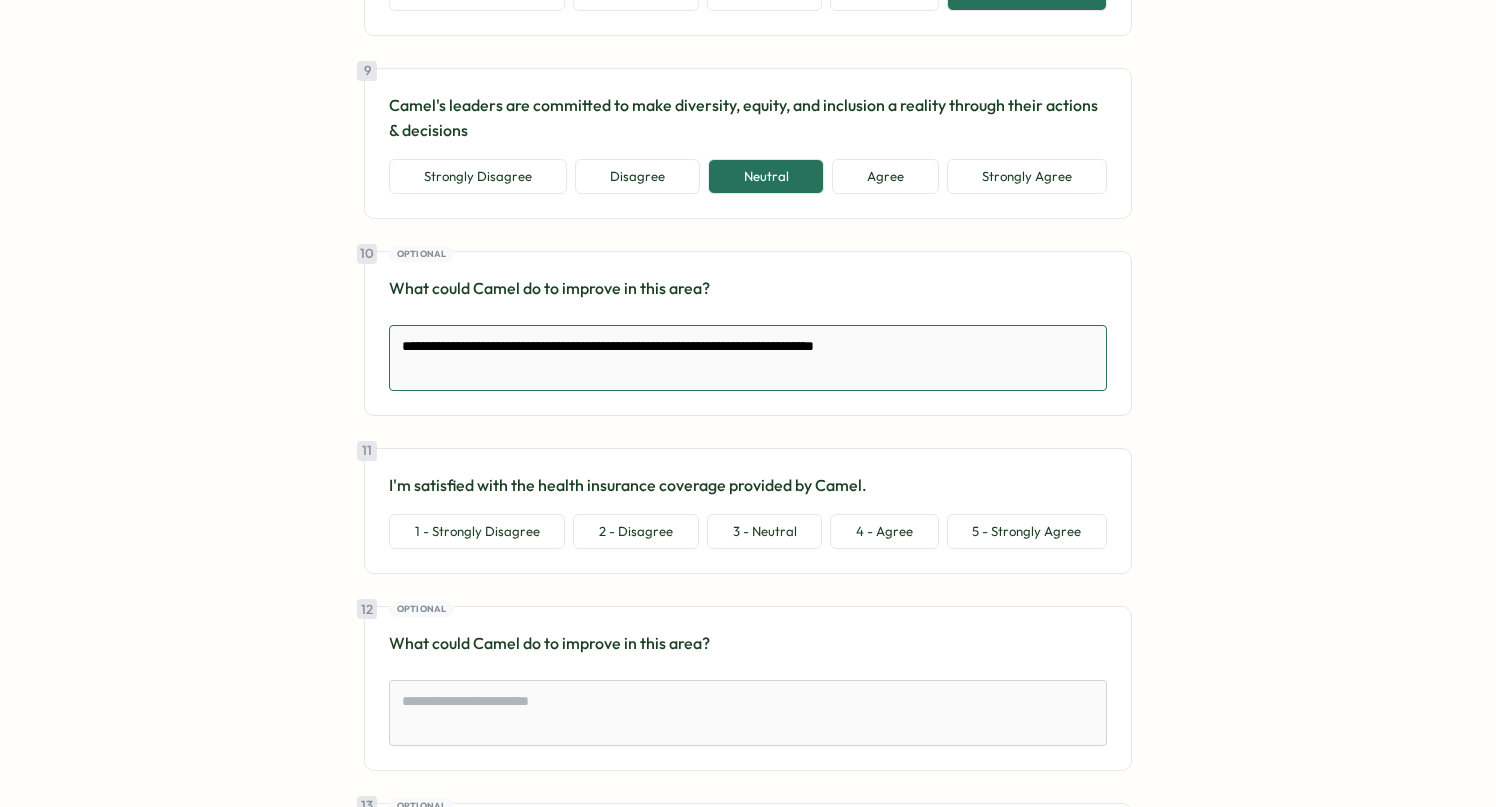 type on "*" 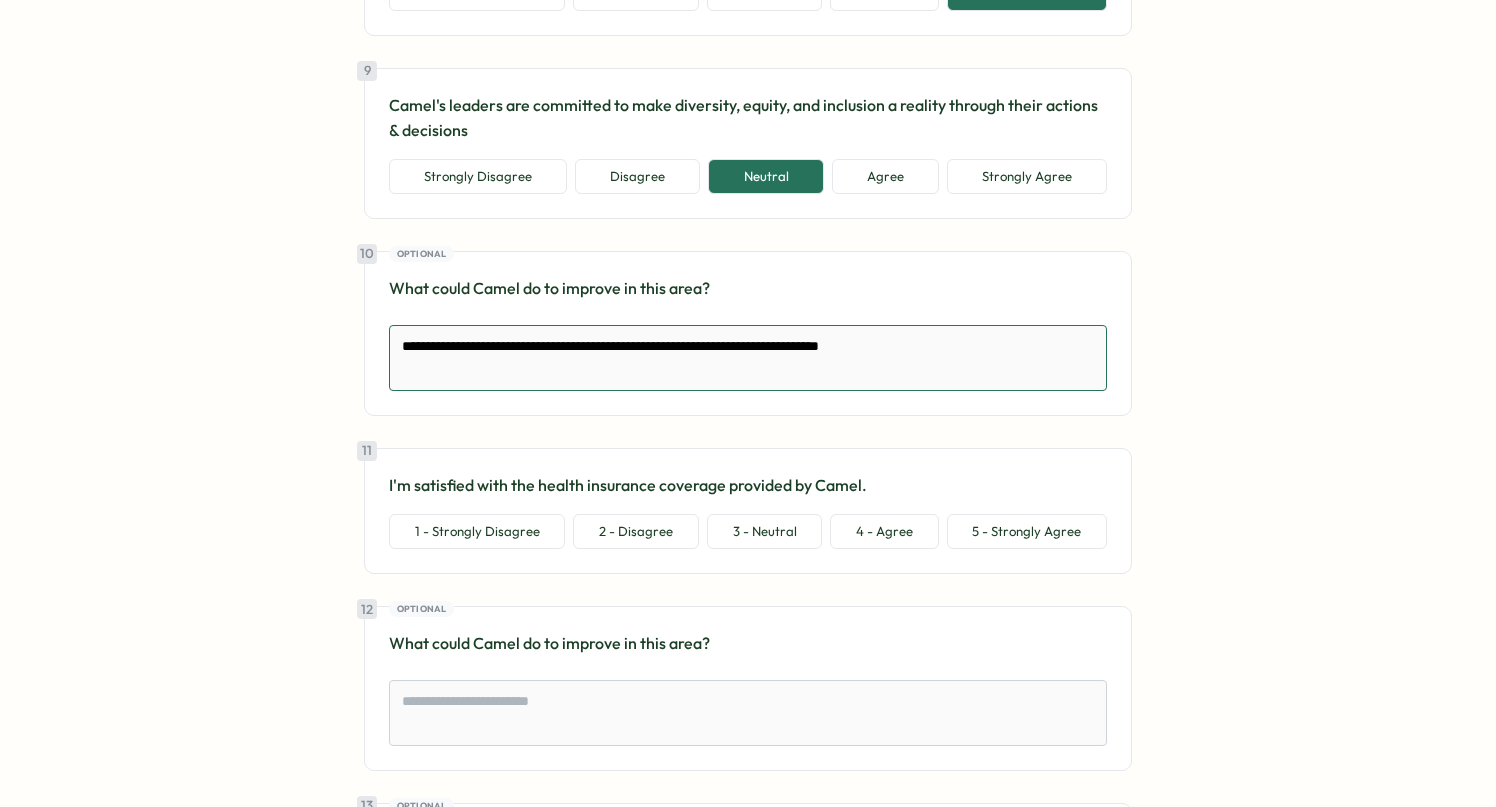 type on "*" 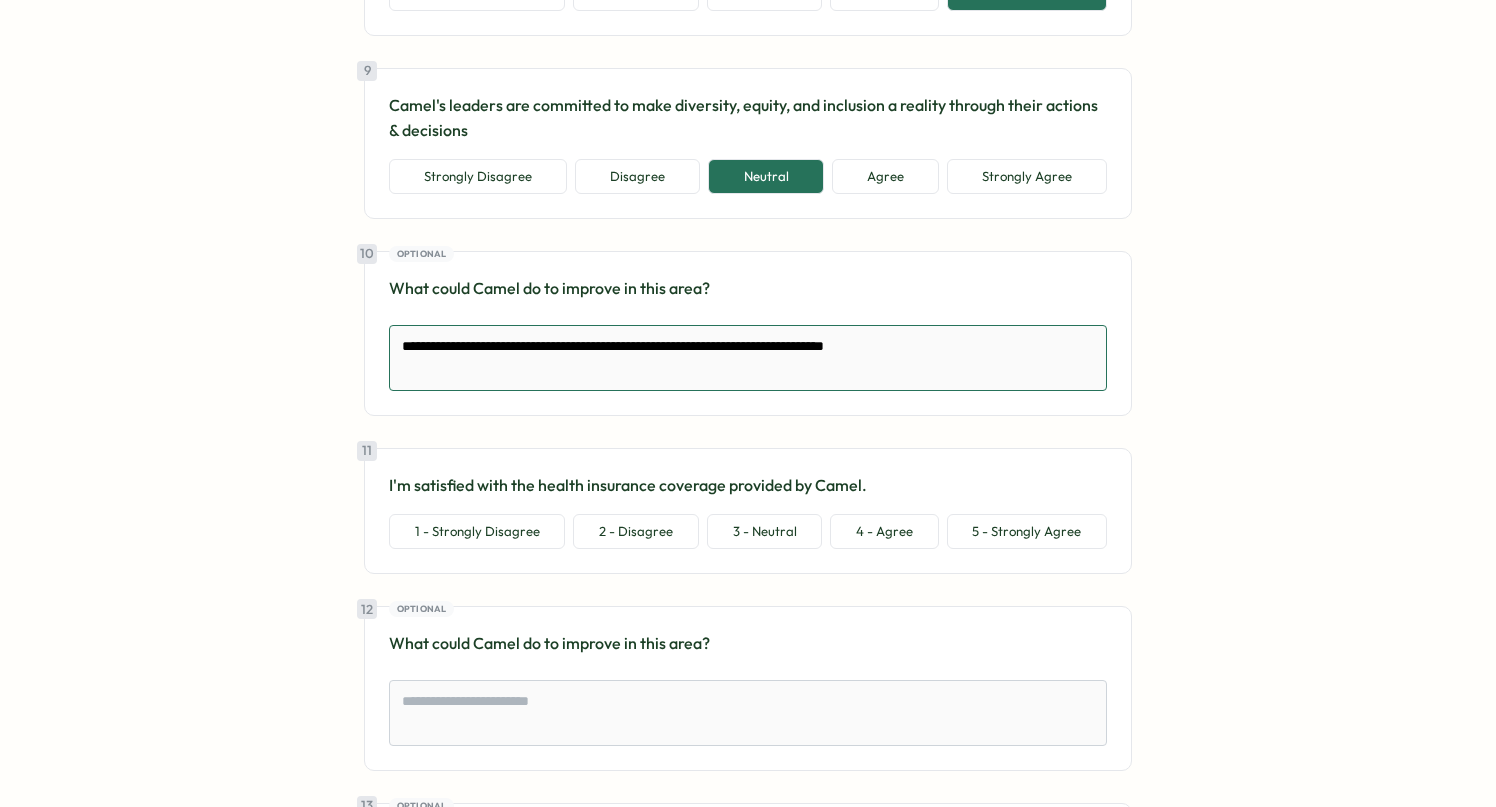 type on "*" 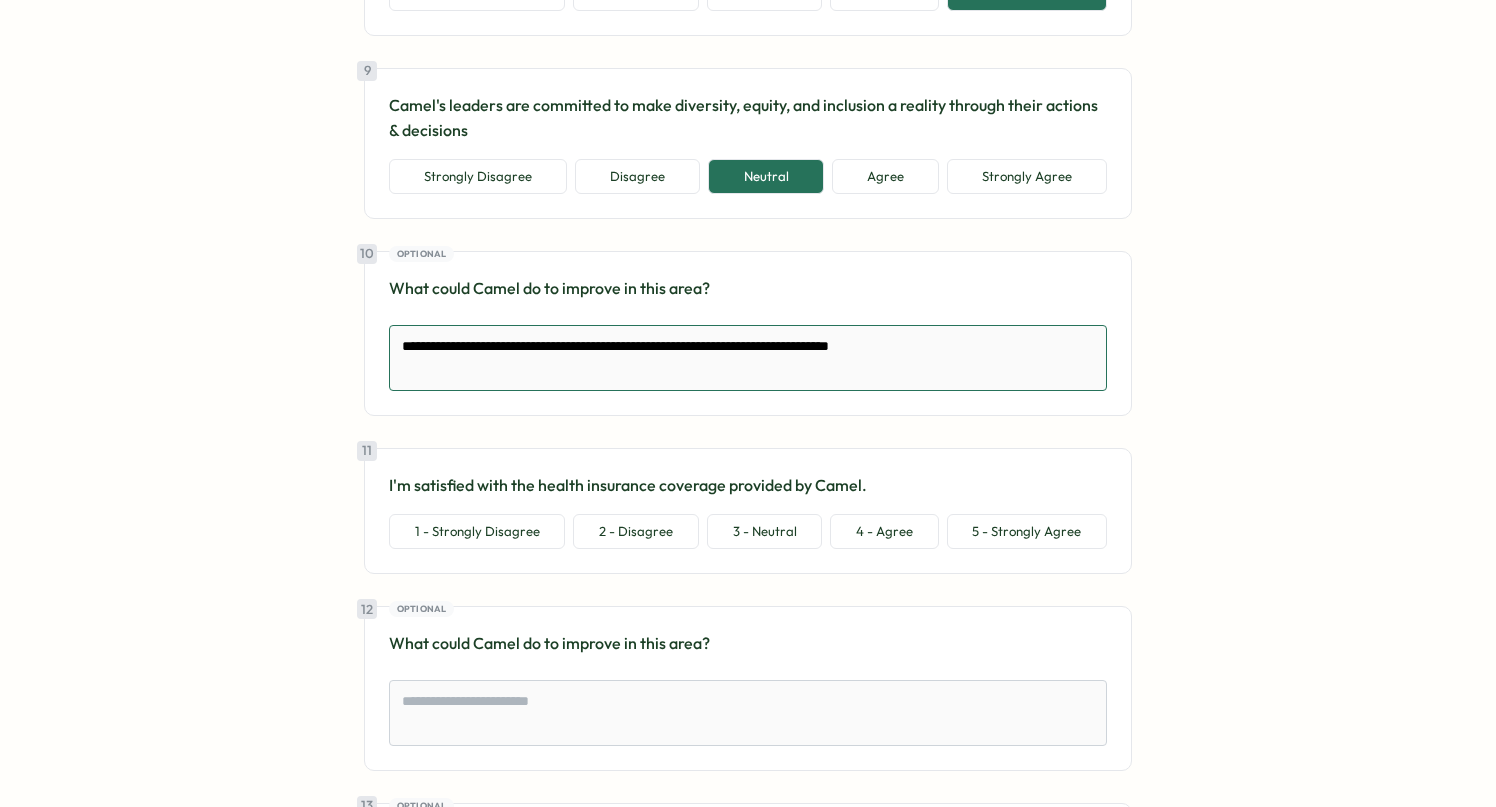 type on "*" 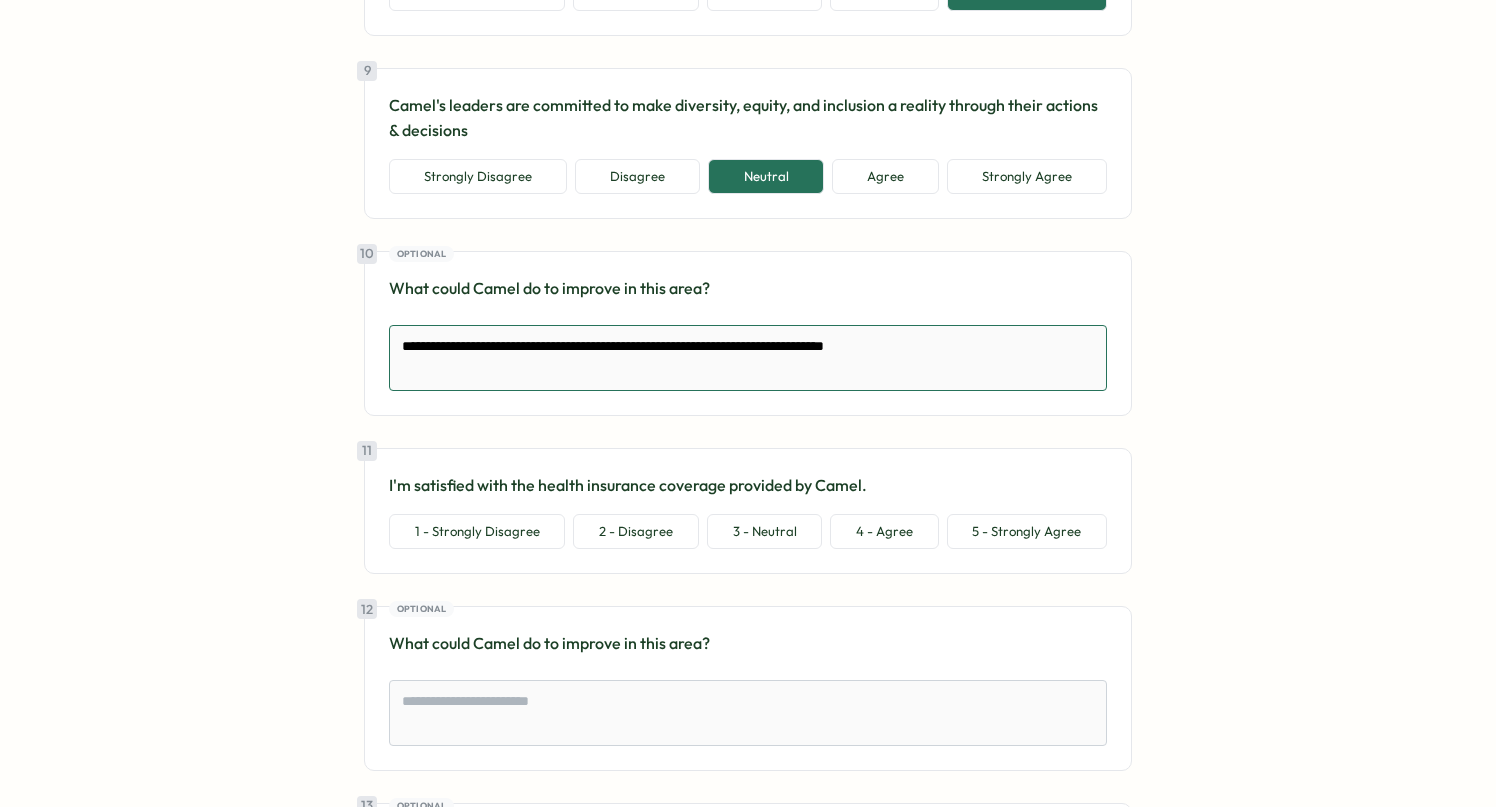 type 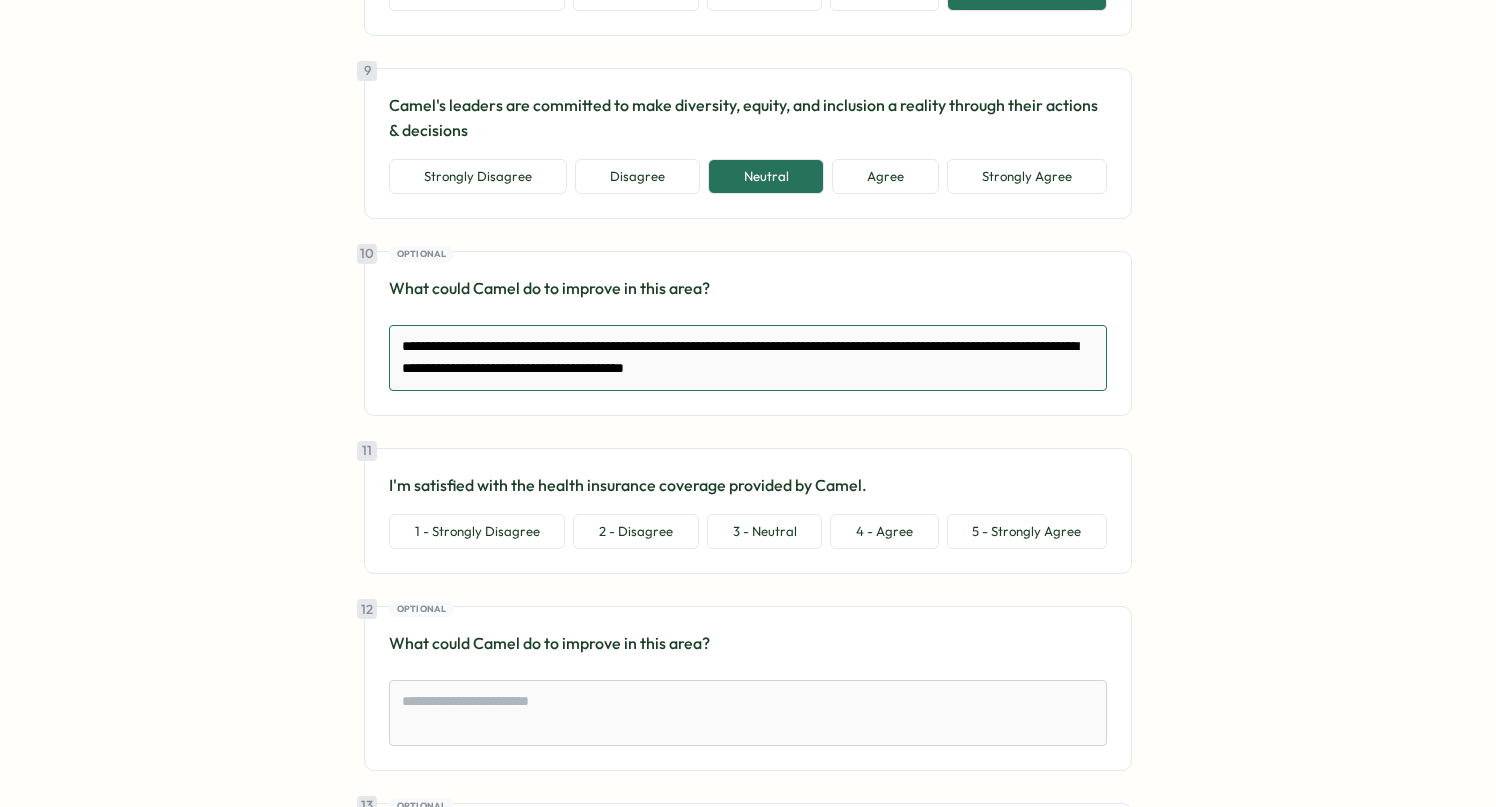 click on "[REDACTED]" at bounding box center [748, 358] 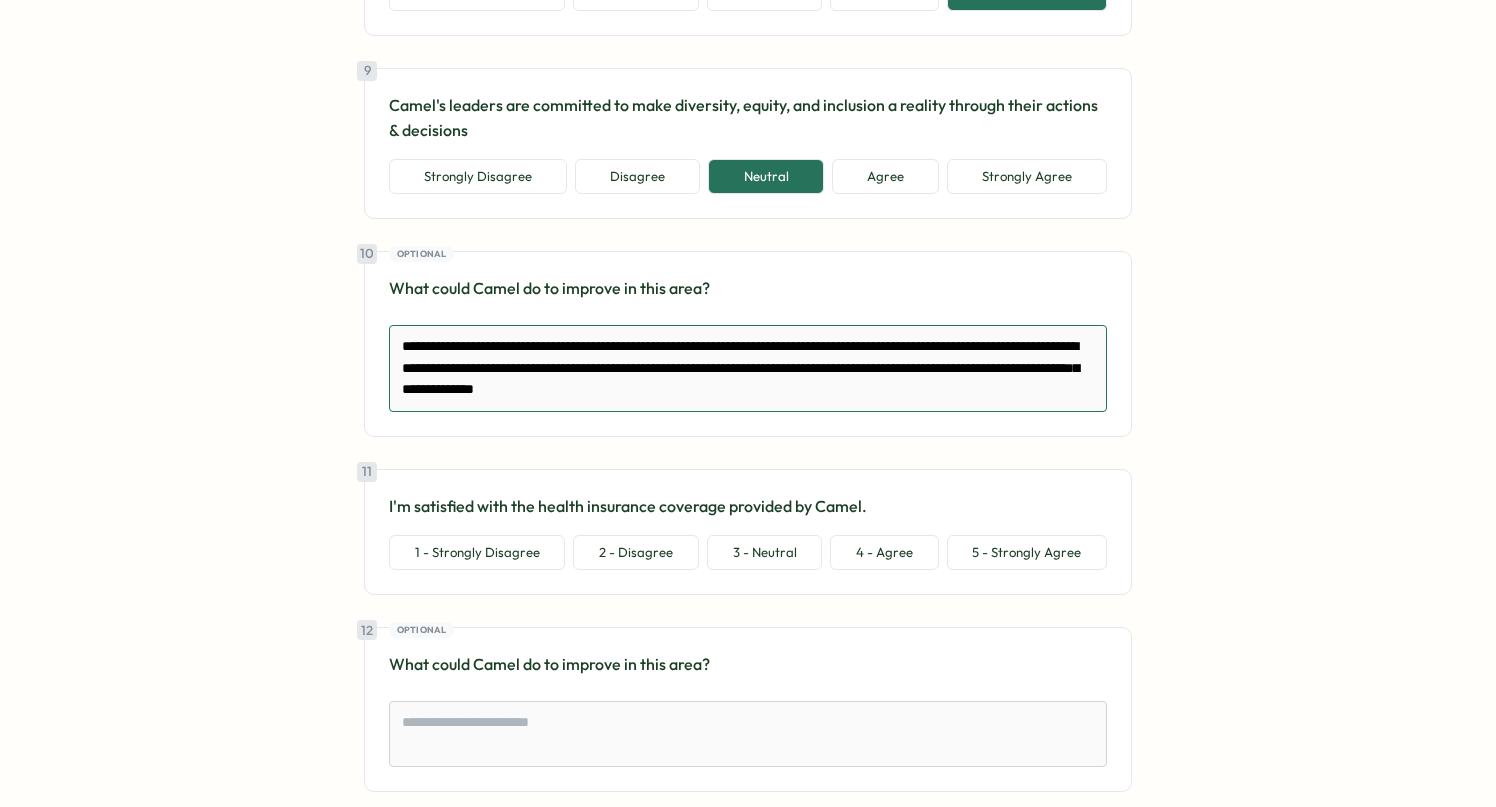 drag, startPoint x: 891, startPoint y: 399, endPoint x: 564, endPoint y: 393, distance: 327.05505 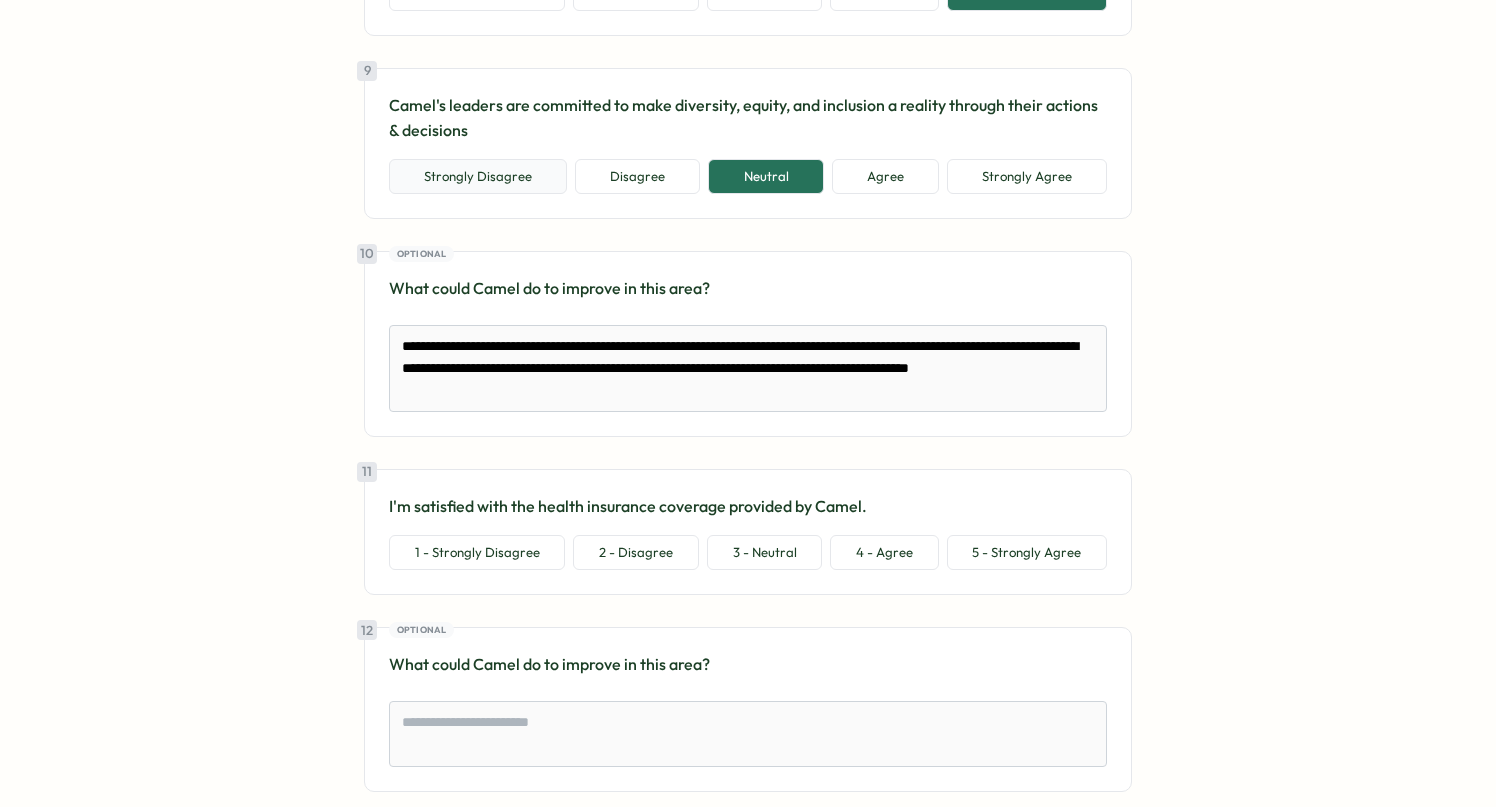 click on "Strongly Disagree" at bounding box center (478, 177) 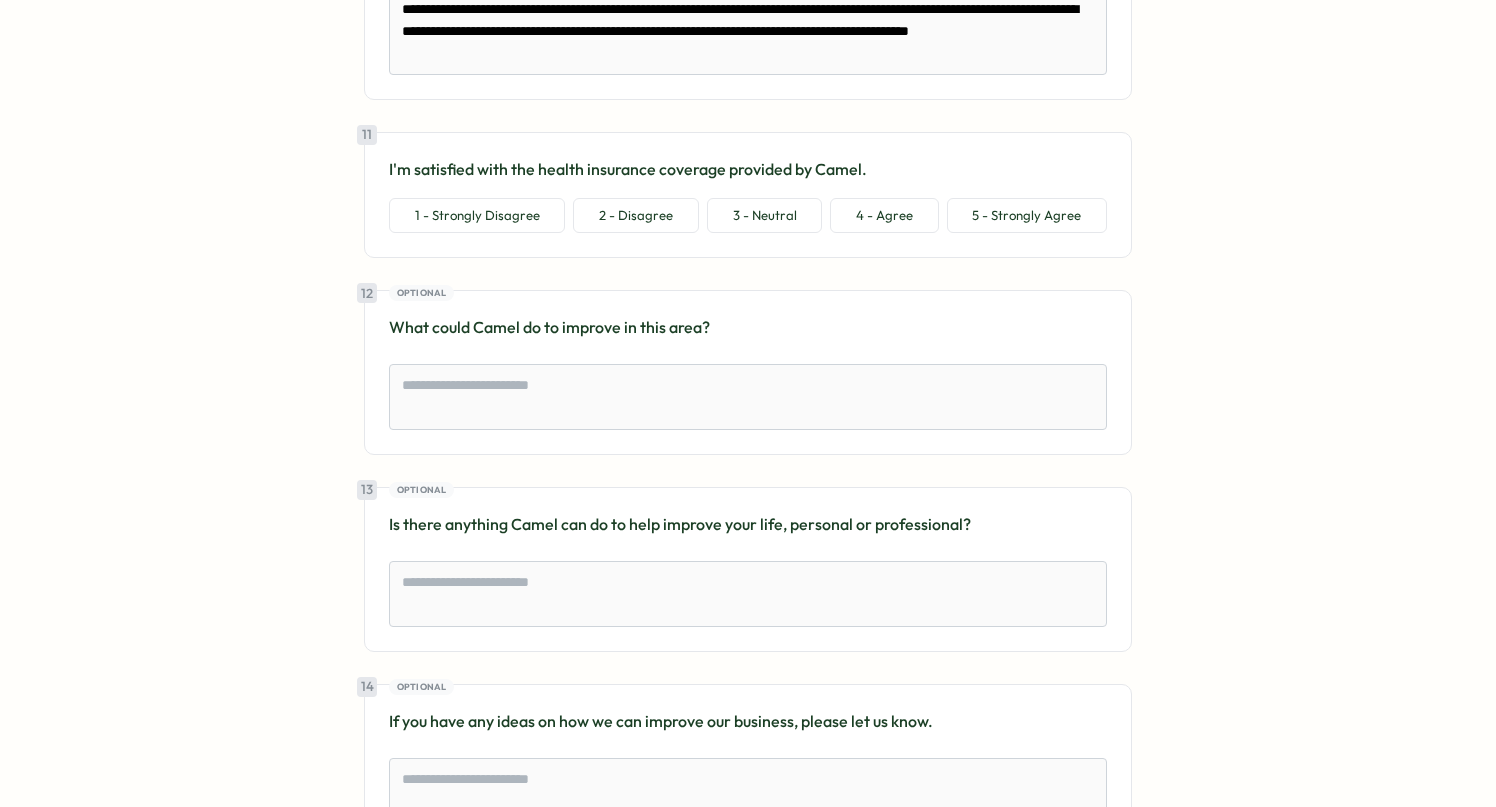 scroll, scrollTop: 2015, scrollLeft: 0, axis: vertical 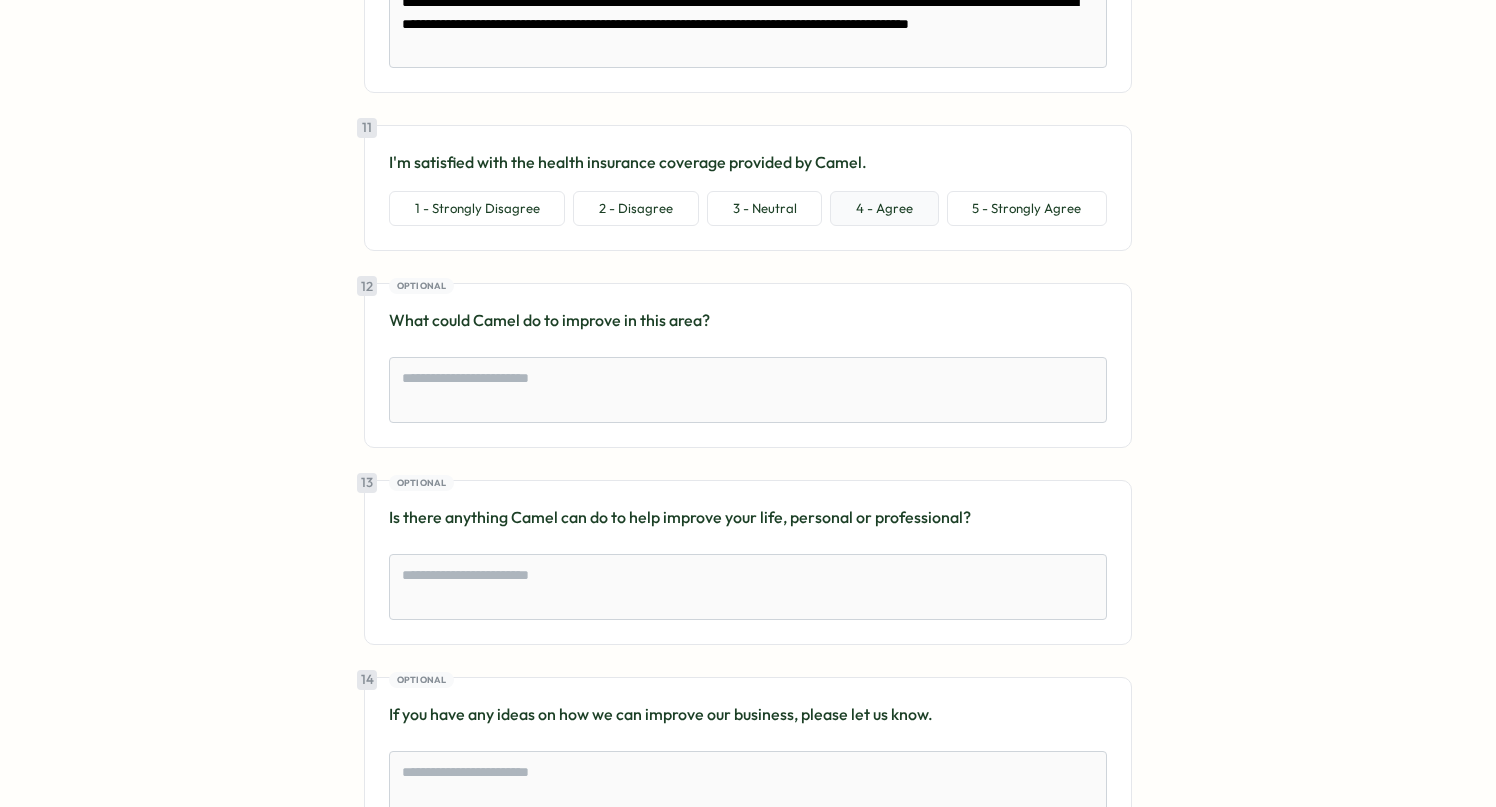 click on "4 - Agree" at bounding box center [884, 209] 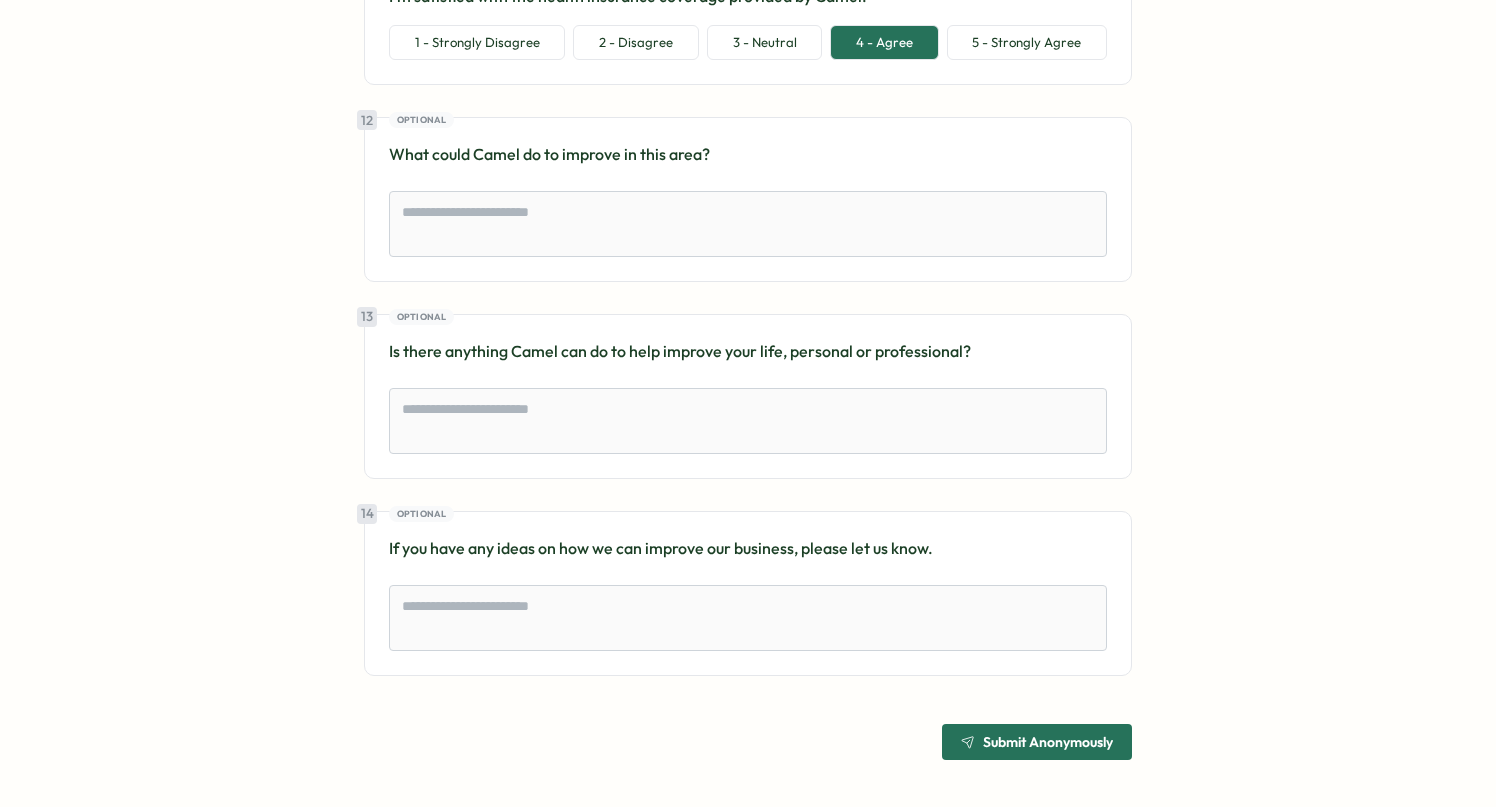 scroll, scrollTop: 2182, scrollLeft: 0, axis: vertical 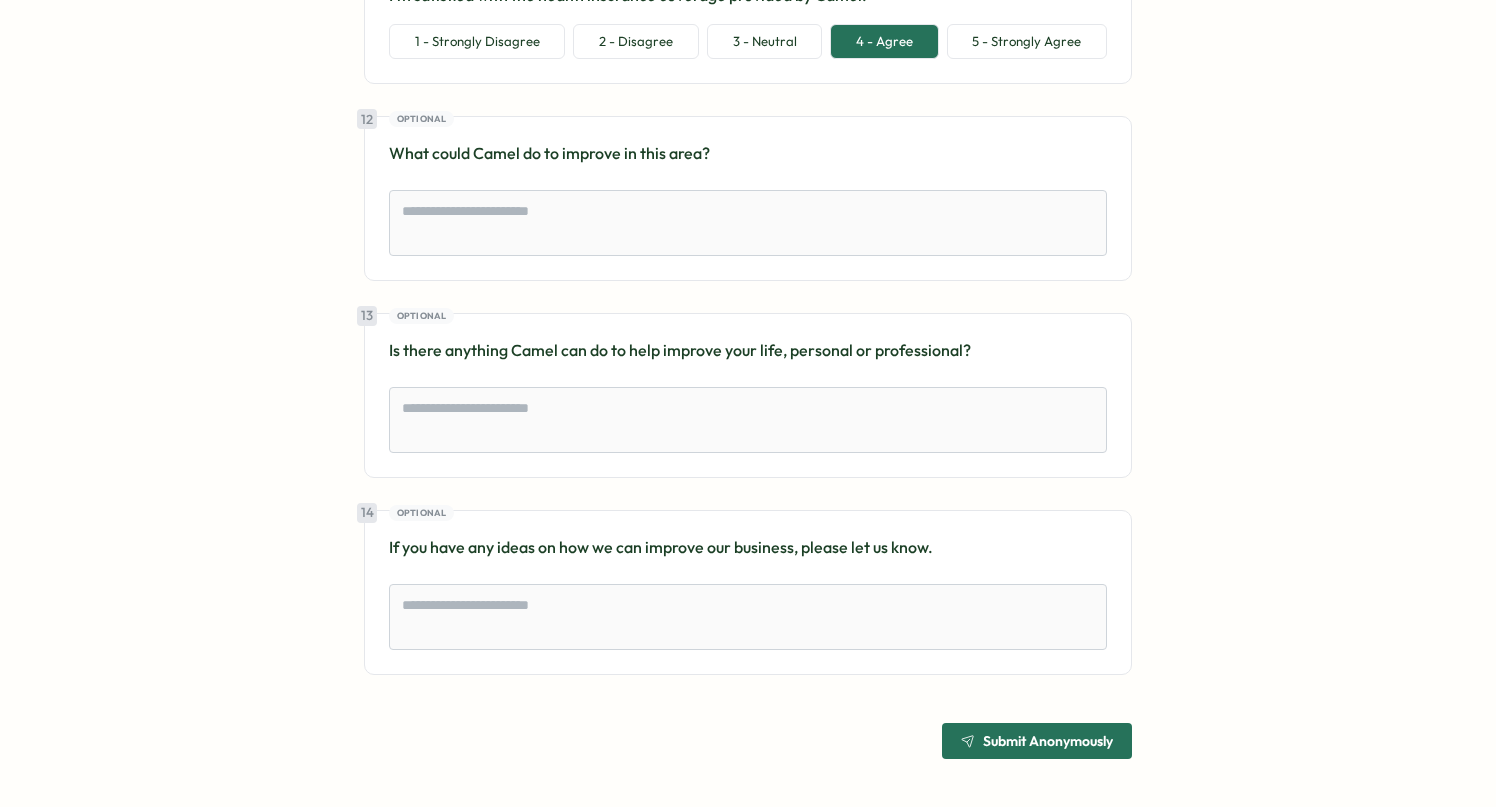 click on "Submit Anonymously" at bounding box center [1048, 741] 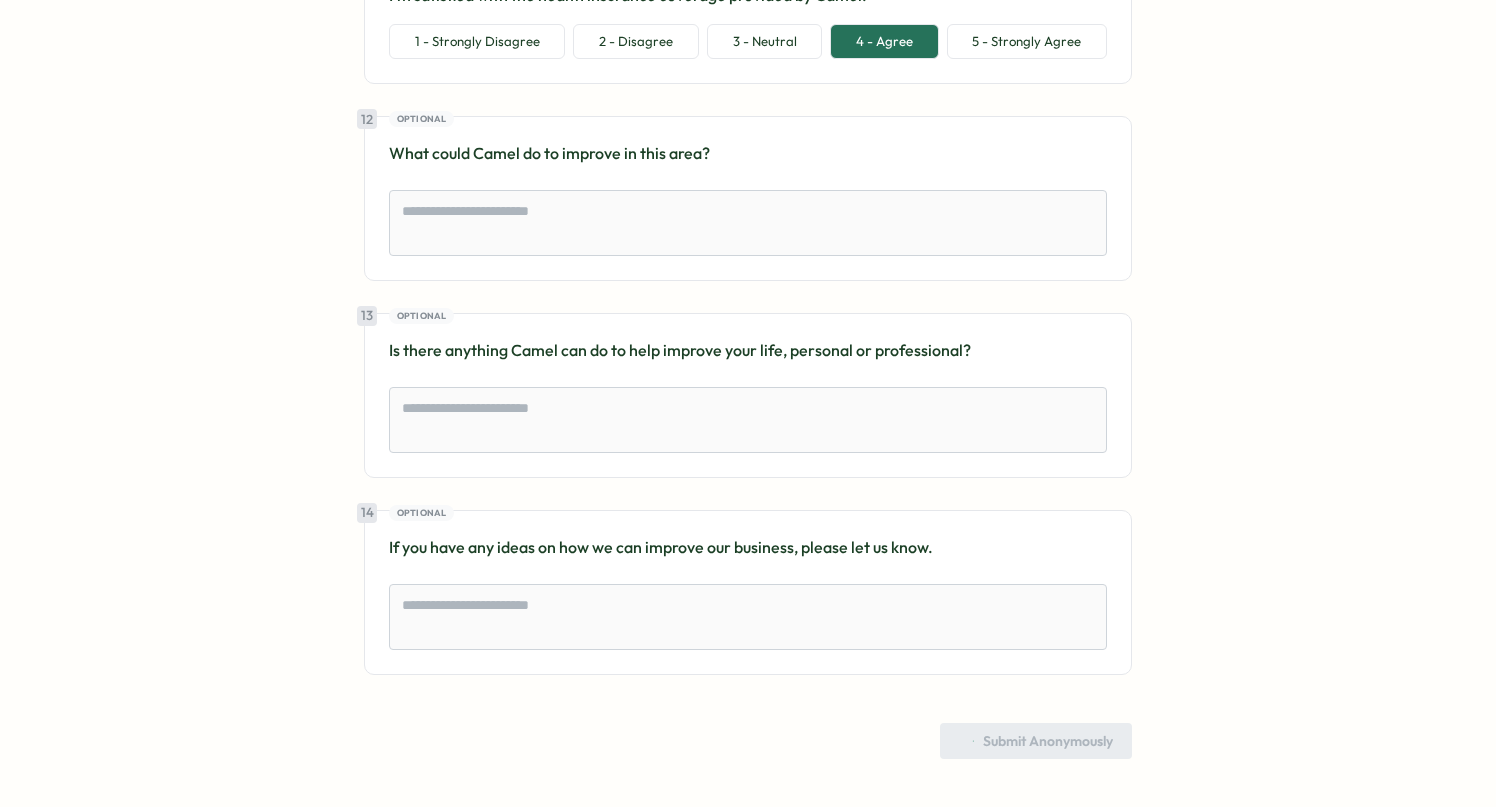 scroll, scrollTop: 0, scrollLeft: 0, axis: both 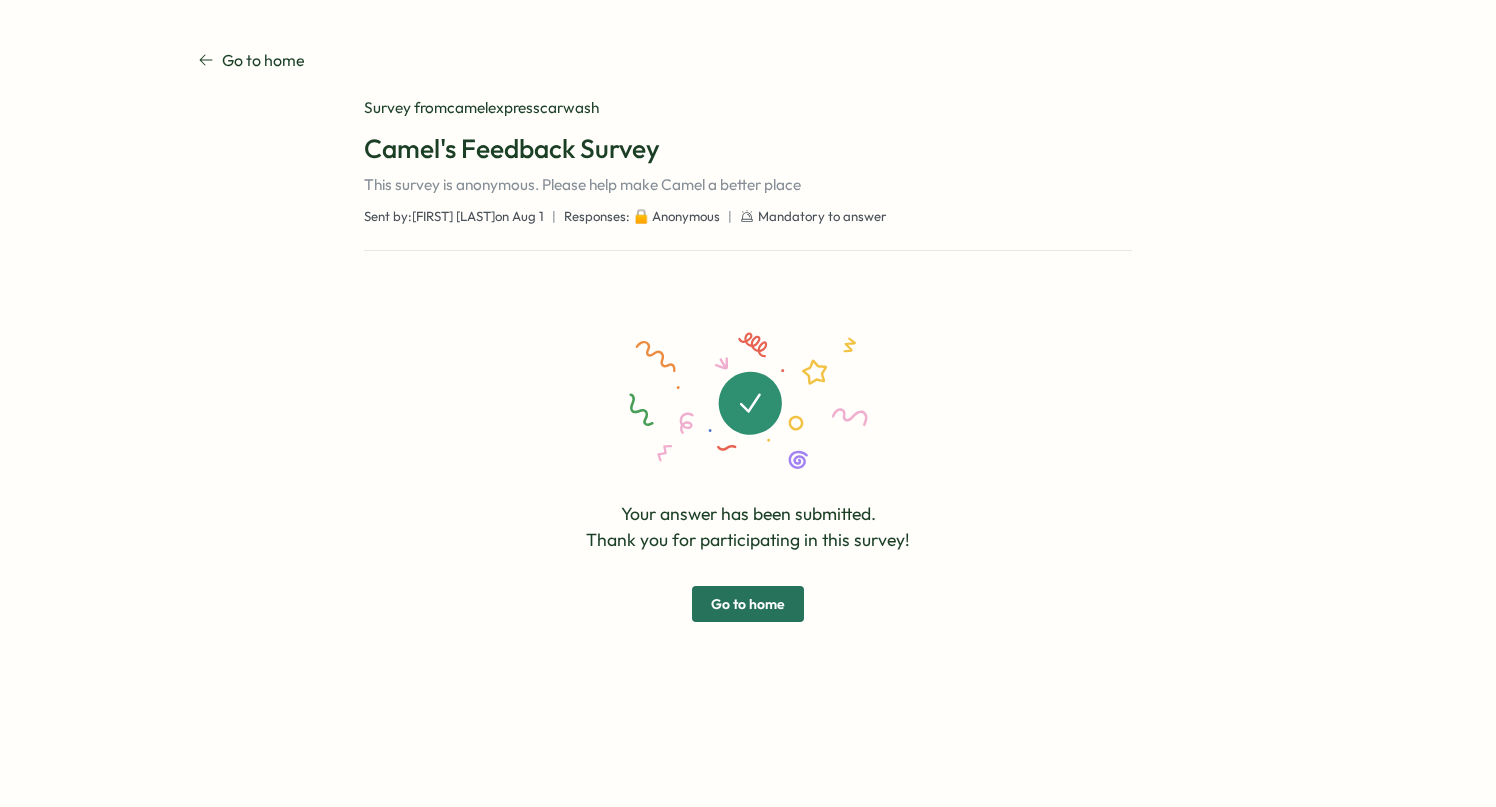 click on "Go to home" at bounding box center (748, 604) 